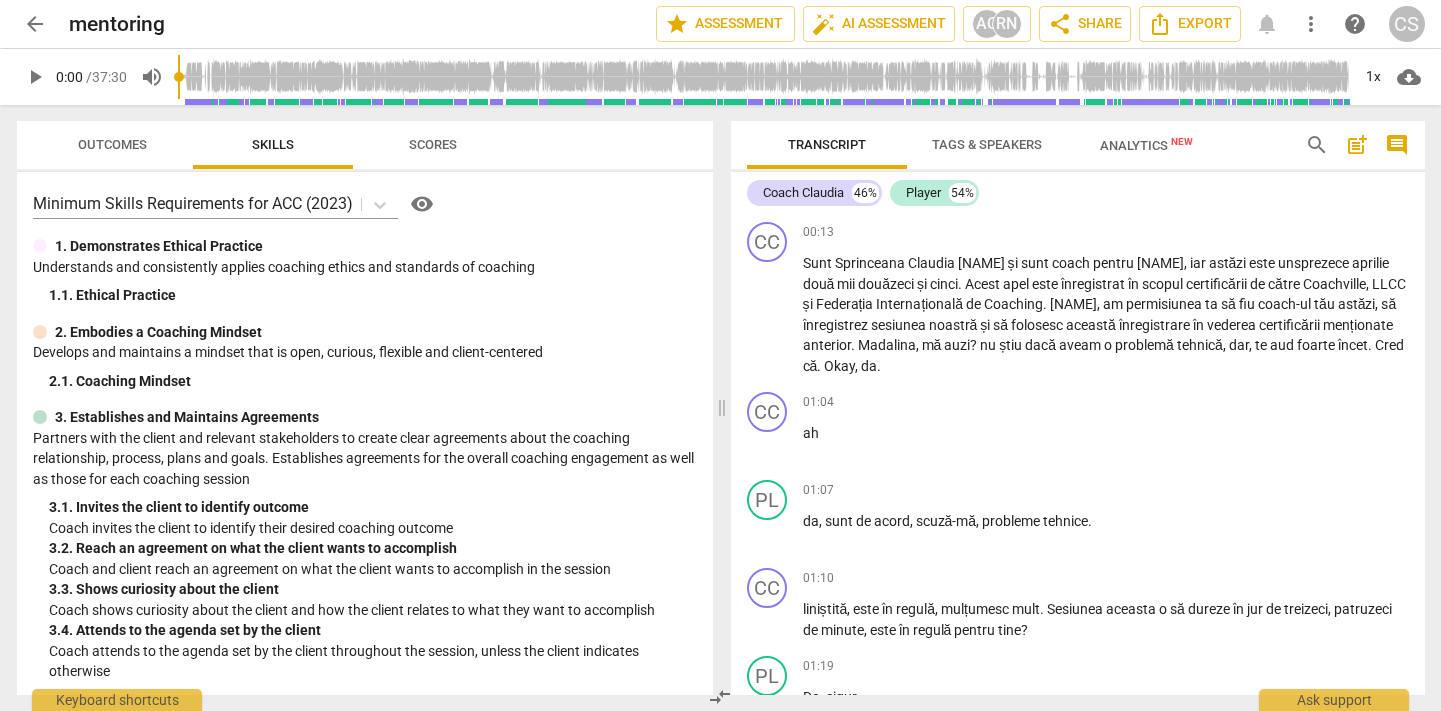scroll, scrollTop: 0, scrollLeft: 0, axis: both 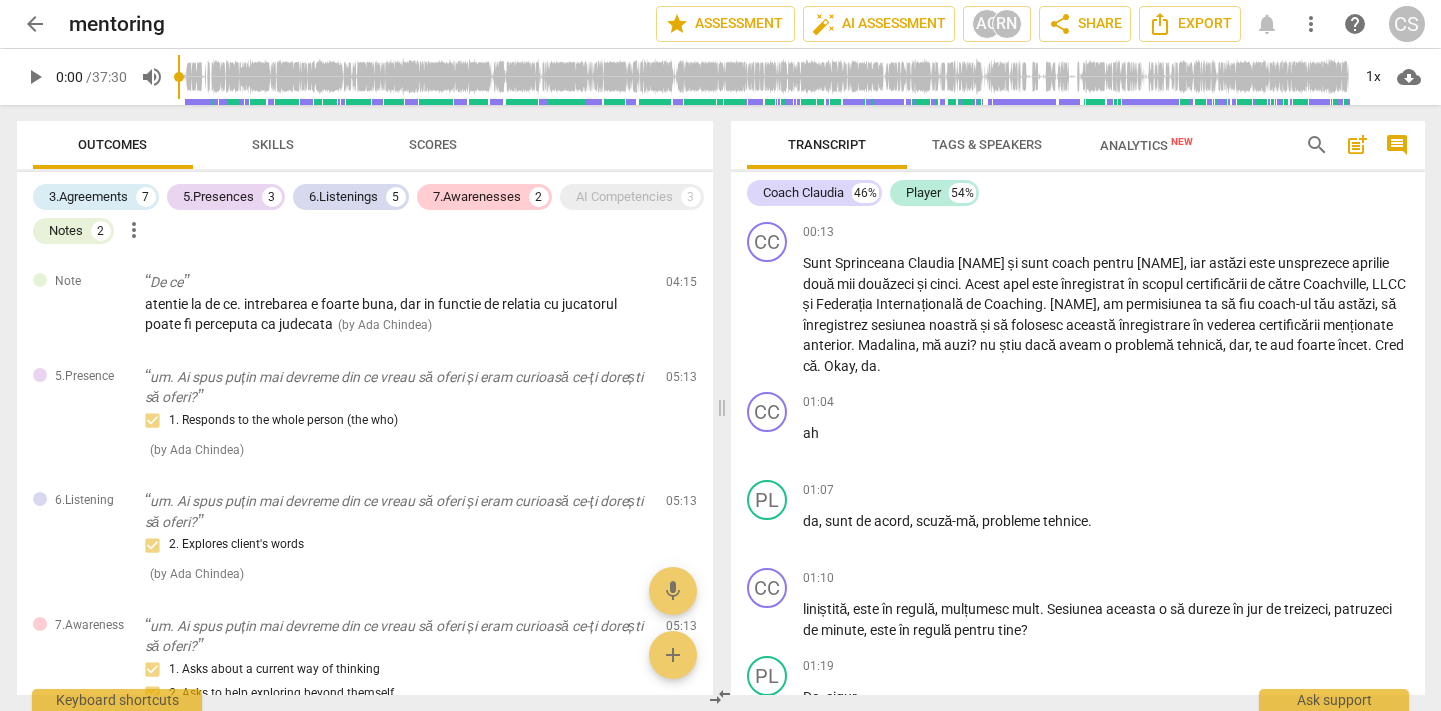 click on "Skills" at bounding box center [273, 144] 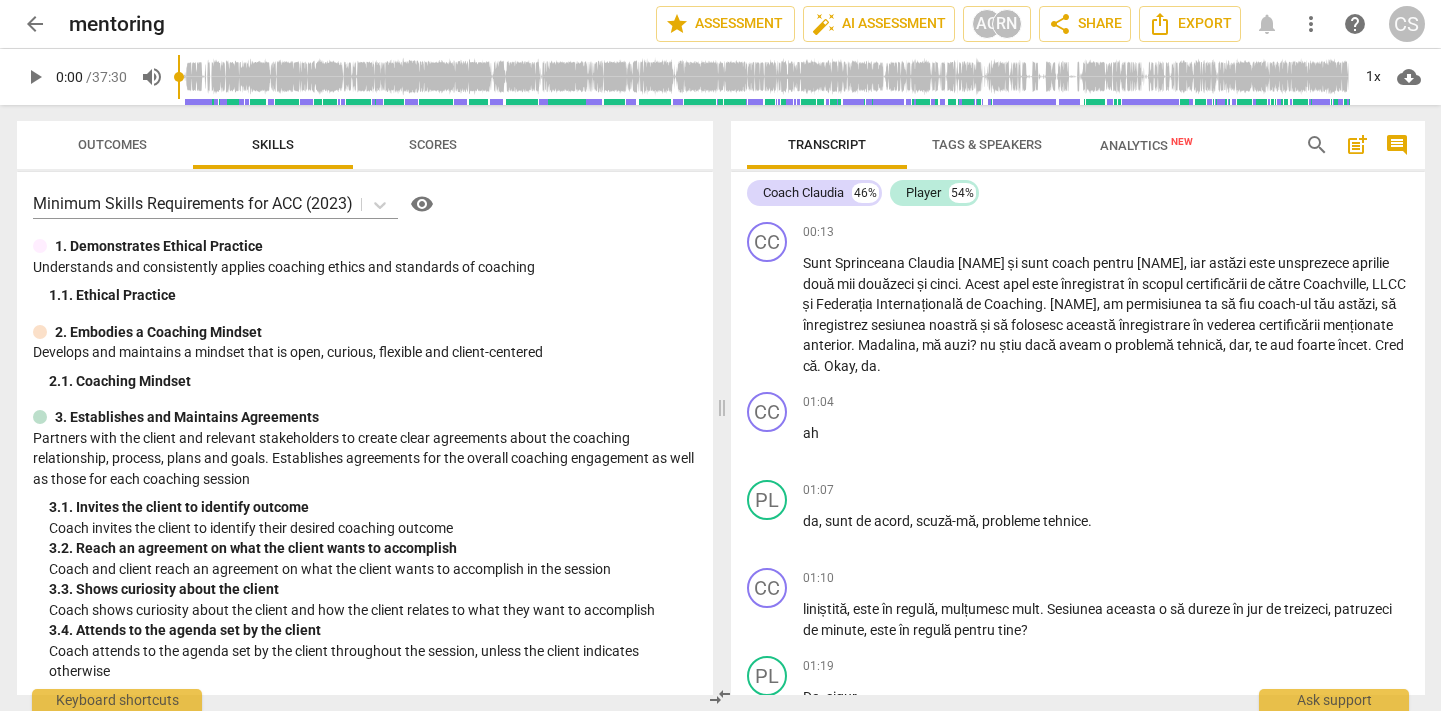 click on "play_arrow" at bounding box center (35, 77) 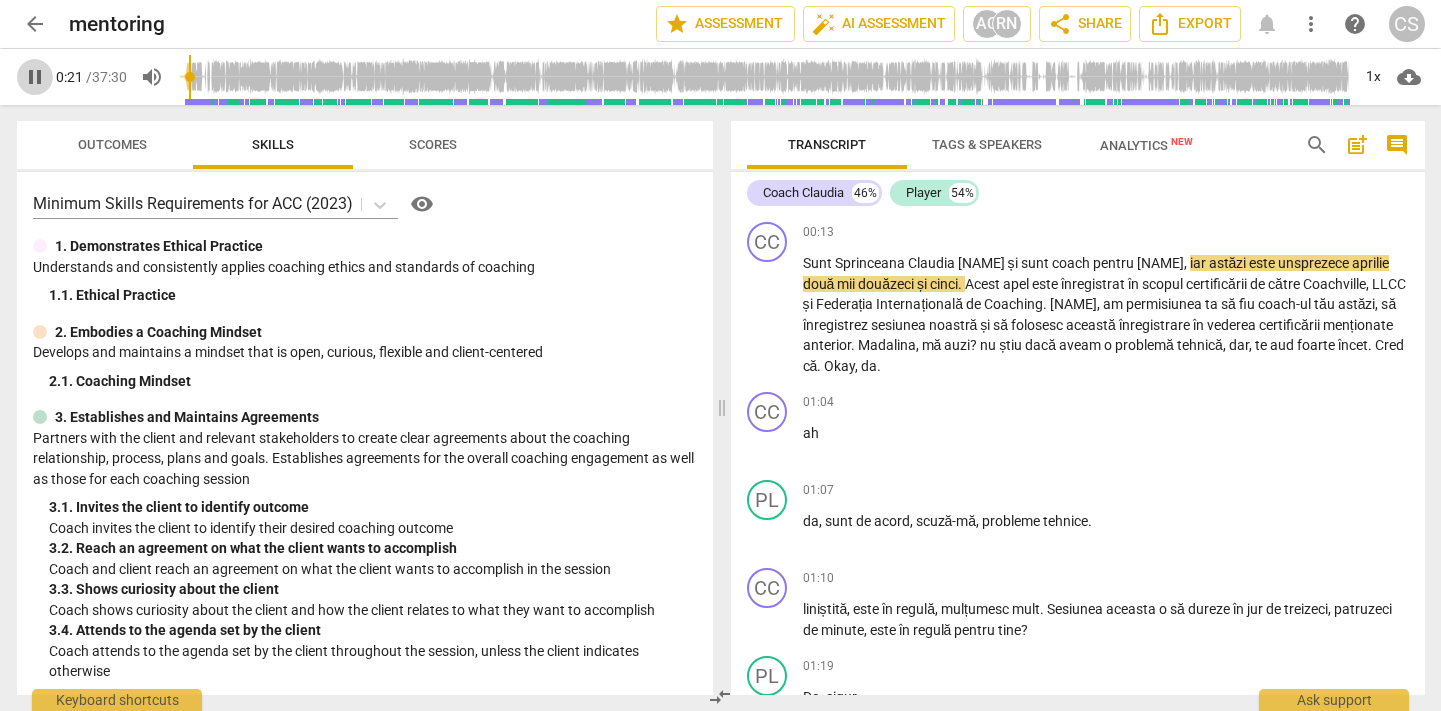 click on "pause" at bounding box center [35, 77] 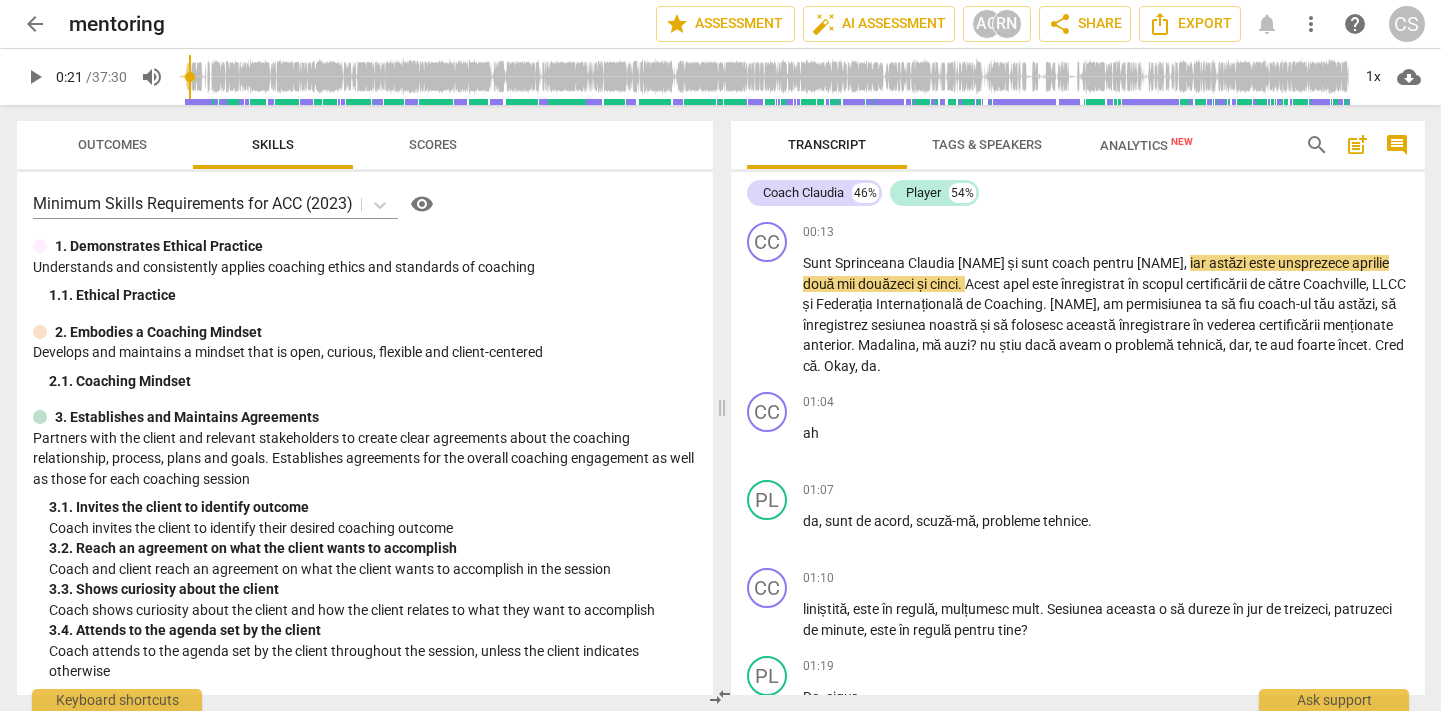 click on "play_arrow" at bounding box center [35, 77] 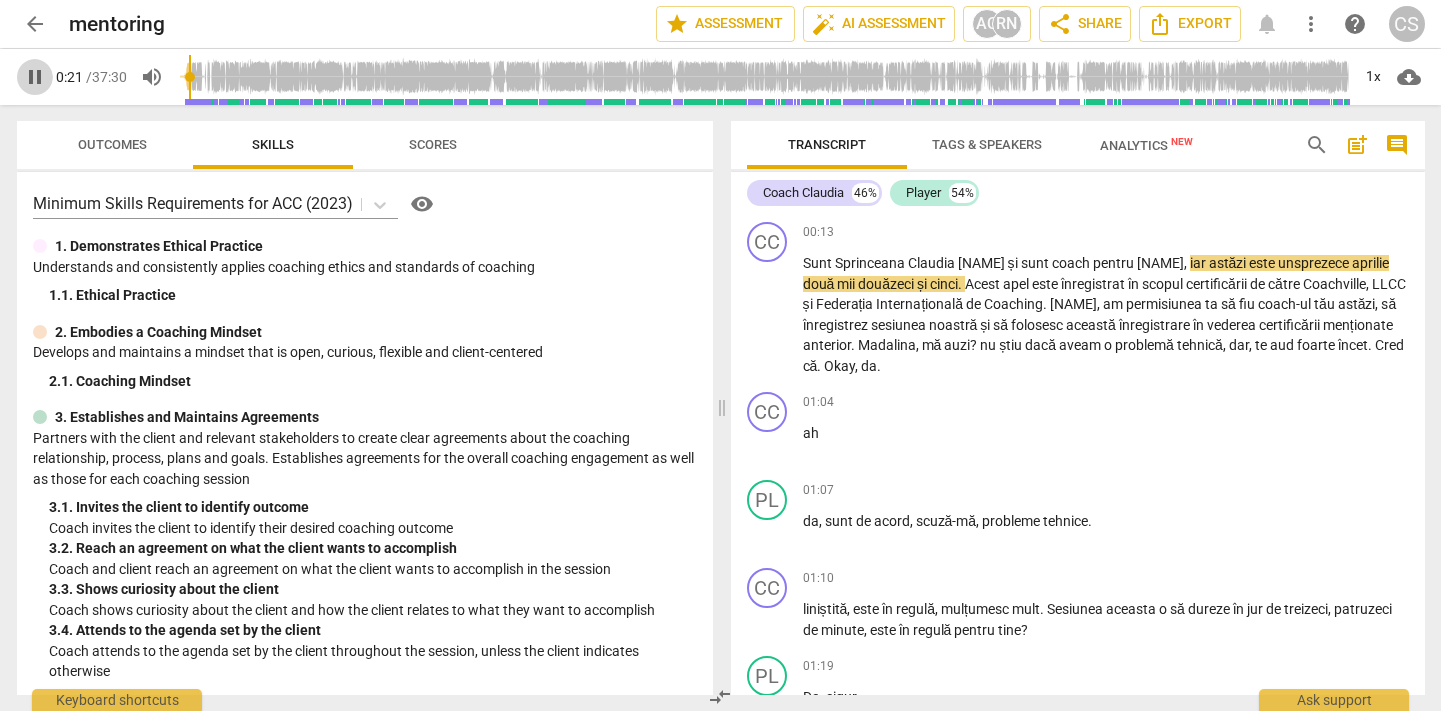 click on "pause" at bounding box center [35, 77] 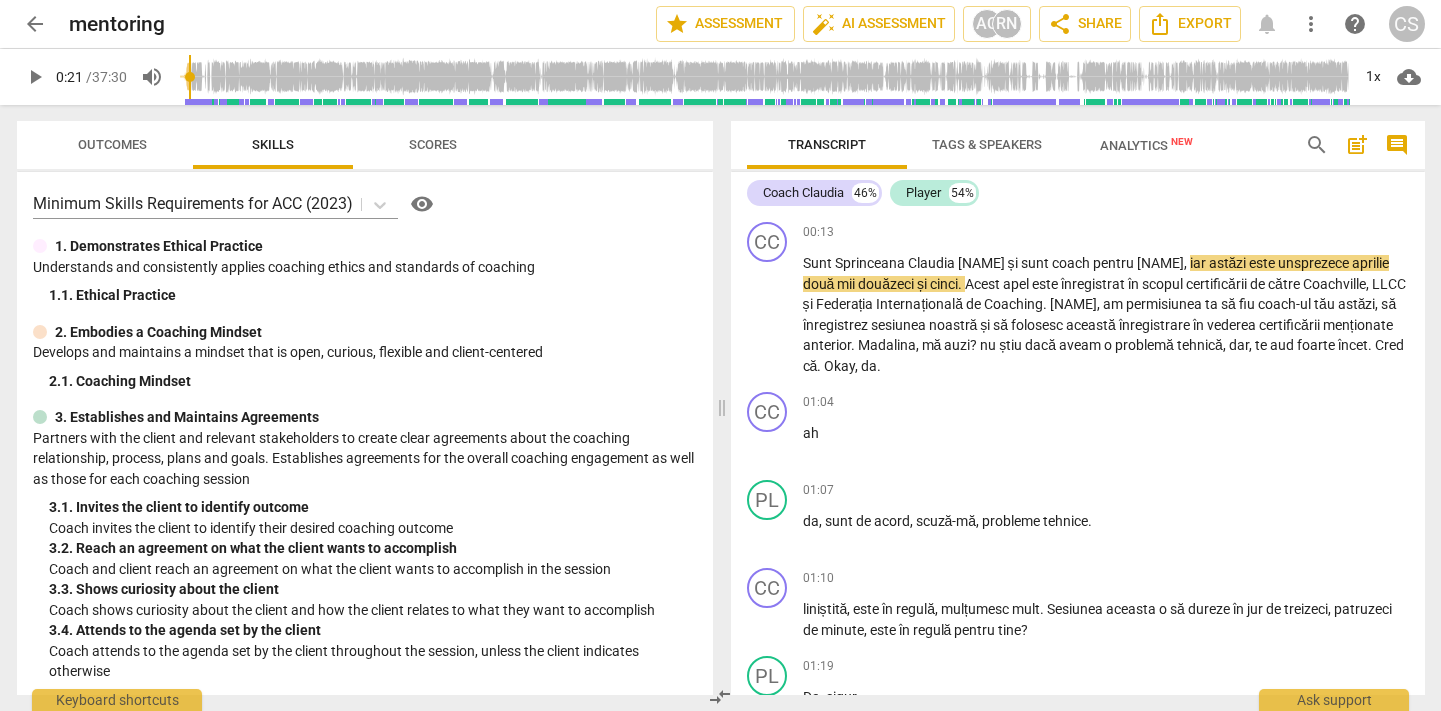 click on "play_arrow" at bounding box center [35, 77] 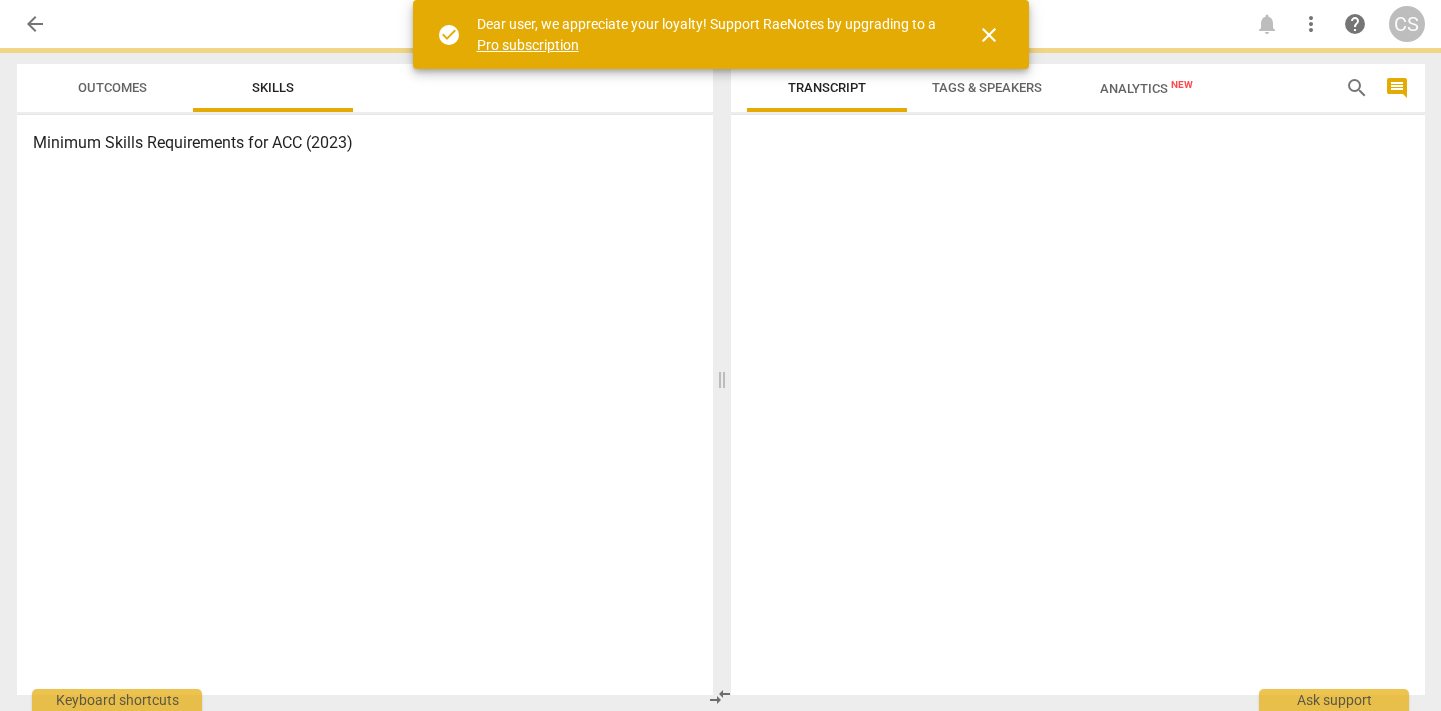 scroll, scrollTop: 0, scrollLeft: 0, axis: both 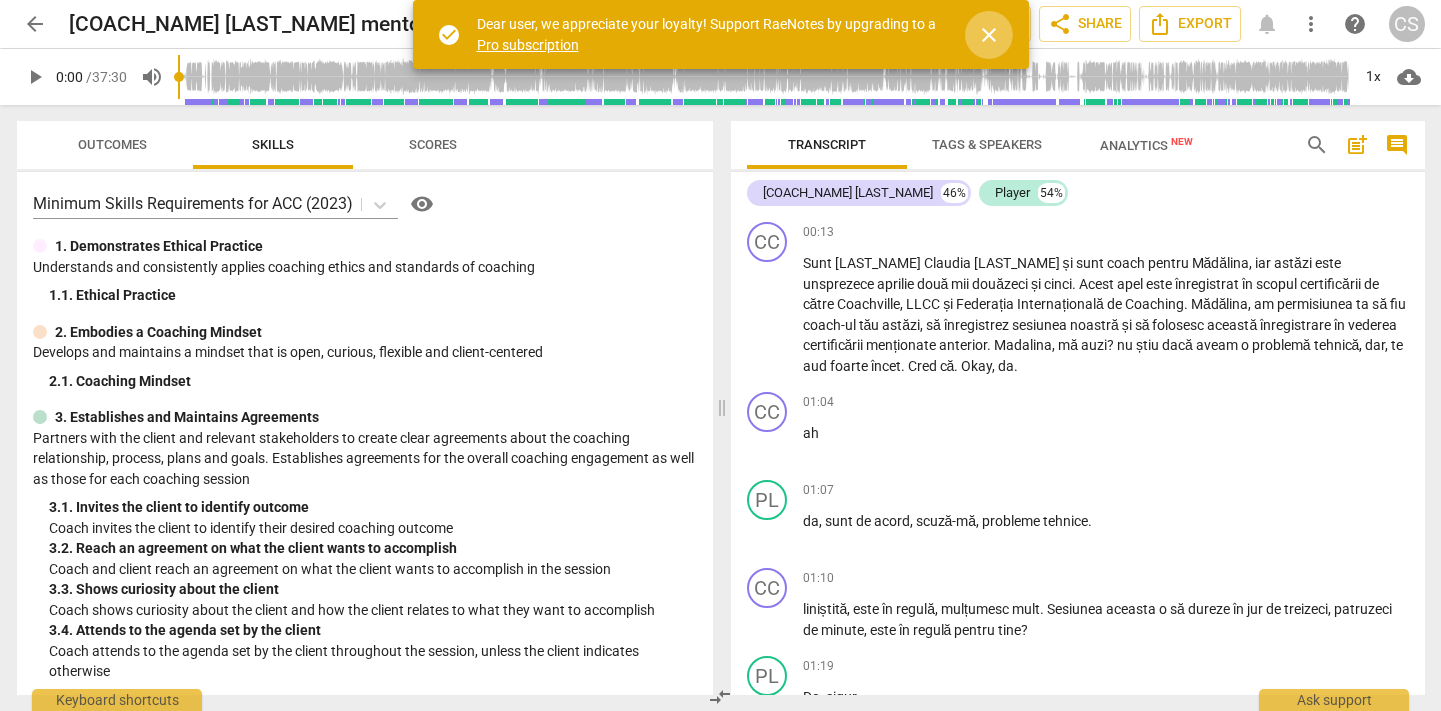 click on "close" at bounding box center (989, 35) 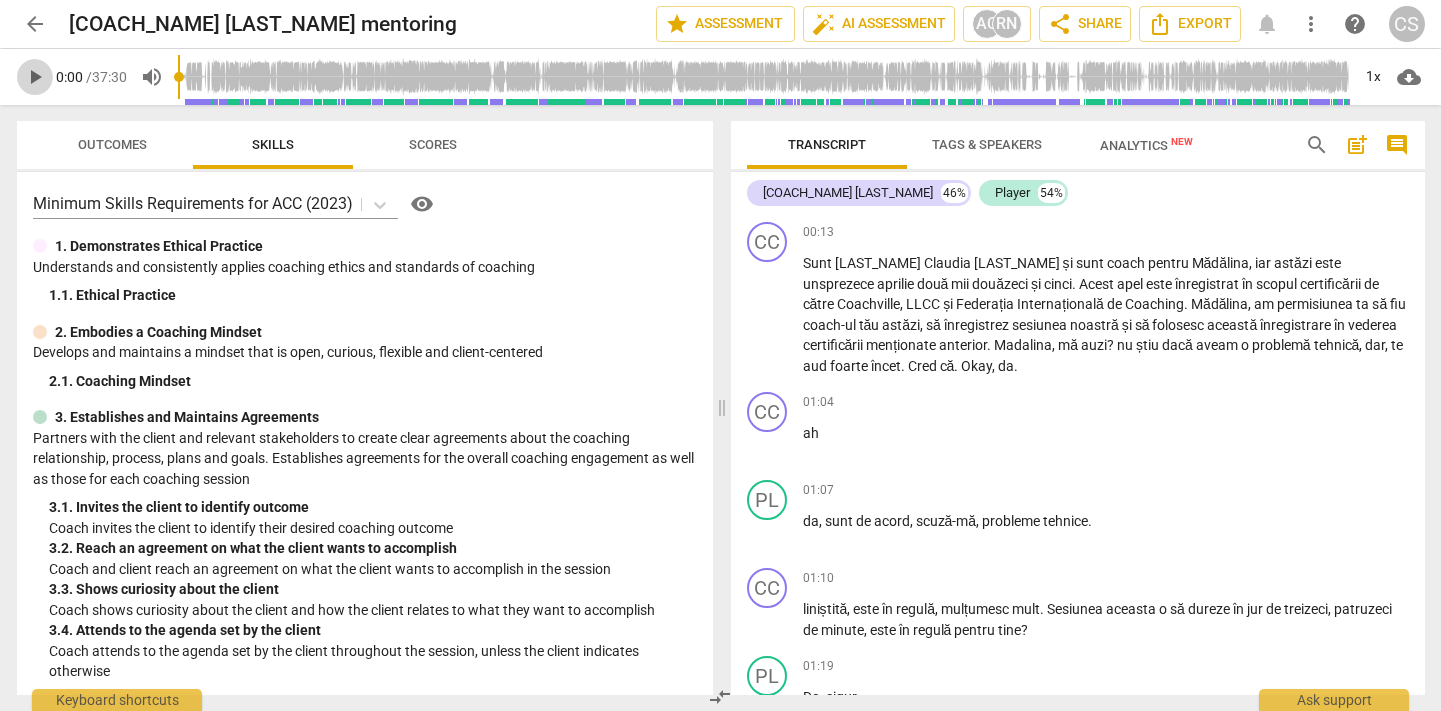 click on "play_arrow" at bounding box center [35, 77] 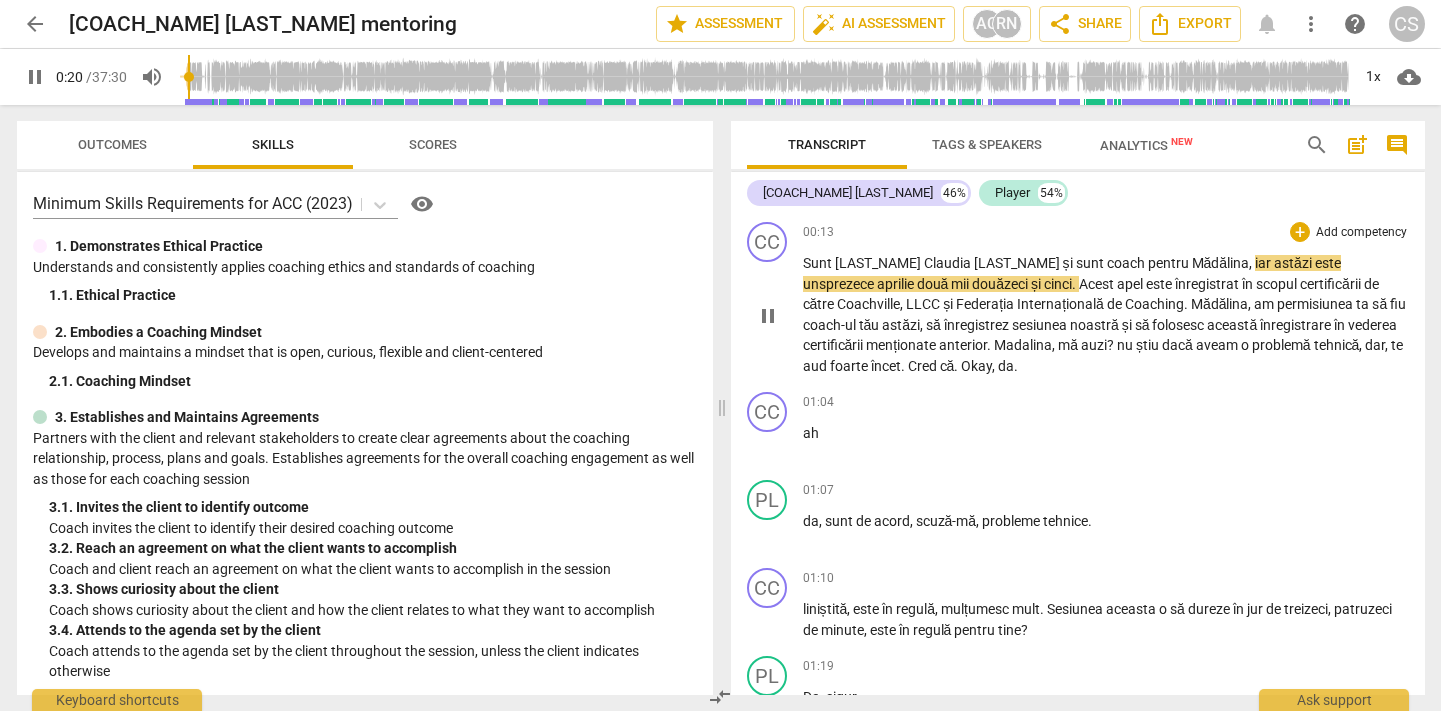 click on "pause" at bounding box center (768, 316) 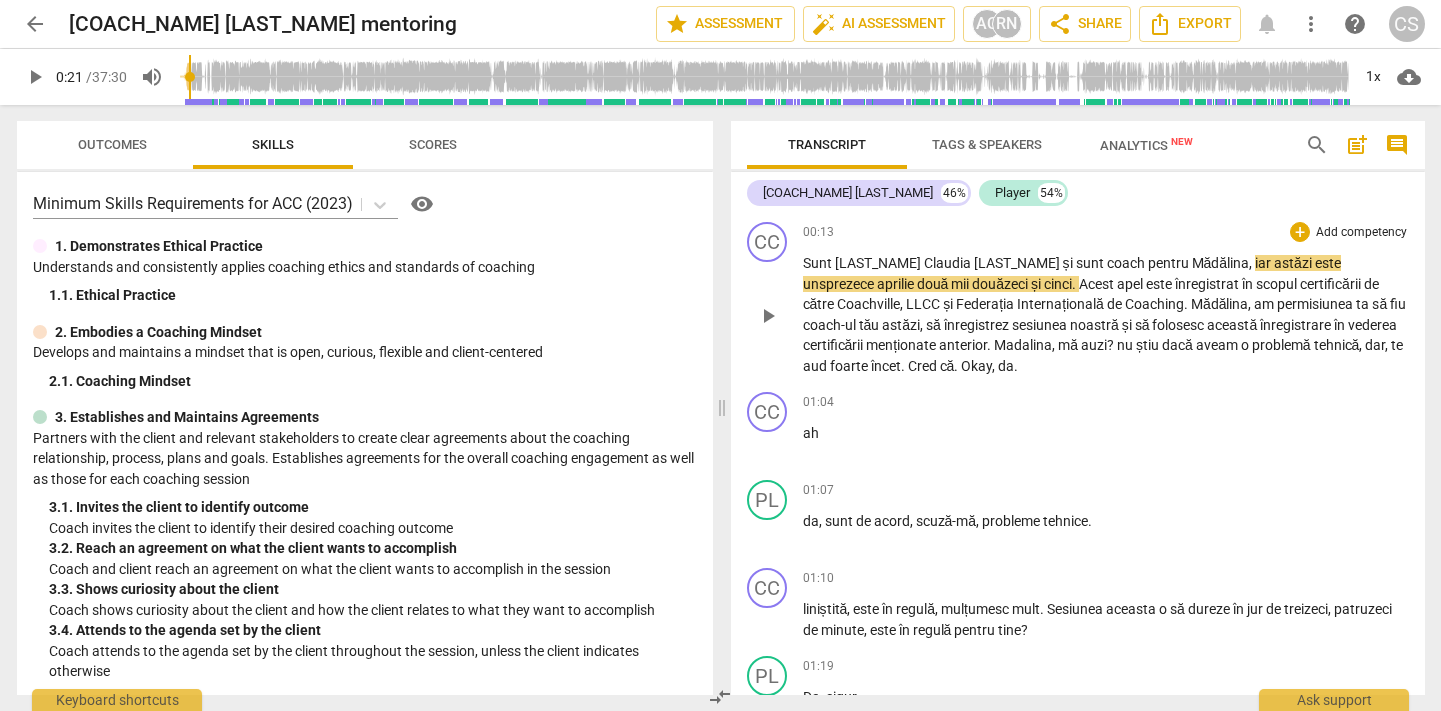 click on "Mădălina" at bounding box center [1221, 263] 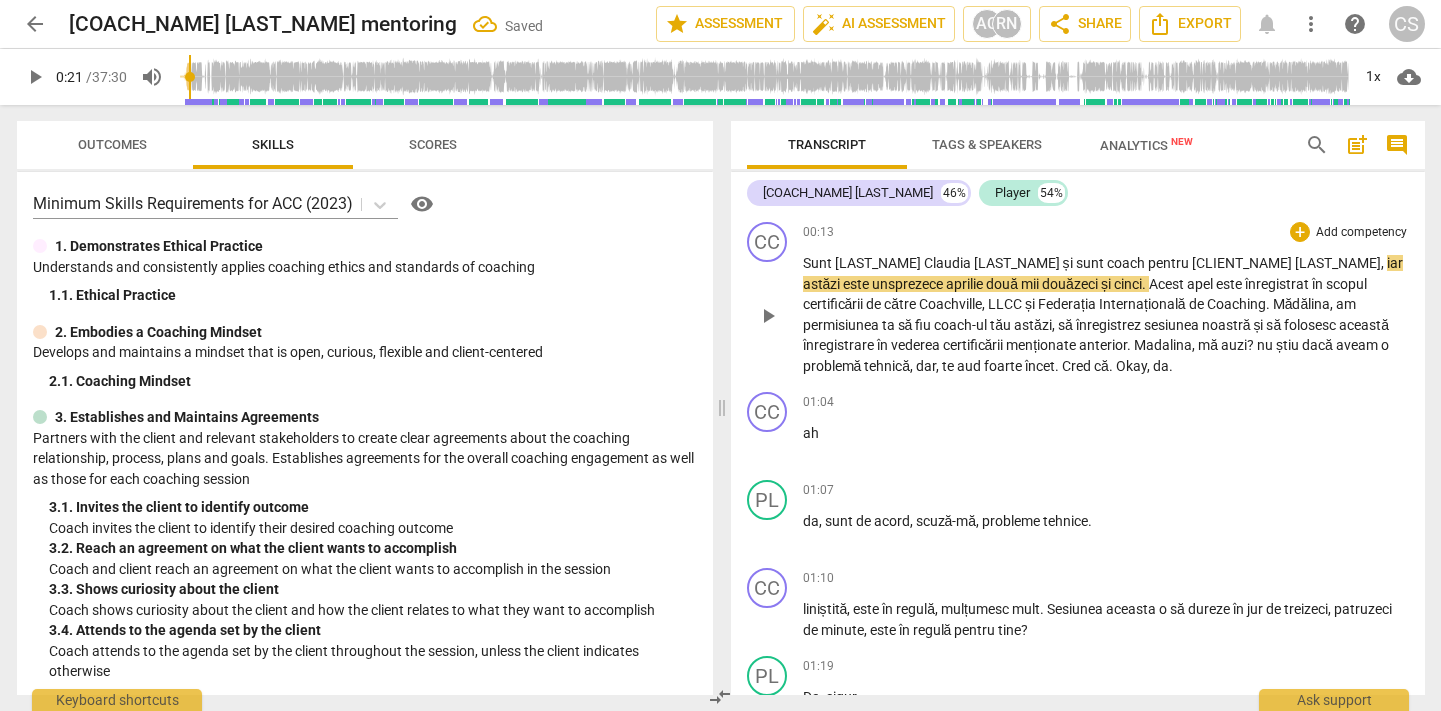 click on "play_arrow" at bounding box center [768, 316] 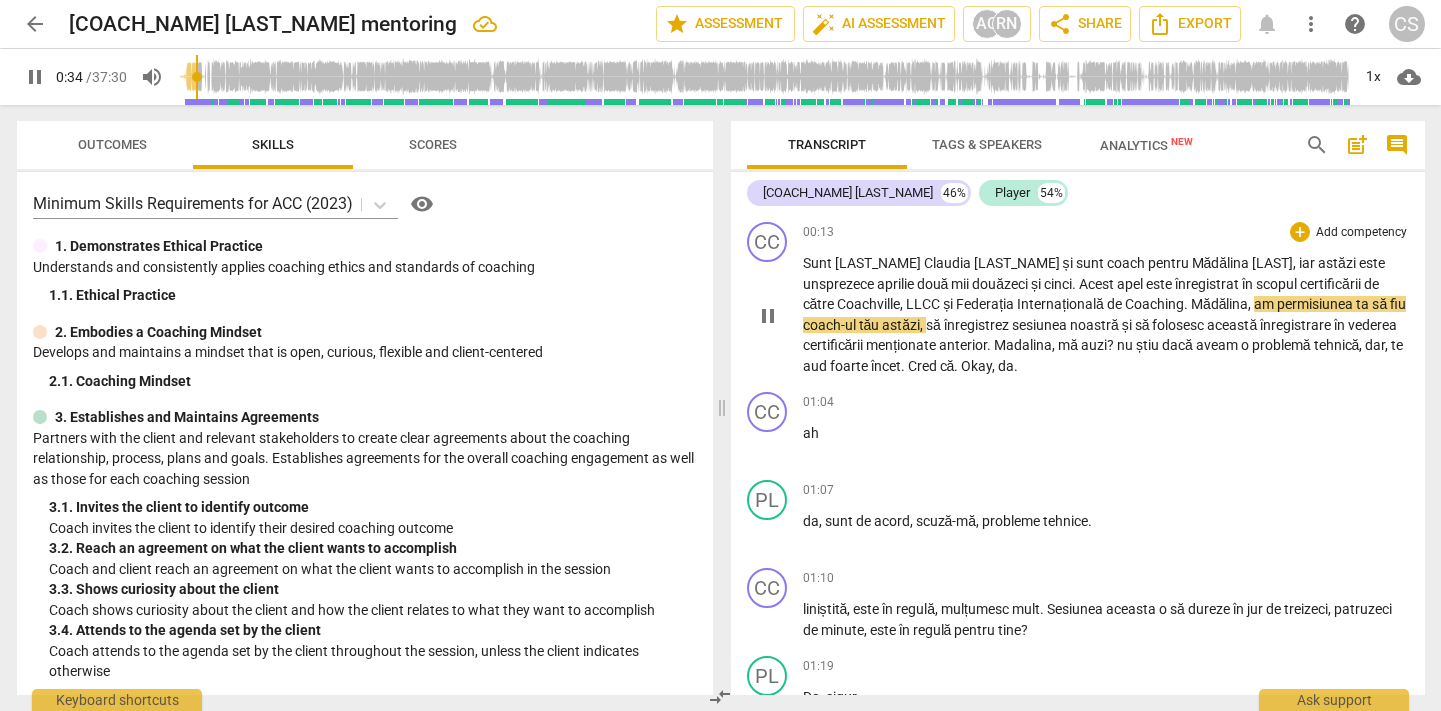 click on "pause" at bounding box center (768, 316) 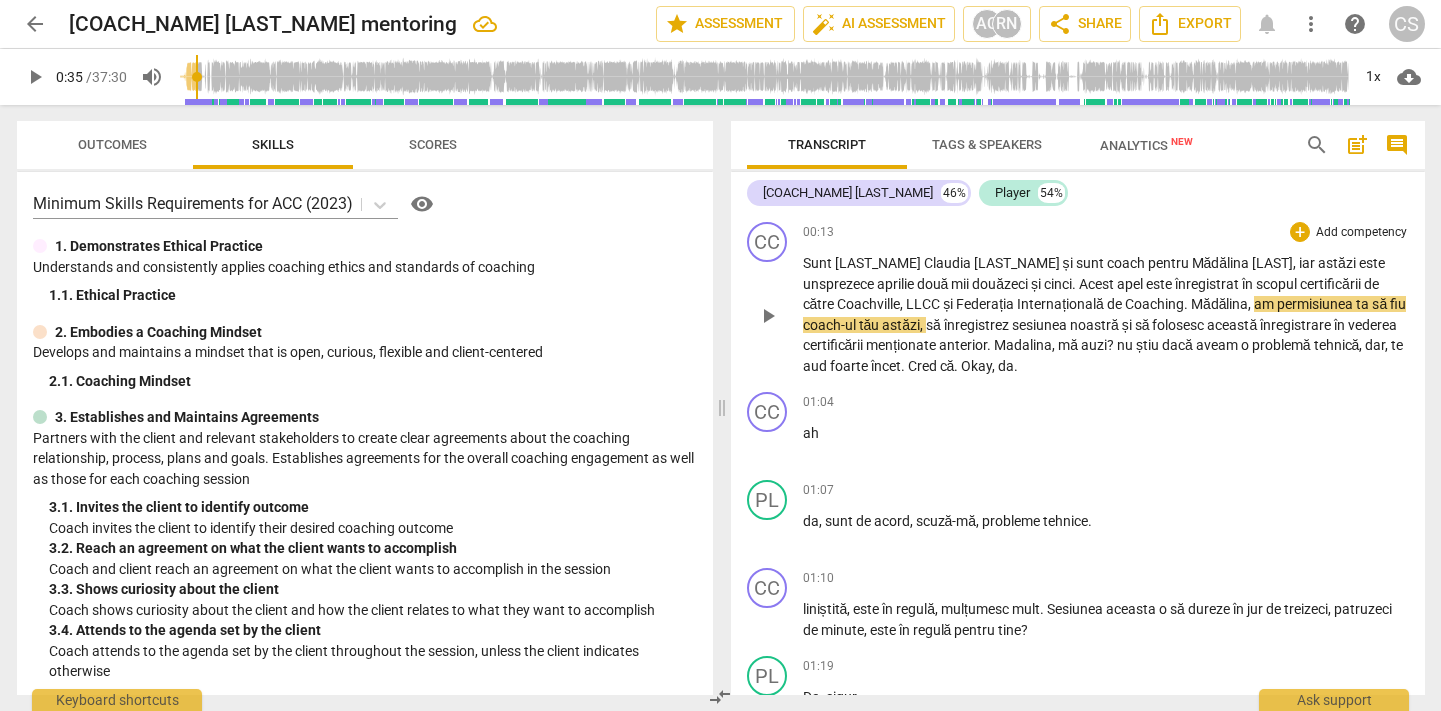 click on "Mădălina" at bounding box center (1220, 304) 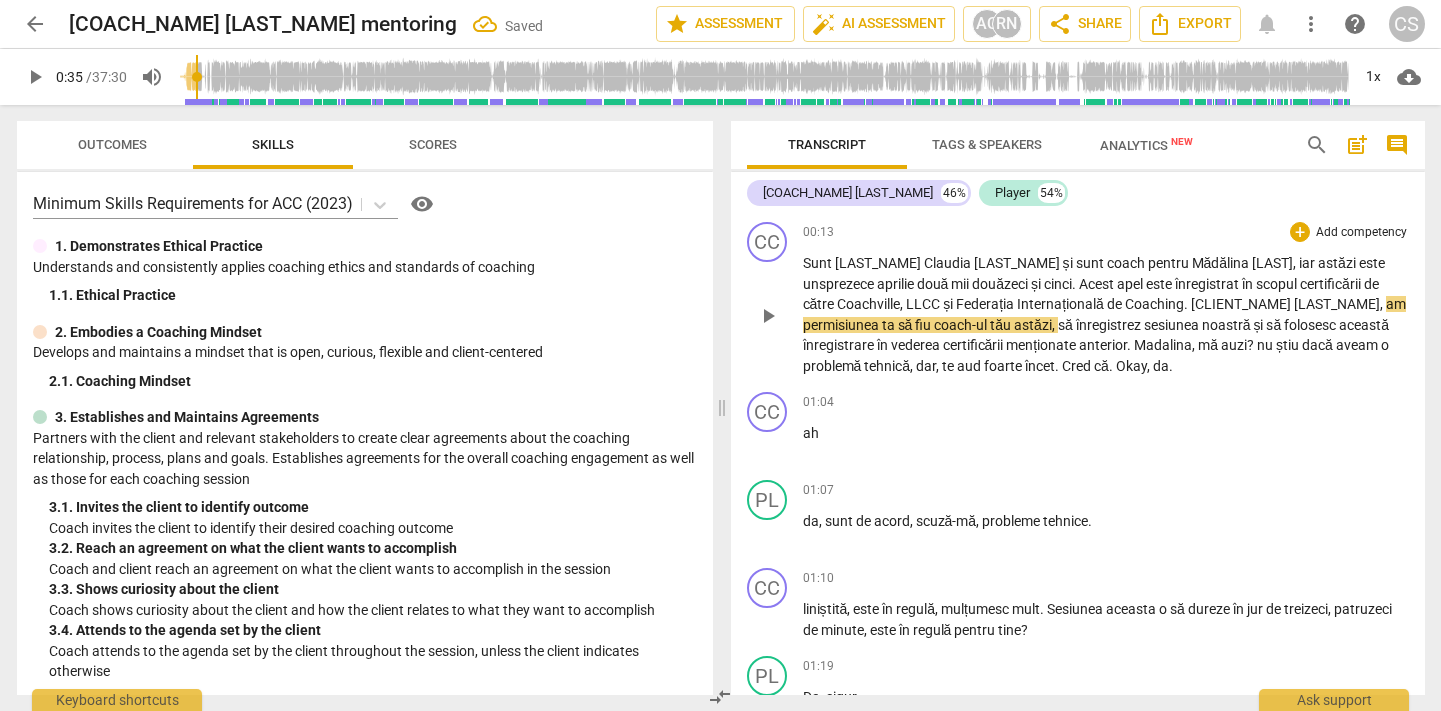 click on "[CLIENT_NAME] [LAST_NAME]" at bounding box center (1285, 304) 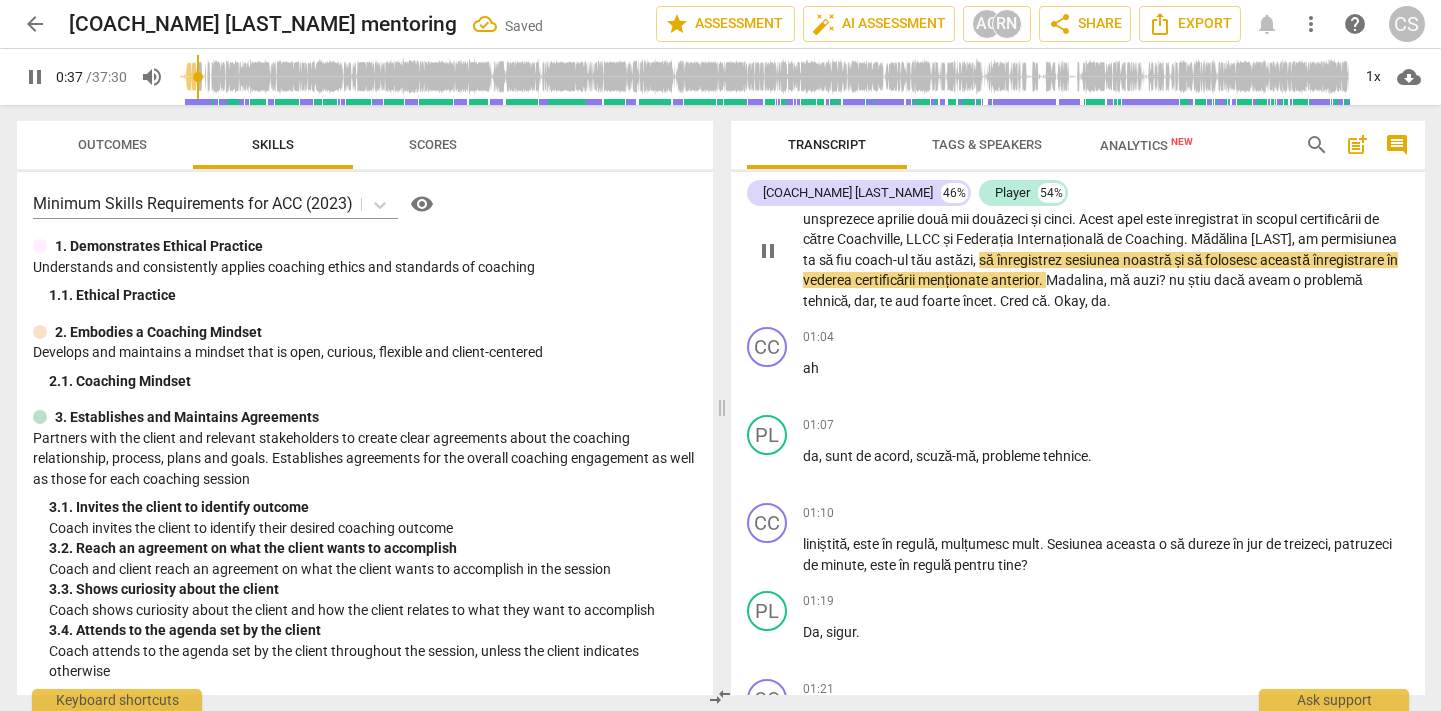 scroll, scrollTop: 66, scrollLeft: 0, axis: vertical 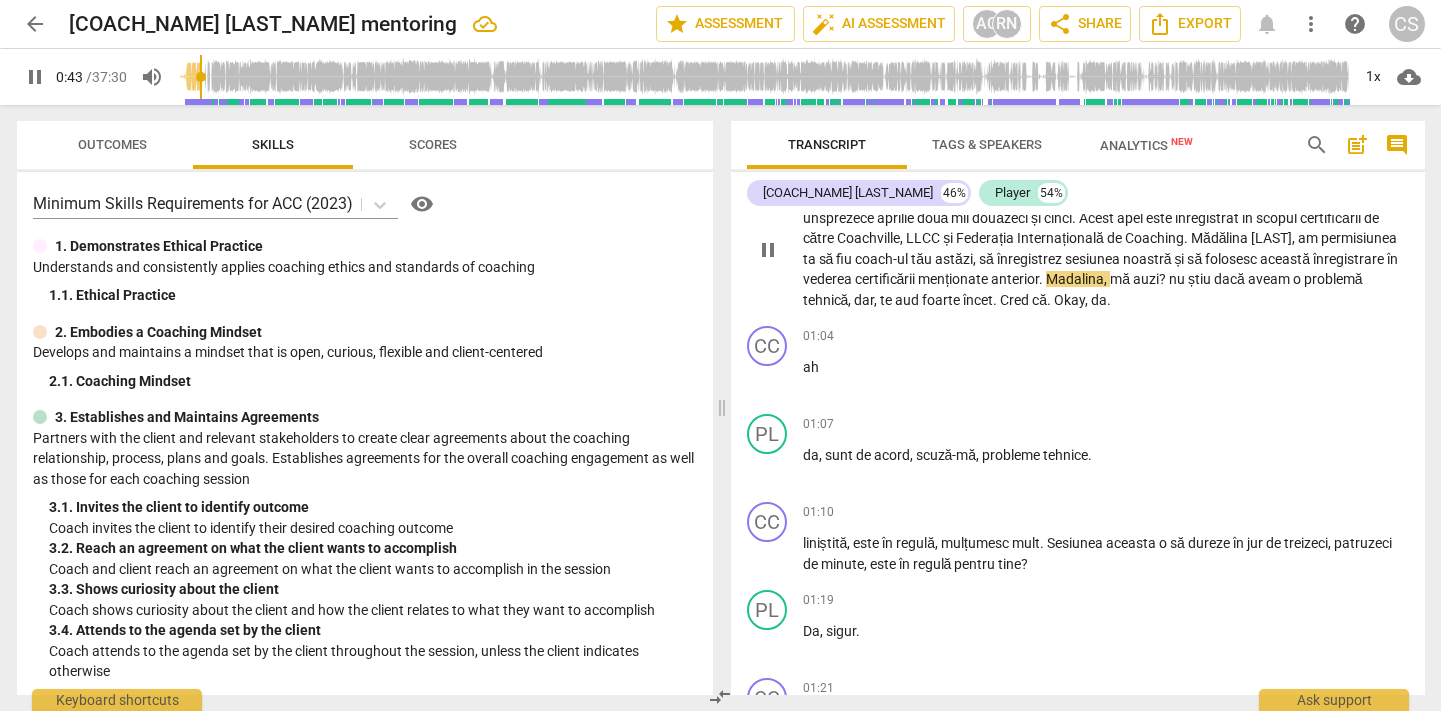 click on "." at bounding box center [1042, 279] 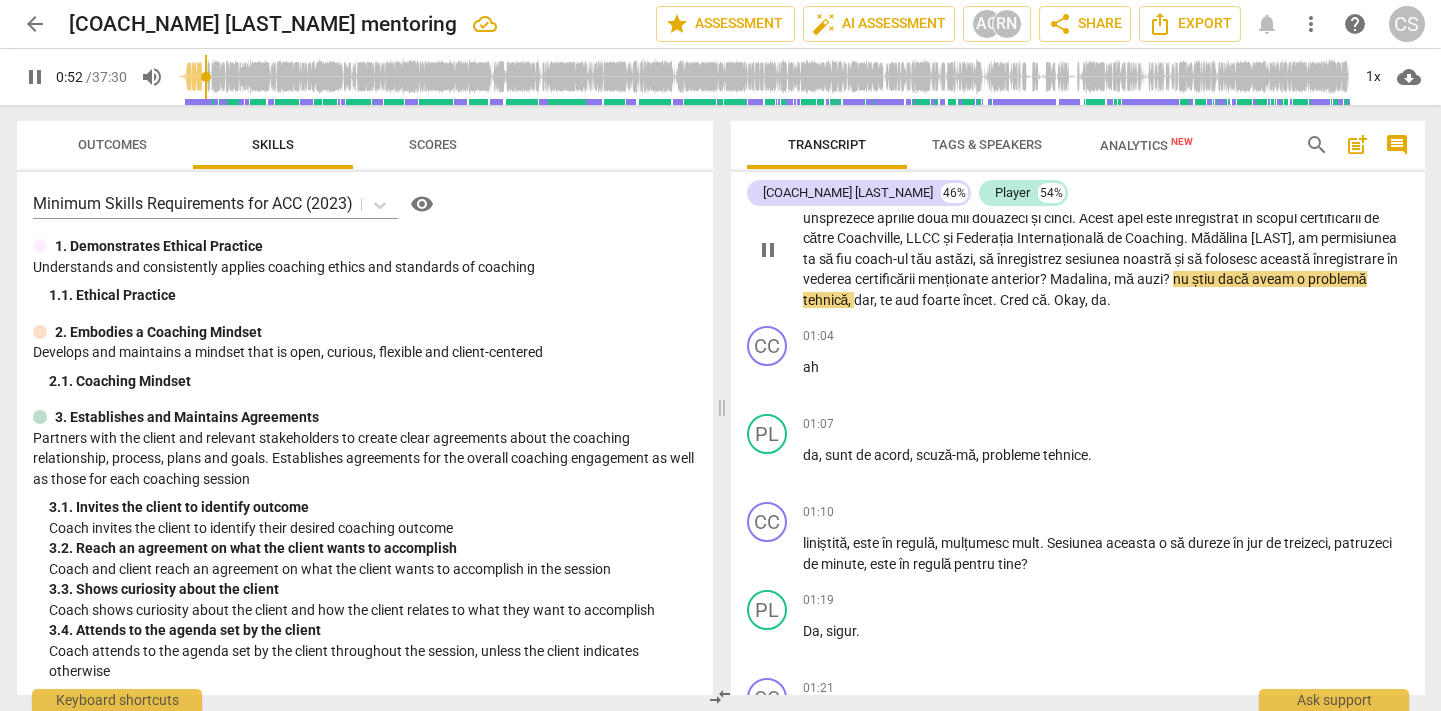 click on "nu" at bounding box center (1182, 279) 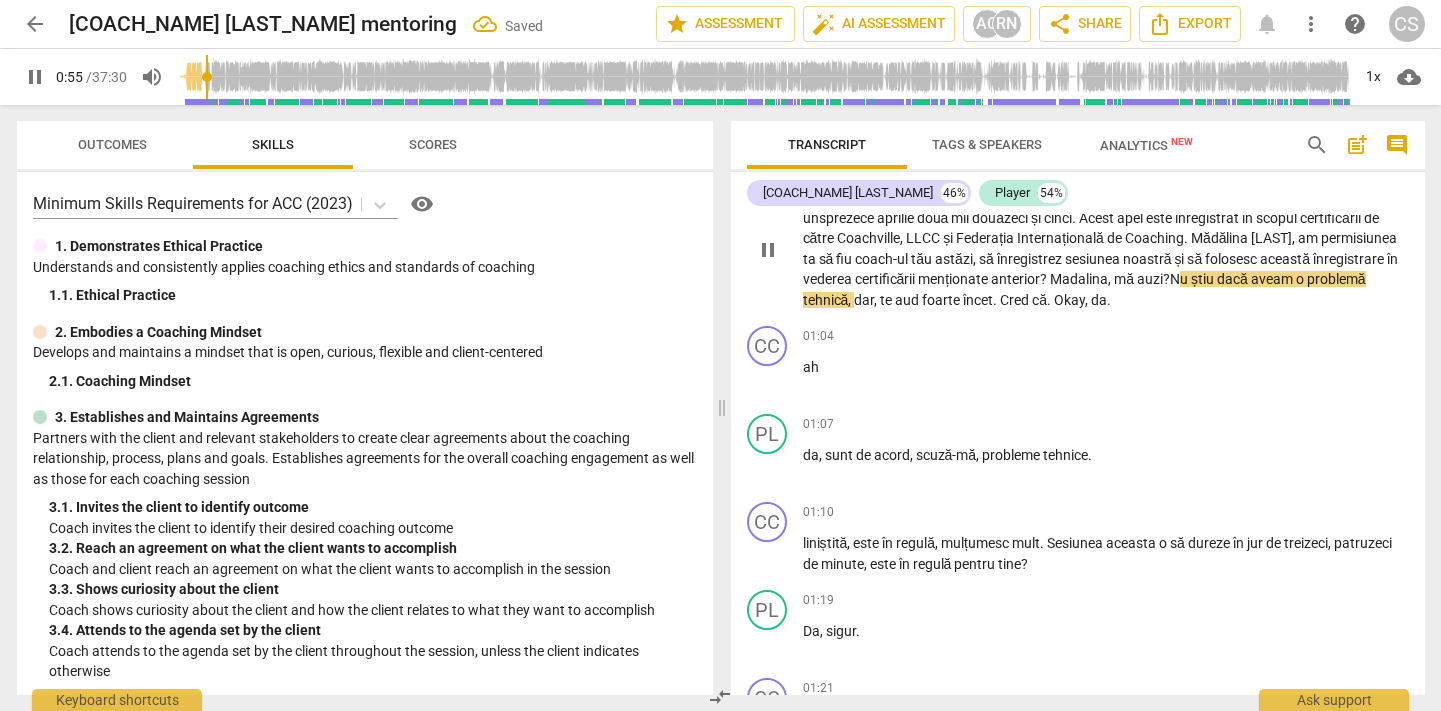 click on "pause" at bounding box center [768, 250] 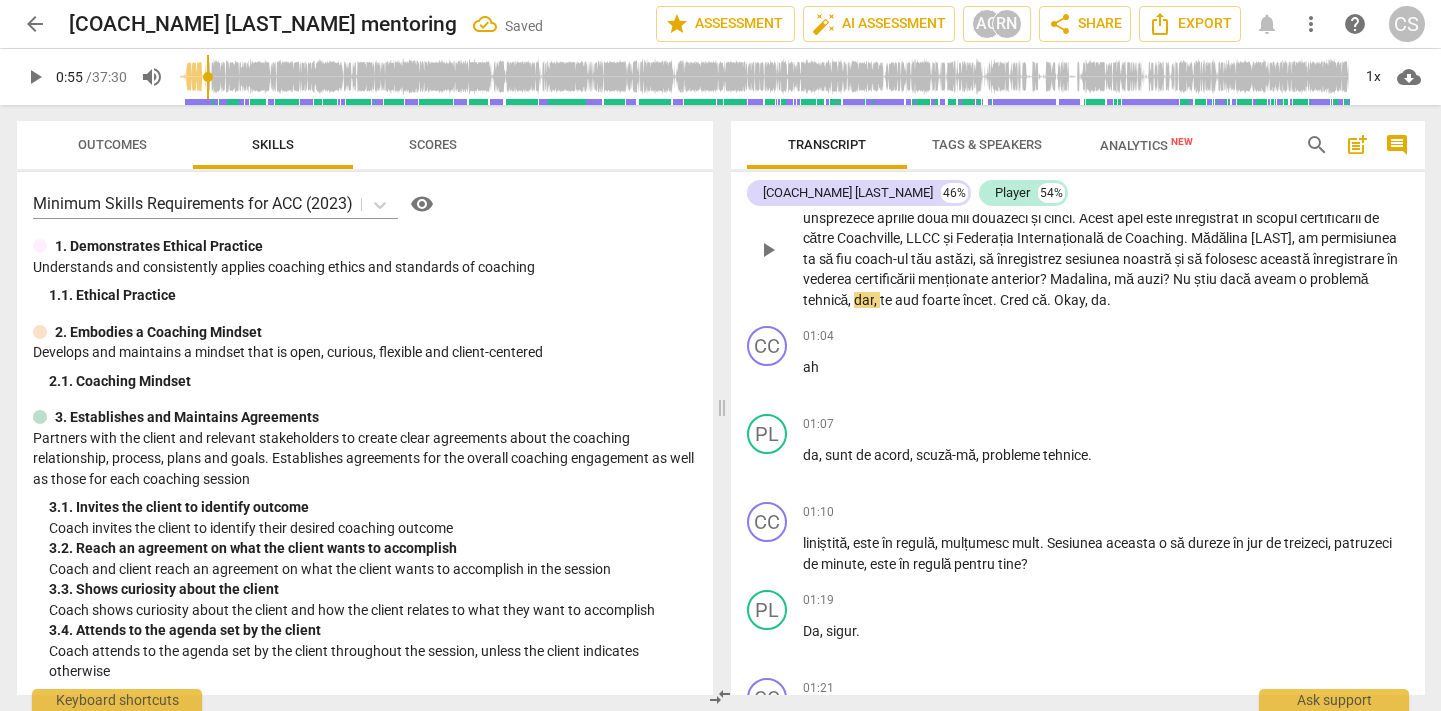 click on "dacă" at bounding box center (1237, 279) 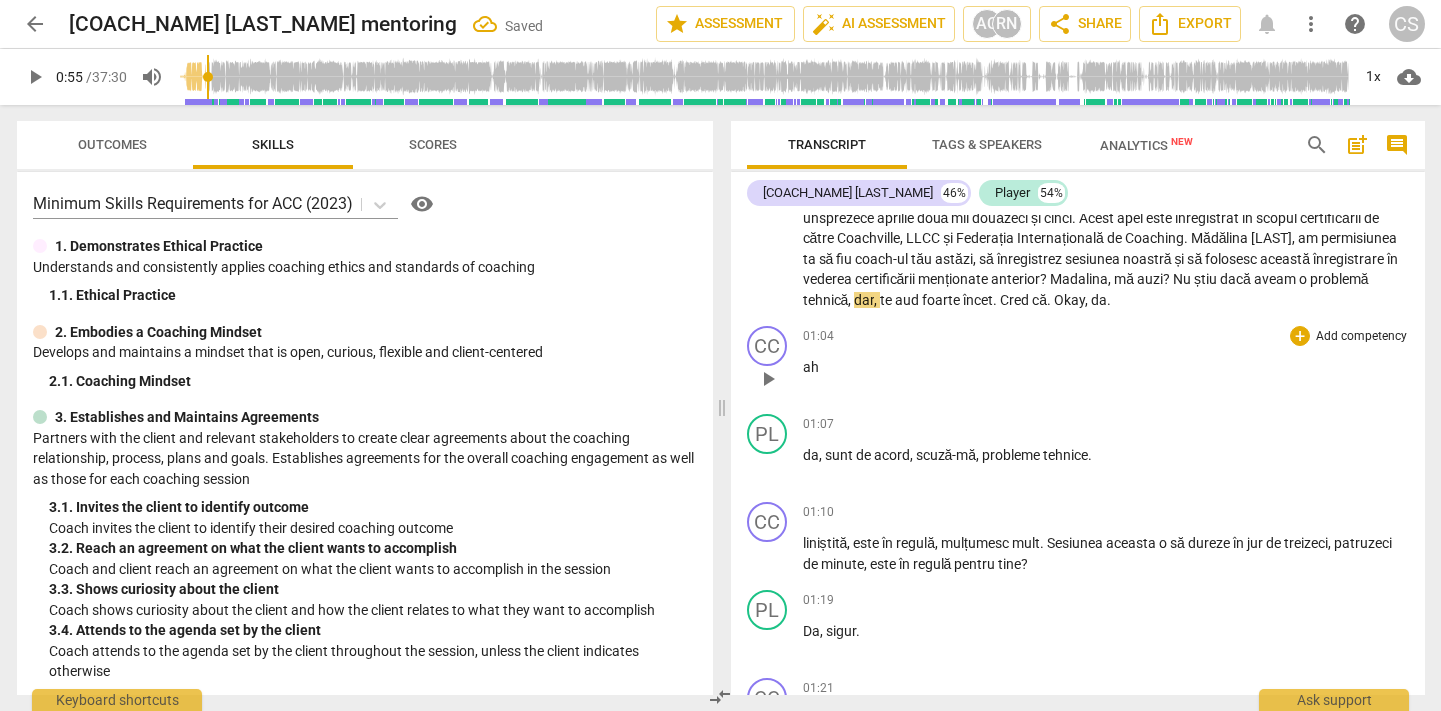type 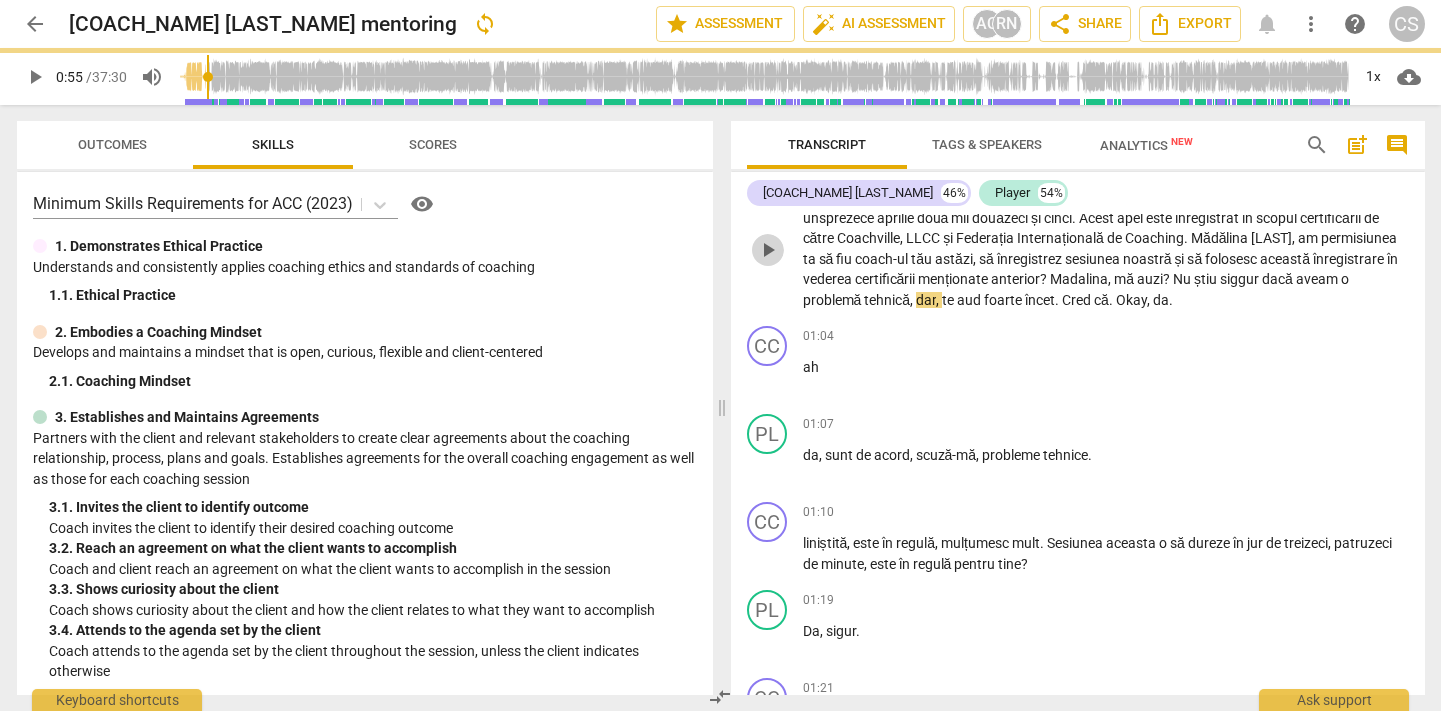 click on "play_arrow" at bounding box center (768, 250) 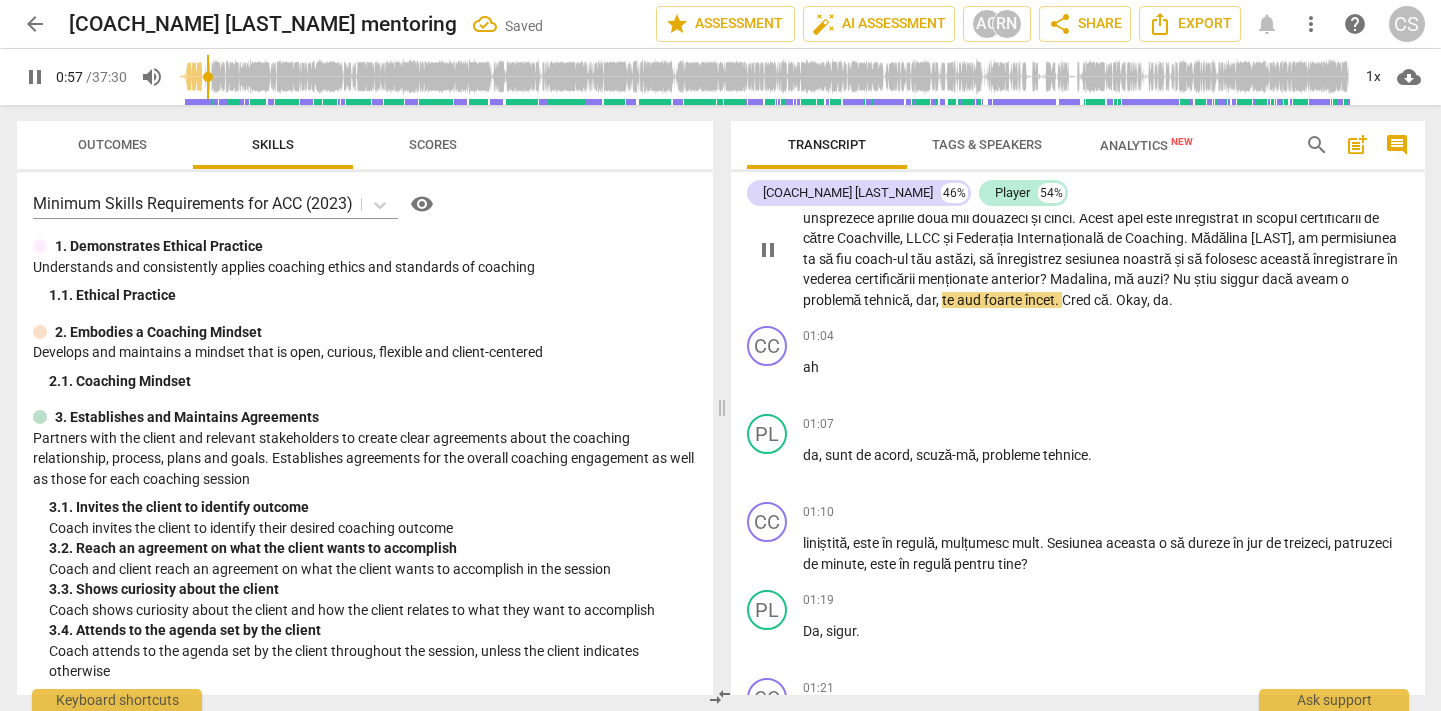 click on "siggur" at bounding box center (1241, 279) 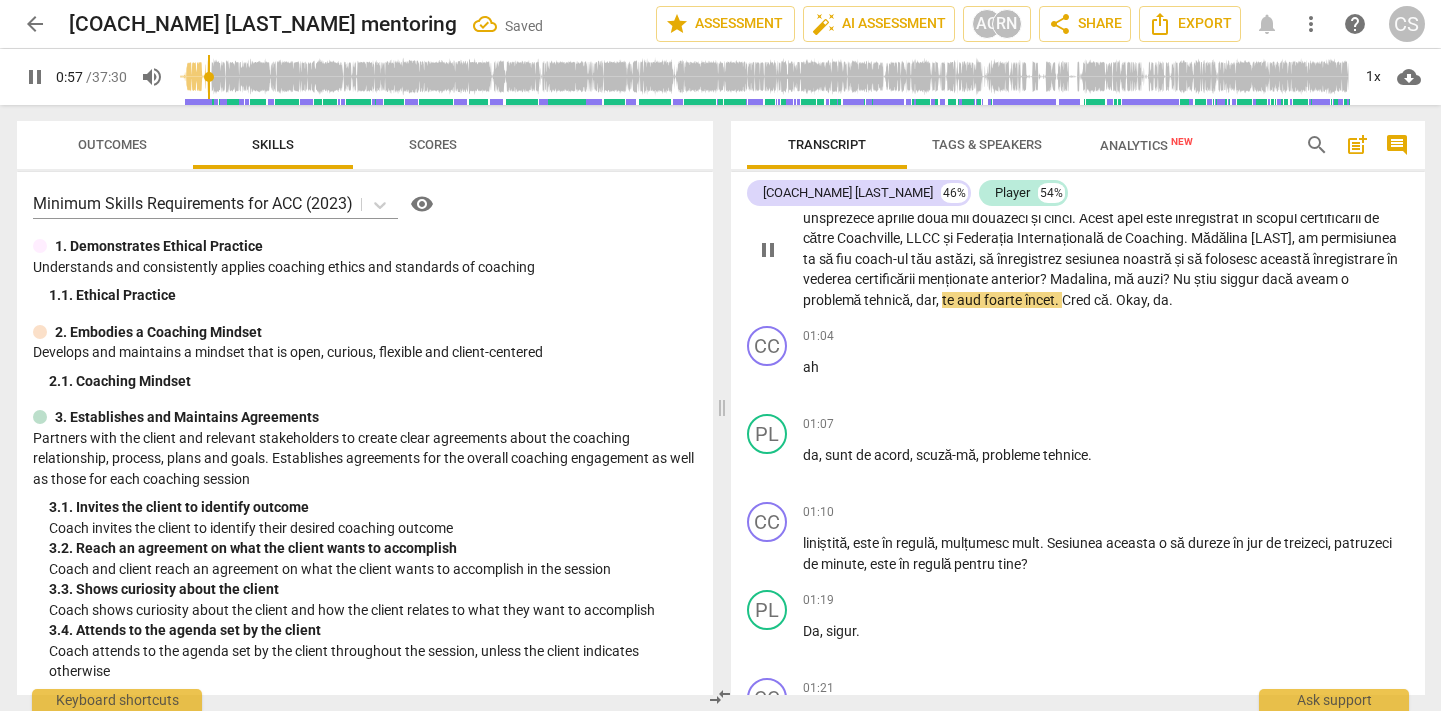type 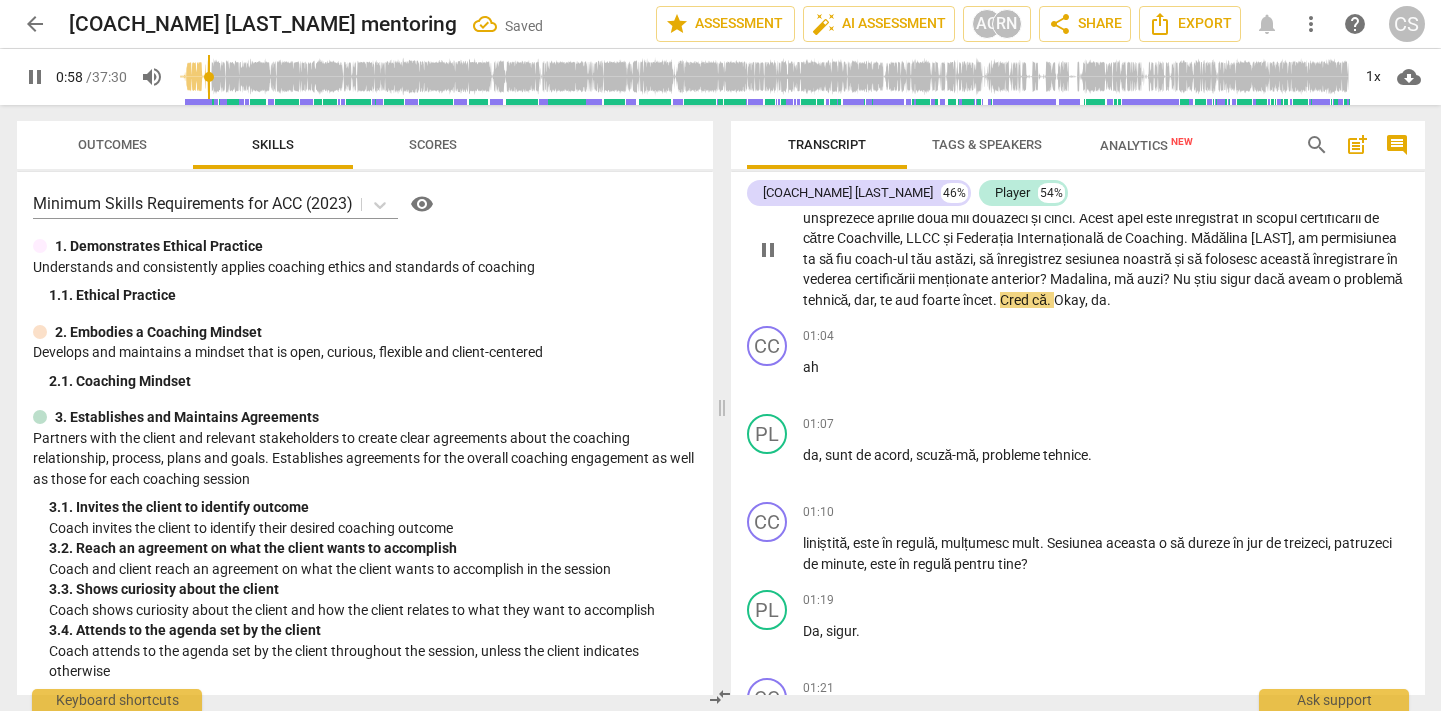 click on "auzi" at bounding box center (1150, 279) 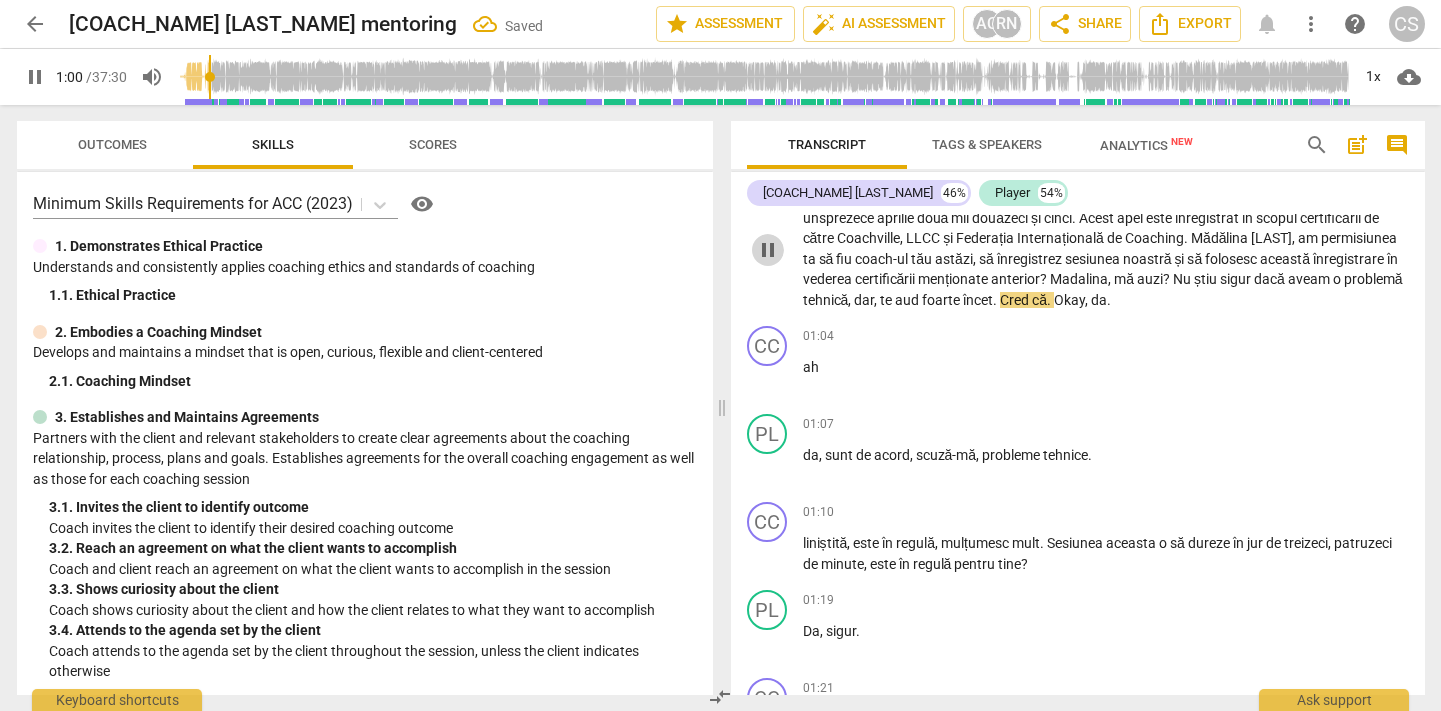 click on "pause" at bounding box center (768, 250) 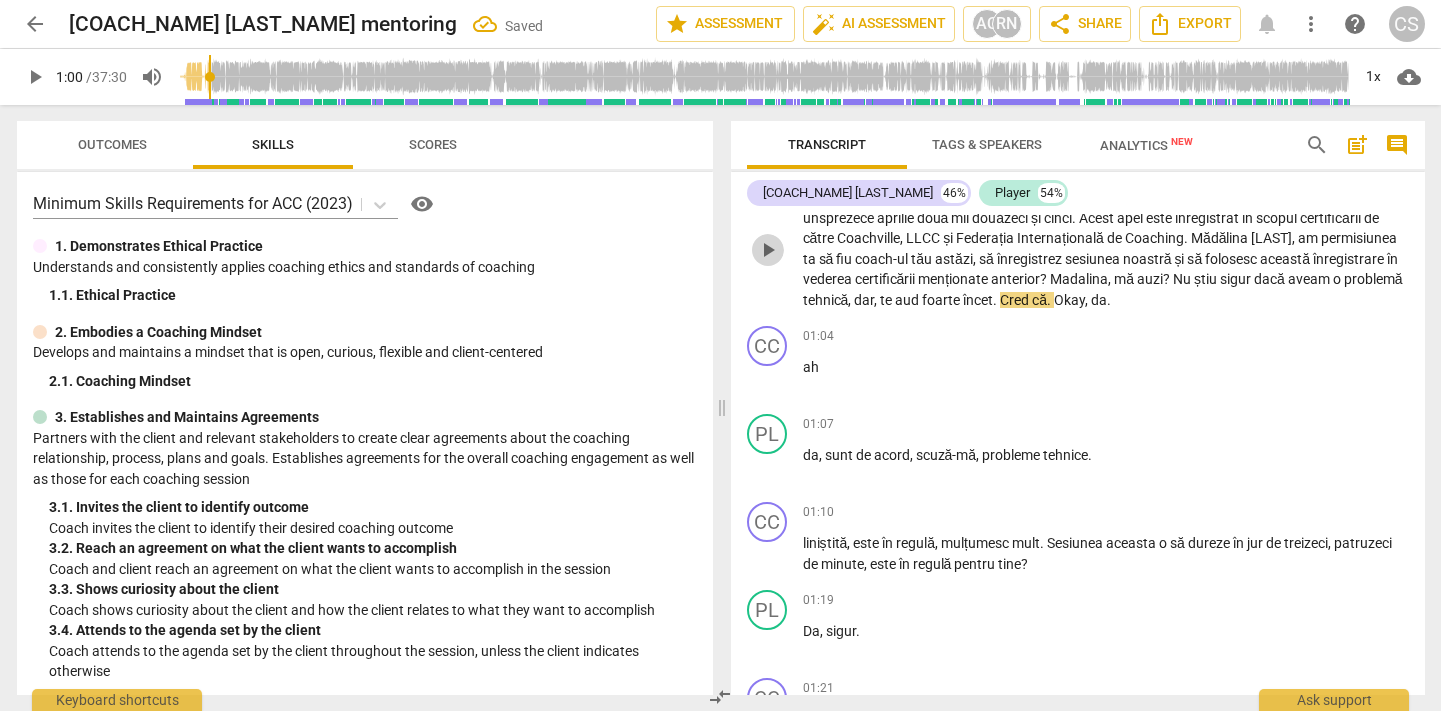 click on "play_arrow" at bounding box center (768, 250) 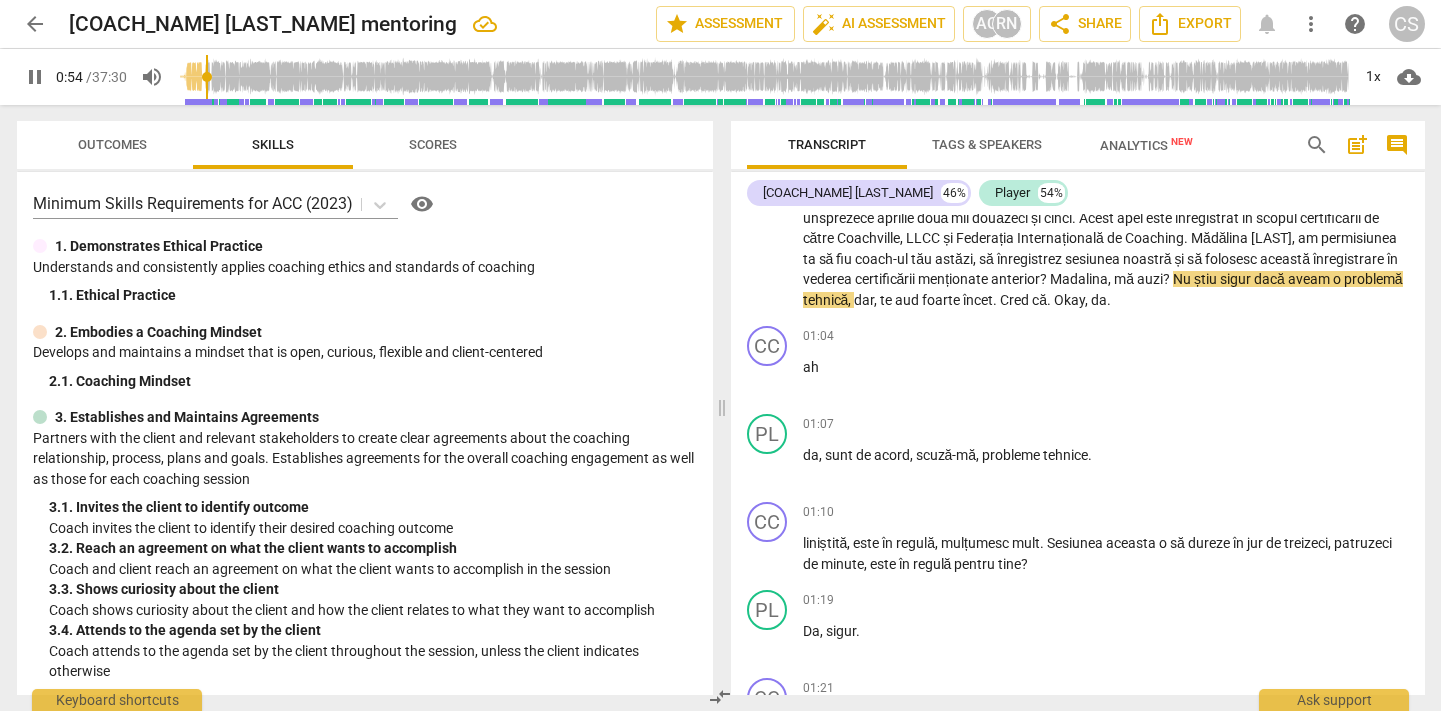 click at bounding box center [764, 77] 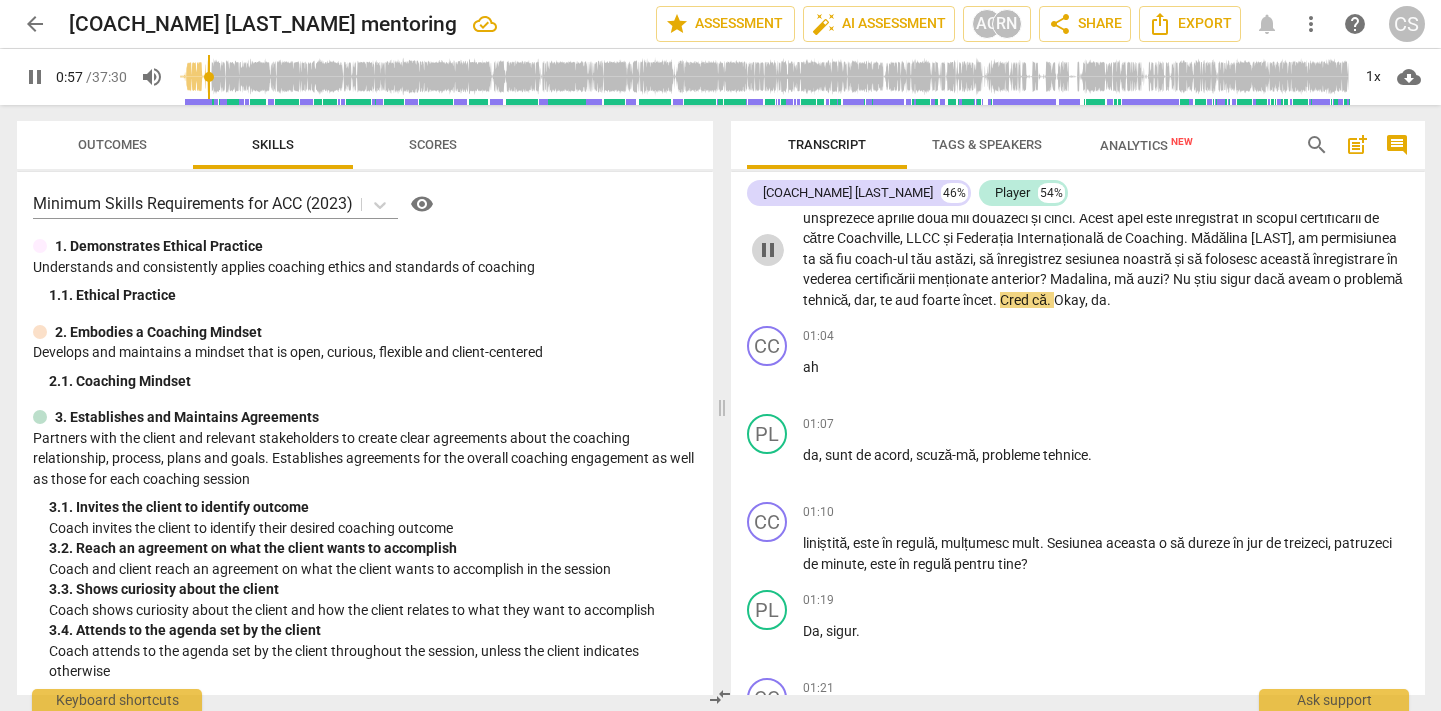 click on "pause" at bounding box center [768, 250] 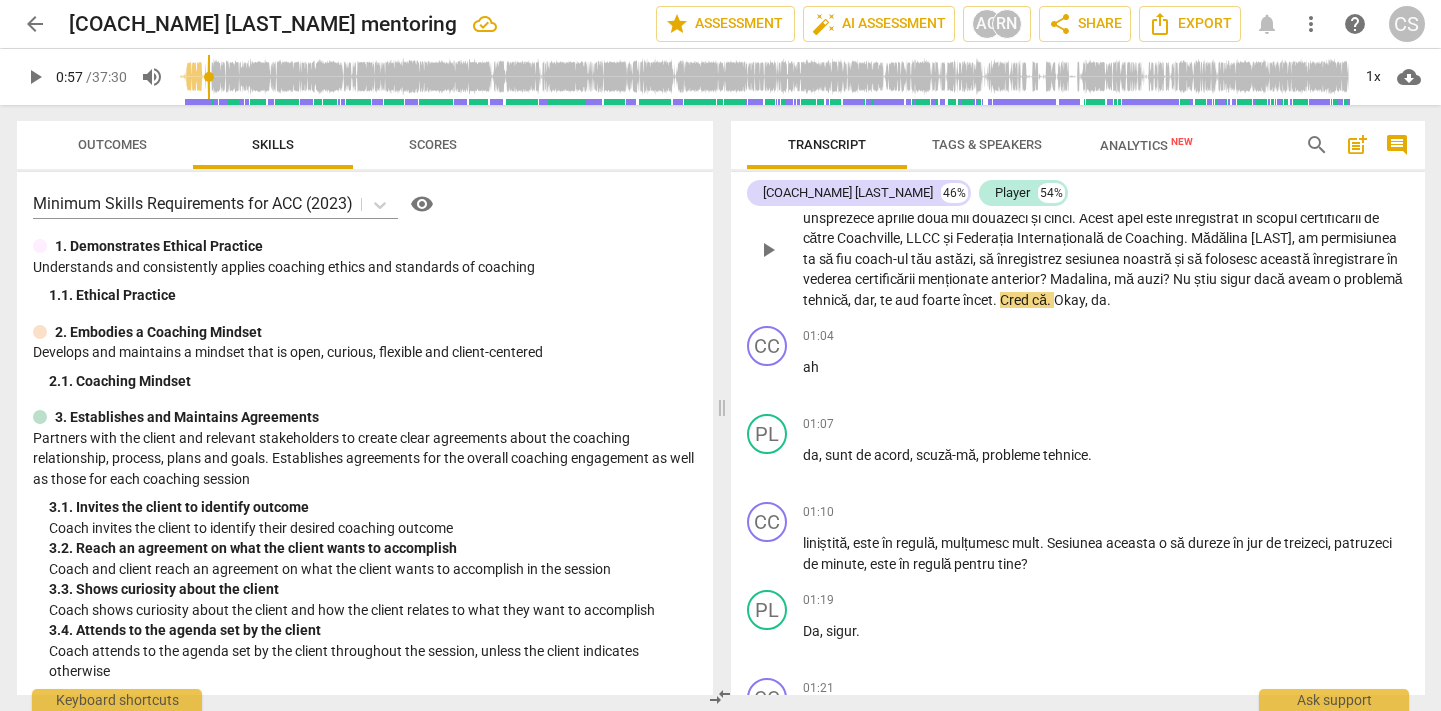 click on "dar" at bounding box center (864, 300) 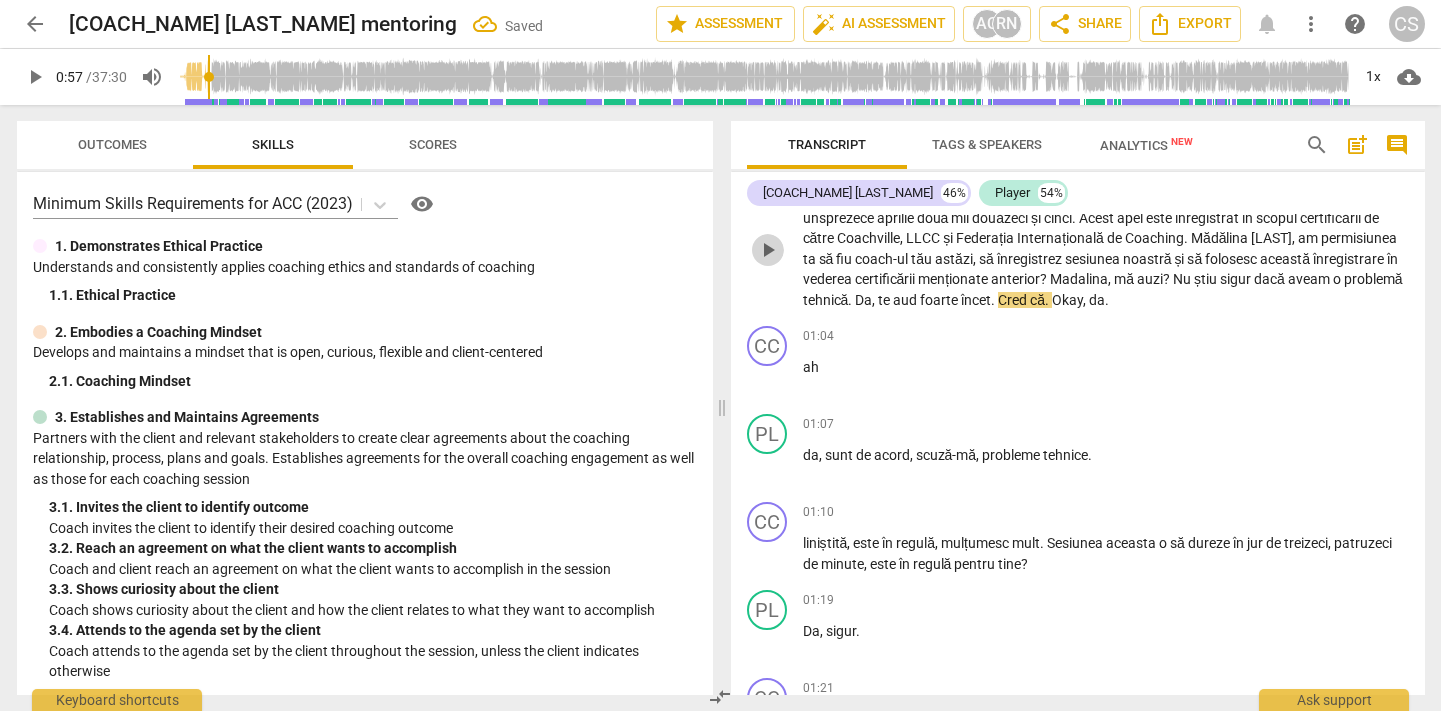 click on "play_arrow" at bounding box center (768, 250) 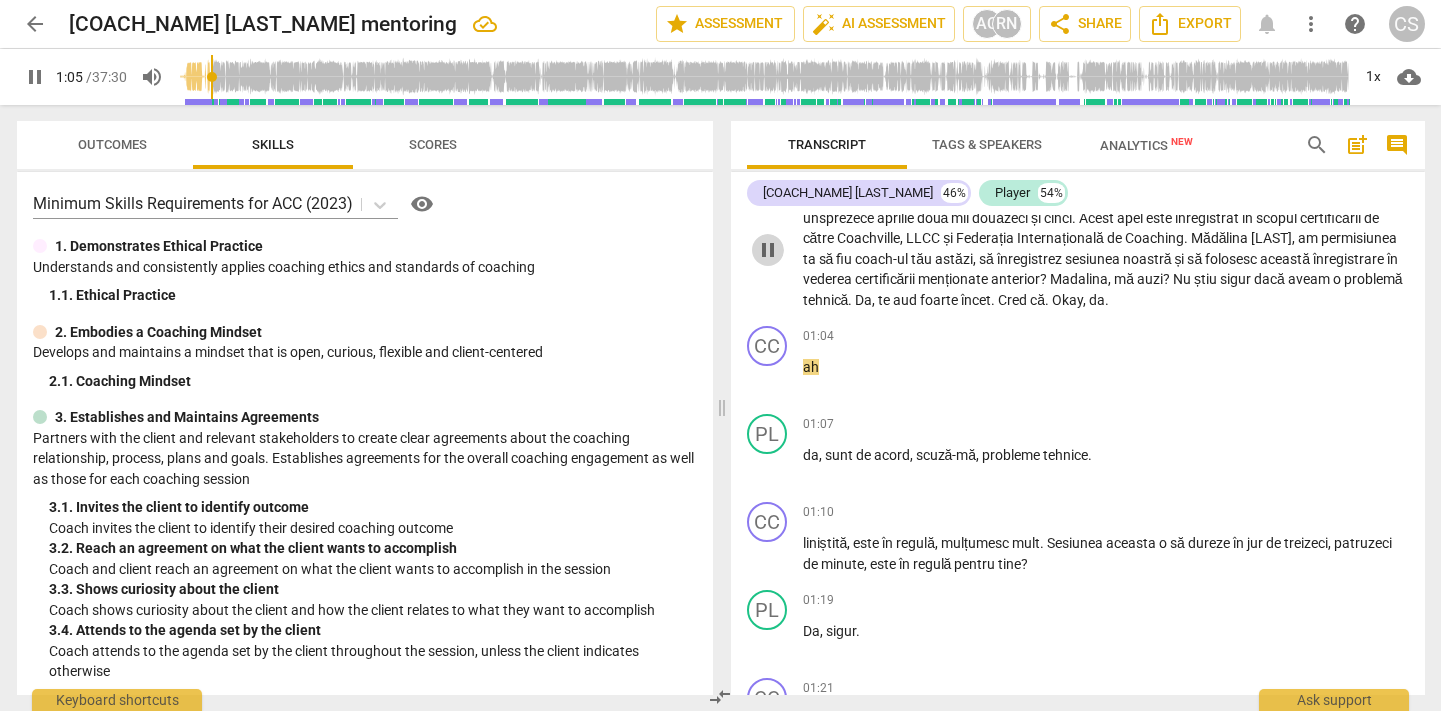 click on "pause" at bounding box center (768, 250) 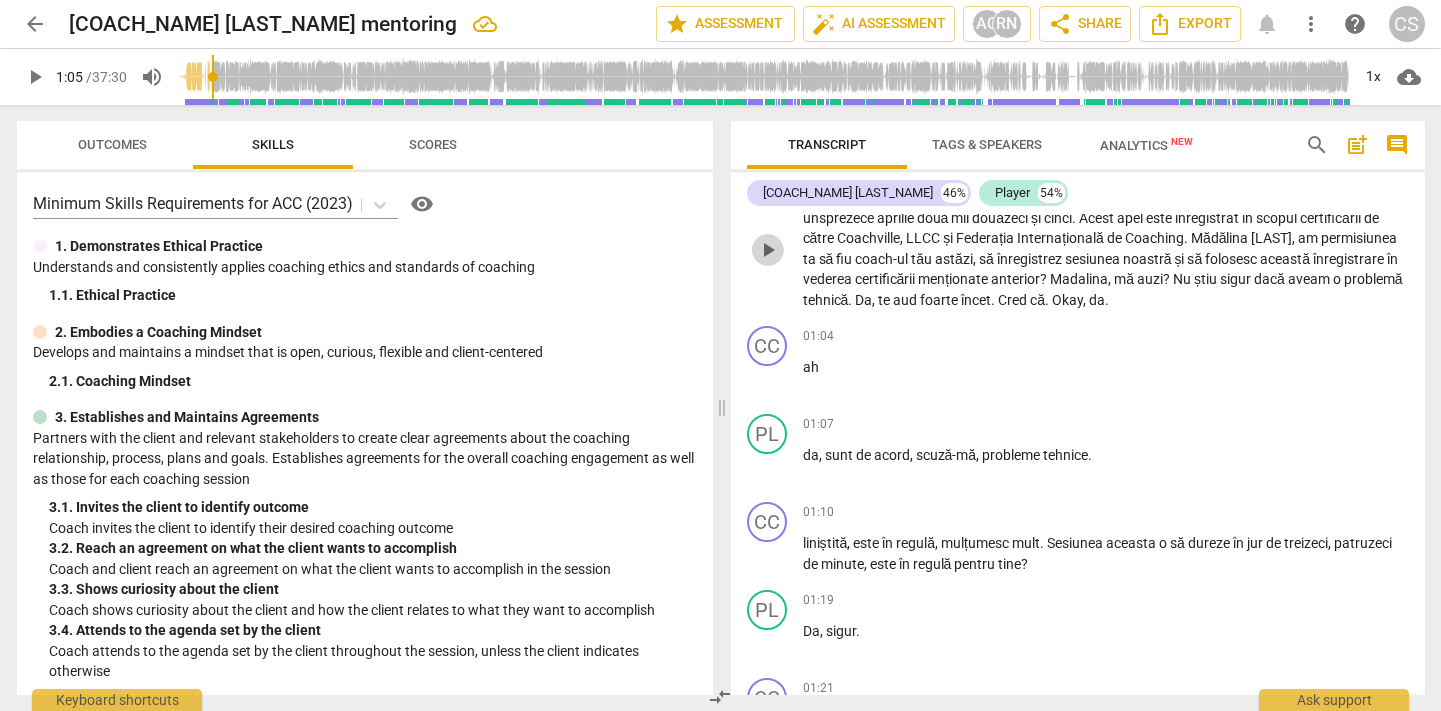 click on "play_arrow" at bounding box center [768, 250] 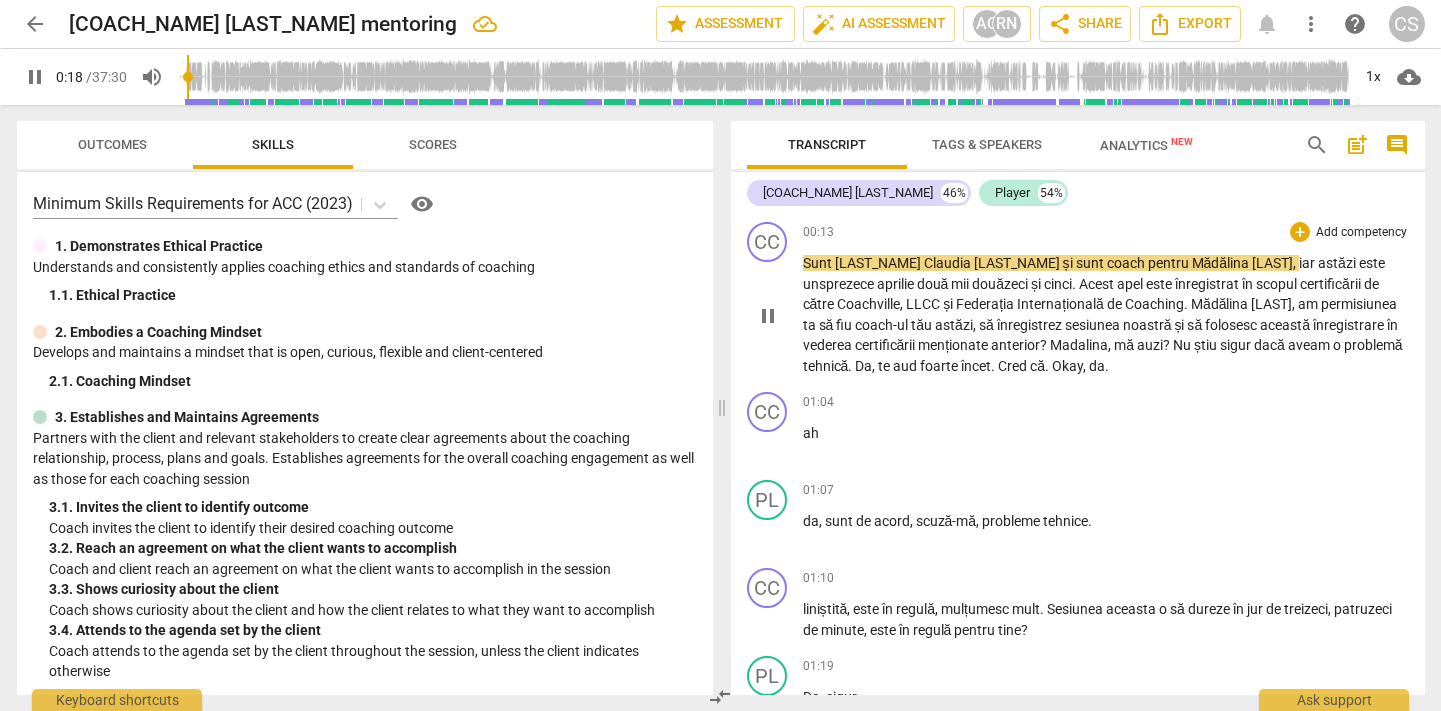 scroll, scrollTop: 1, scrollLeft: 0, axis: vertical 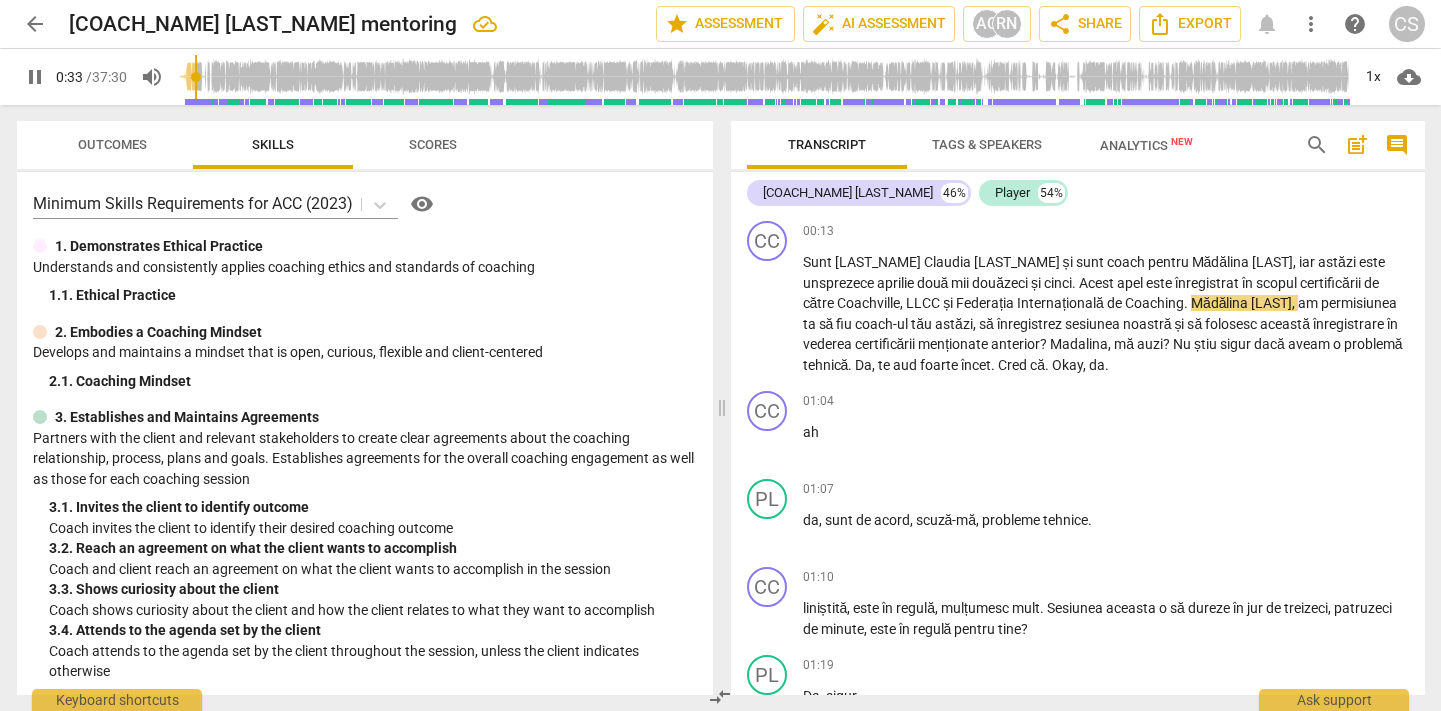 click at bounding box center [764, 77] 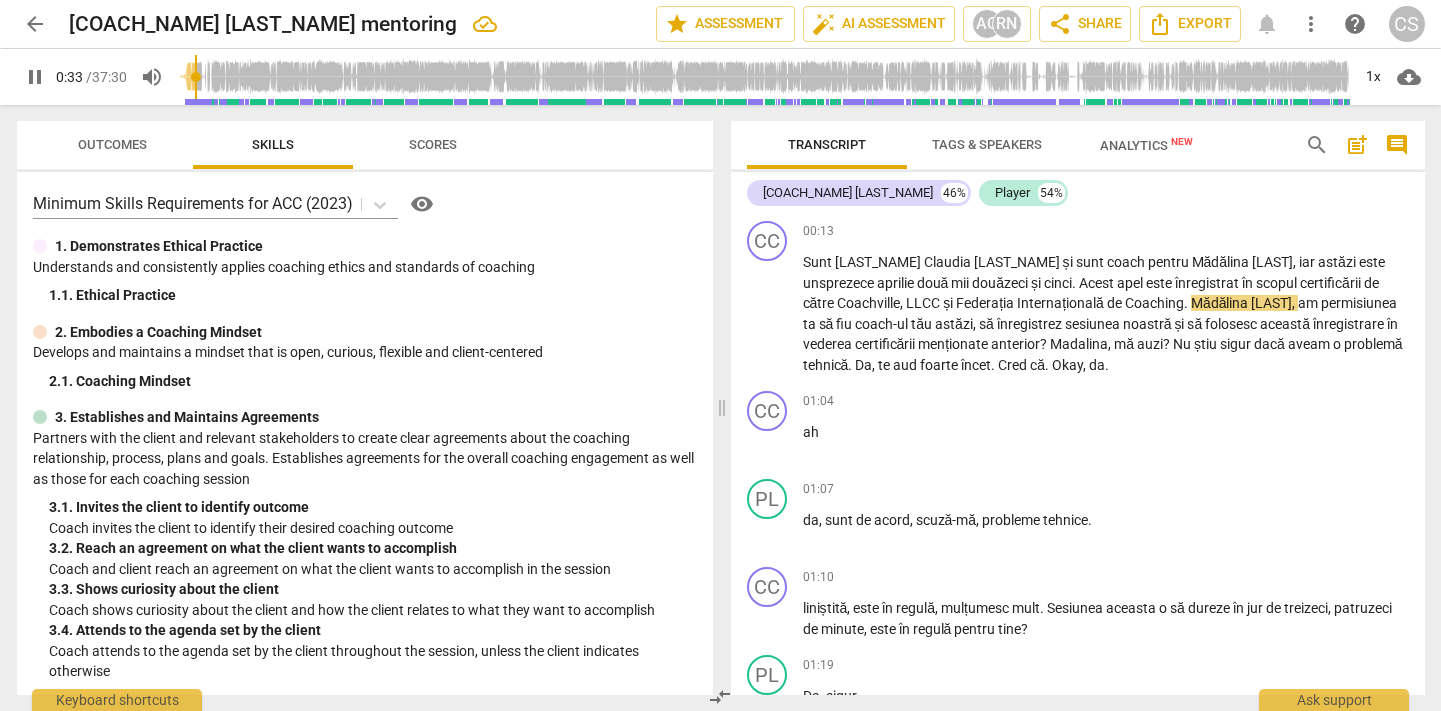 click at bounding box center [764, 77] 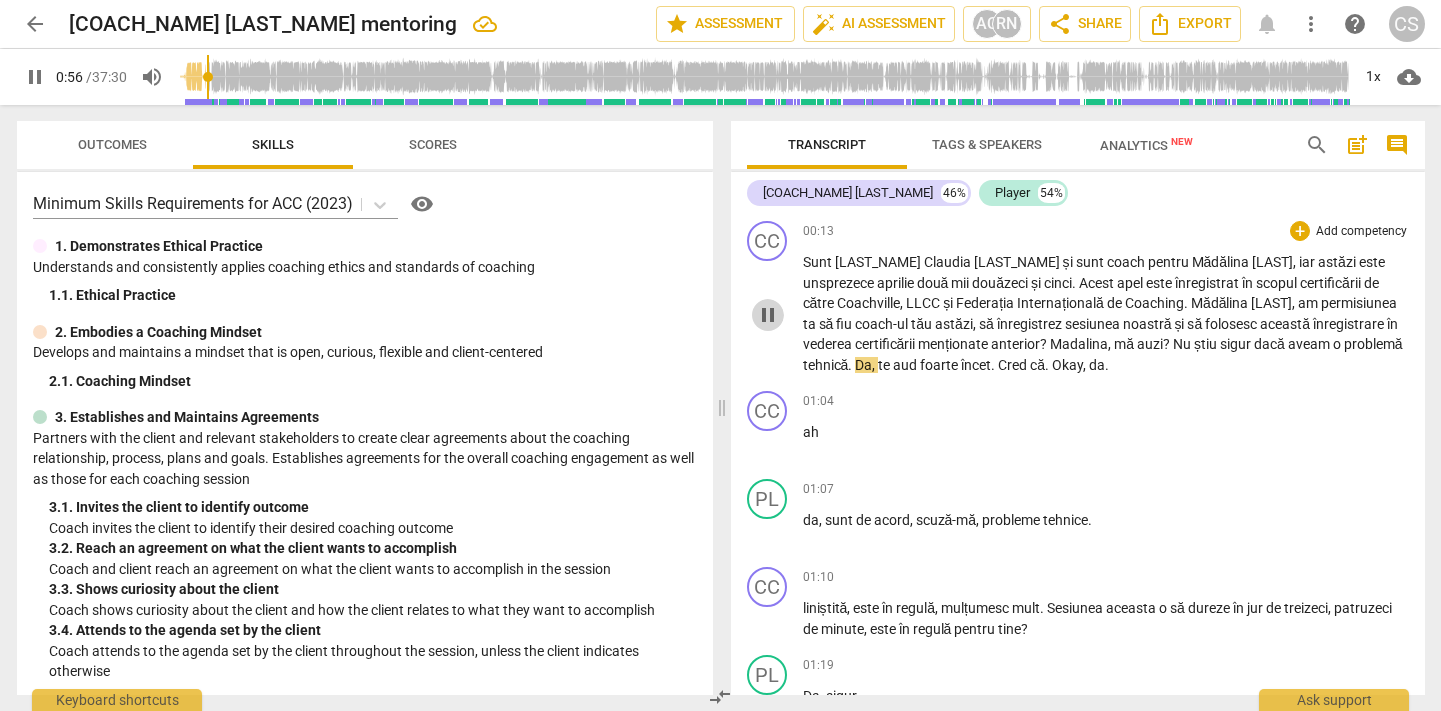 click on "pause" at bounding box center [768, 315] 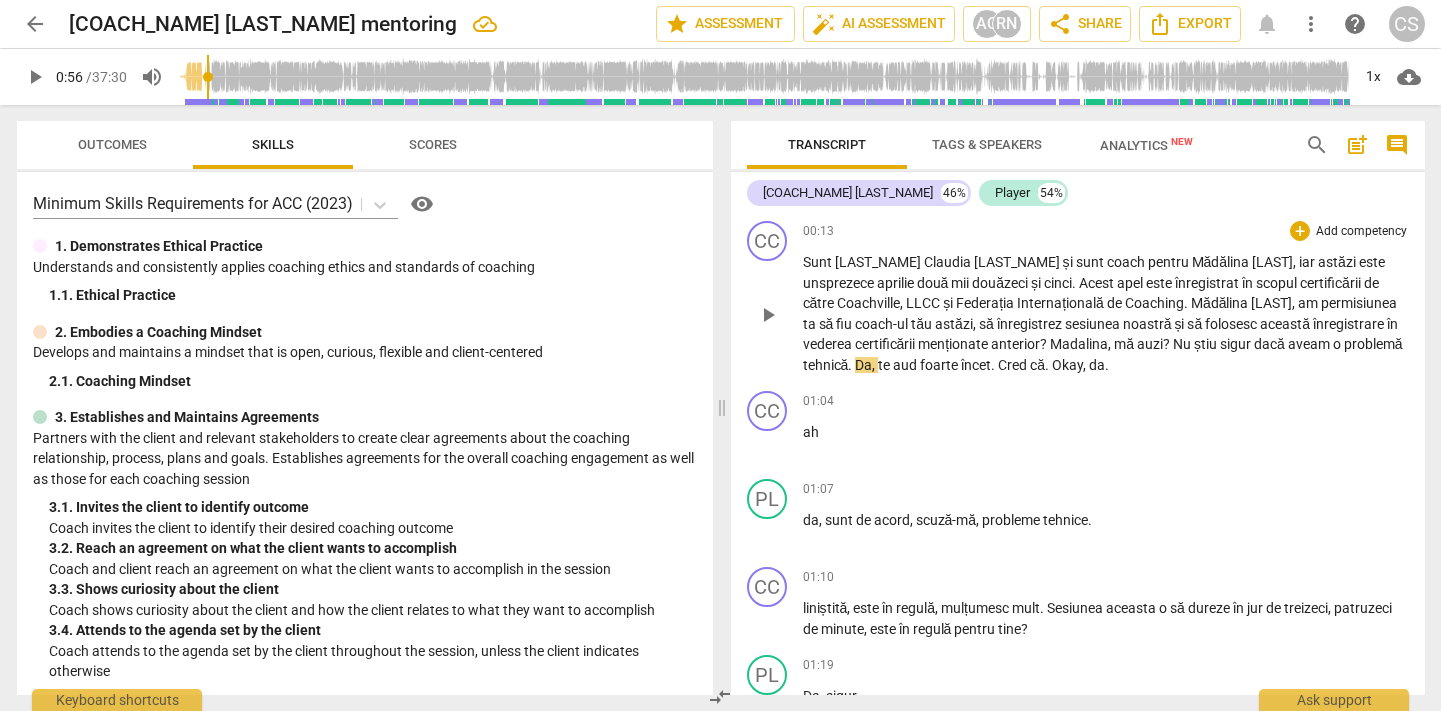 click on "Da" at bounding box center (863, 365) 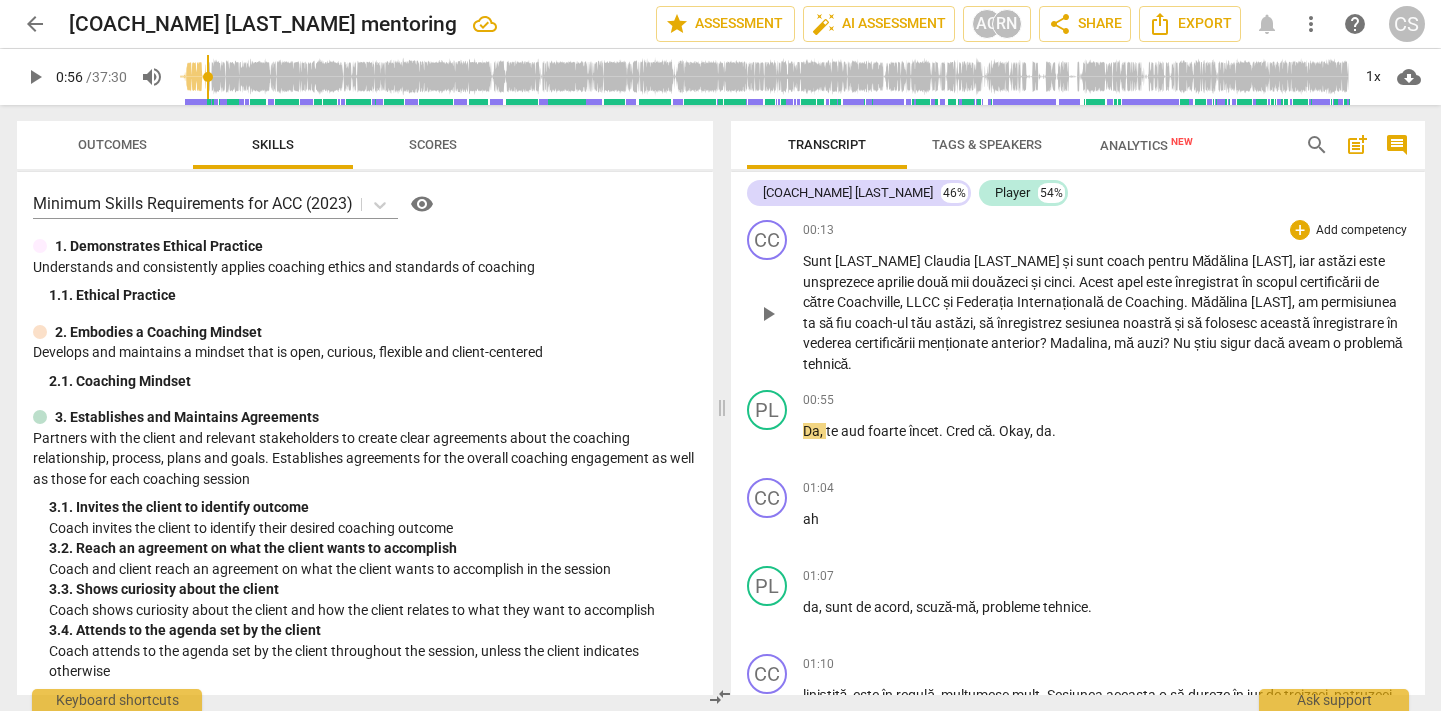 scroll, scrollTop: 0, scrollLeft: 0, axis: both 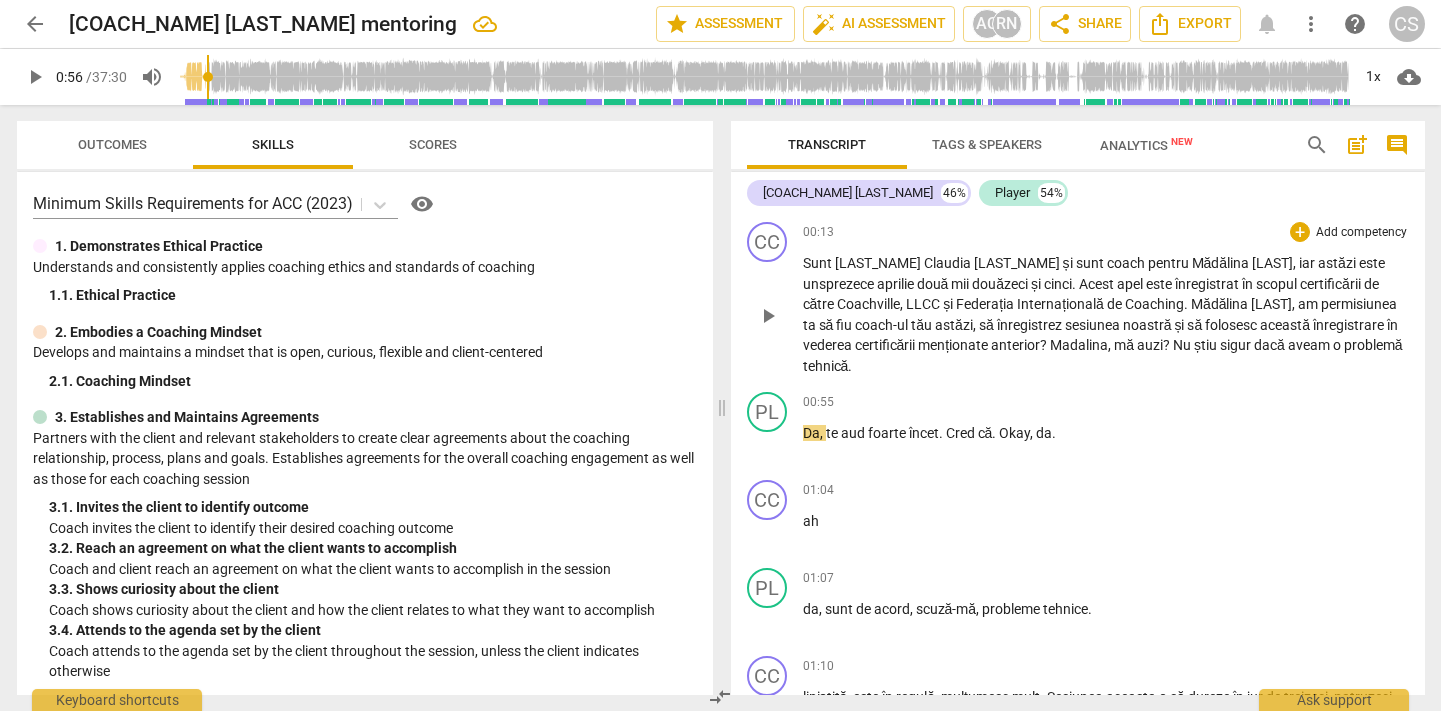 click on "certificării" at bounding box center (887, 345) 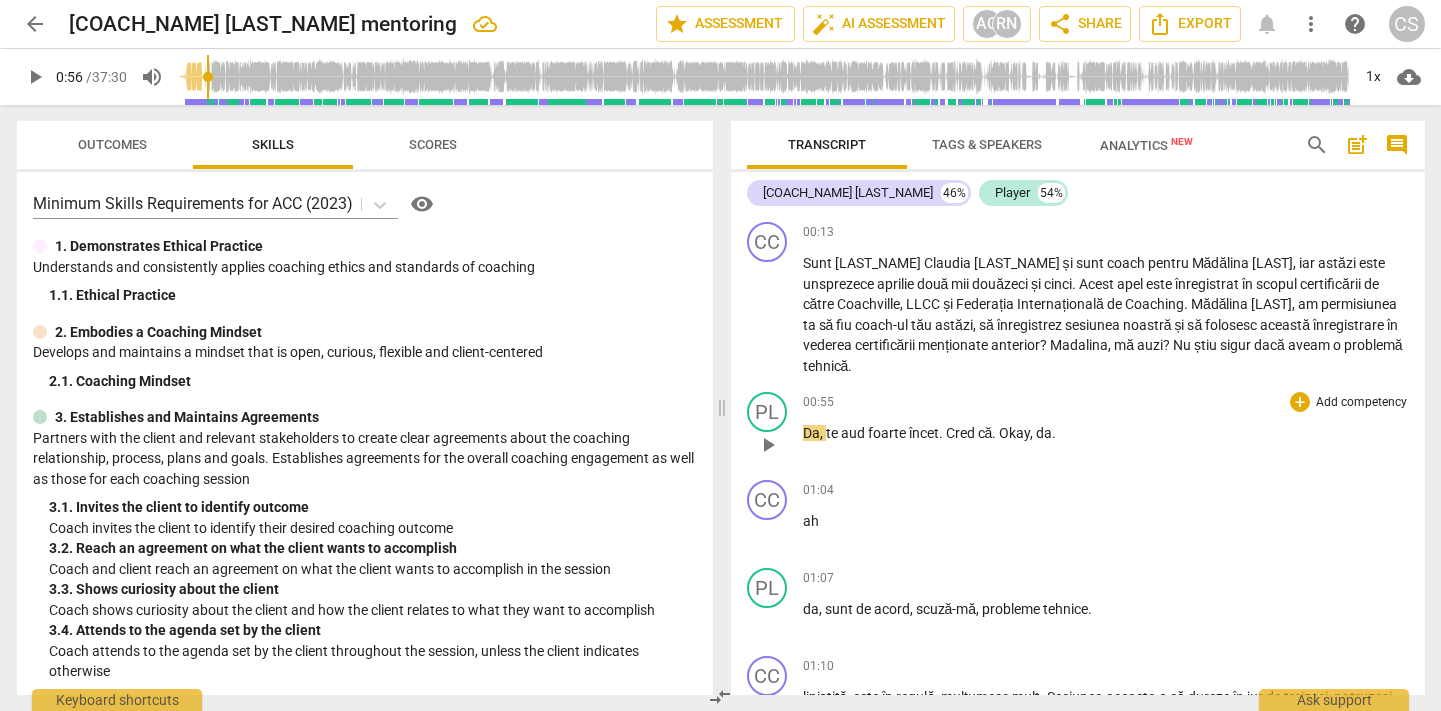 click on "Da" at bounding box center (811, 433) 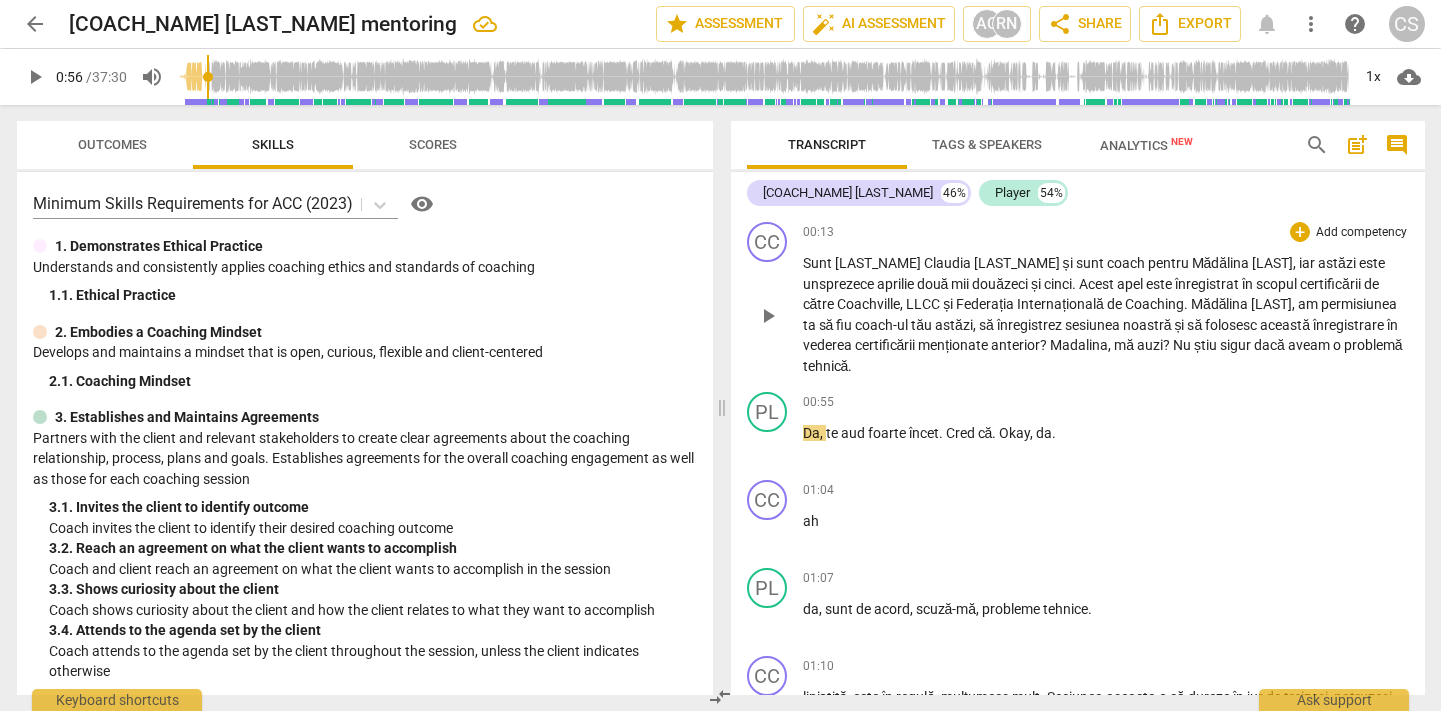 click on "înregistrare" at bounding box center [1350, 325] 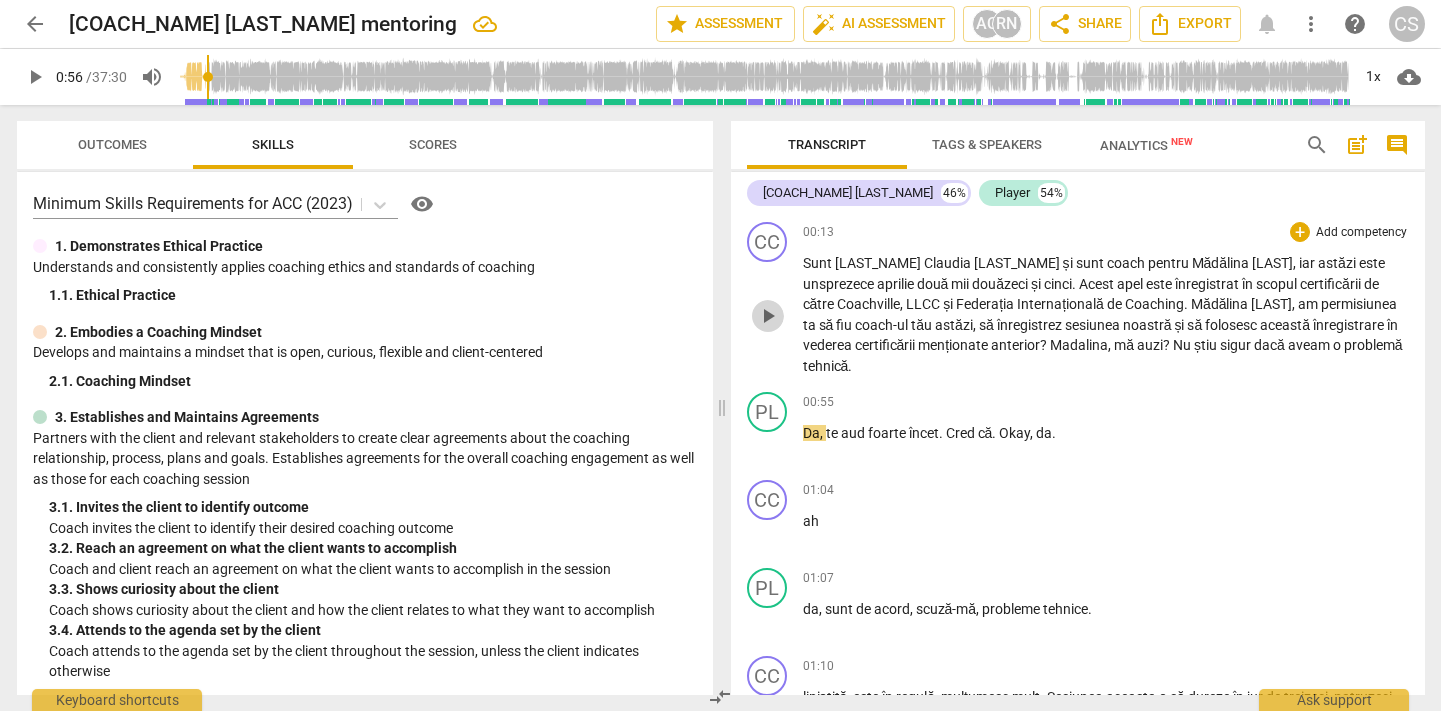 click on "play_arrow" at bounding box center (768, 316) 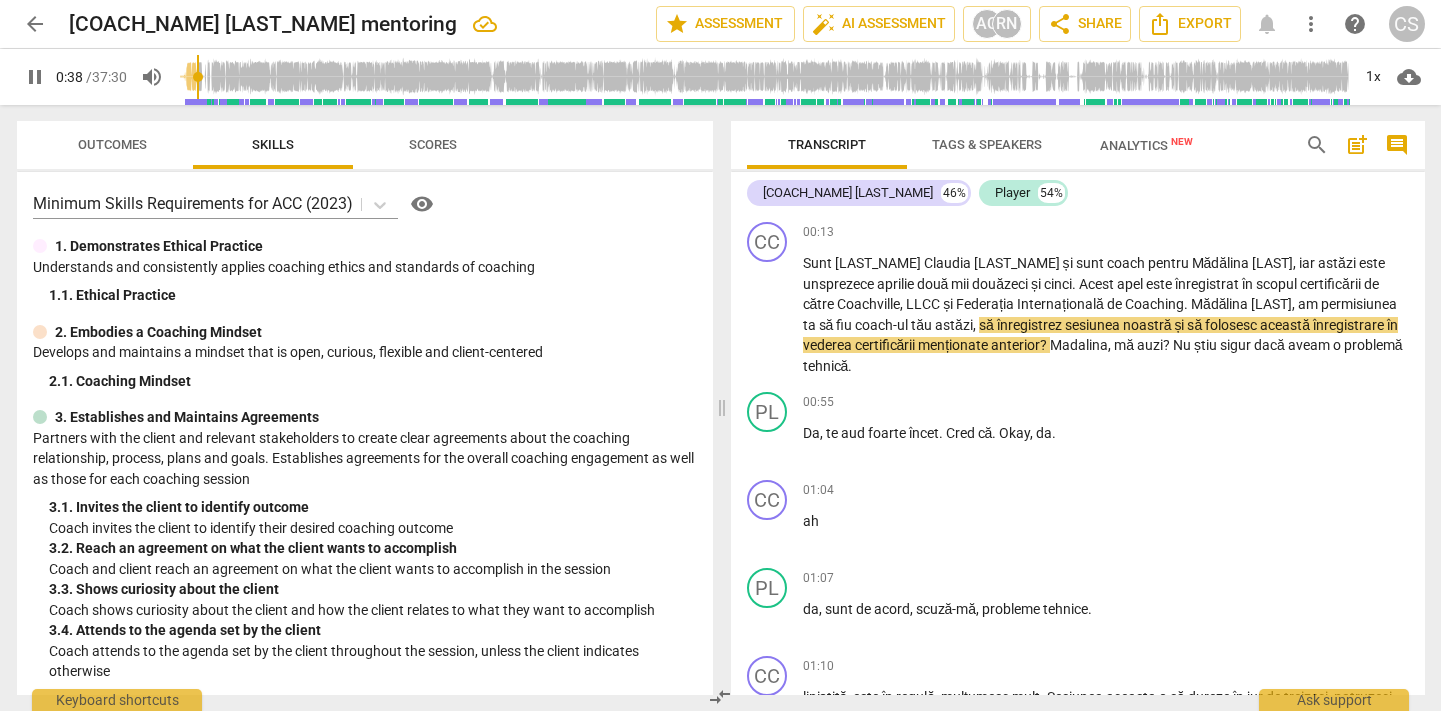 click at bounding box center [764, 77] 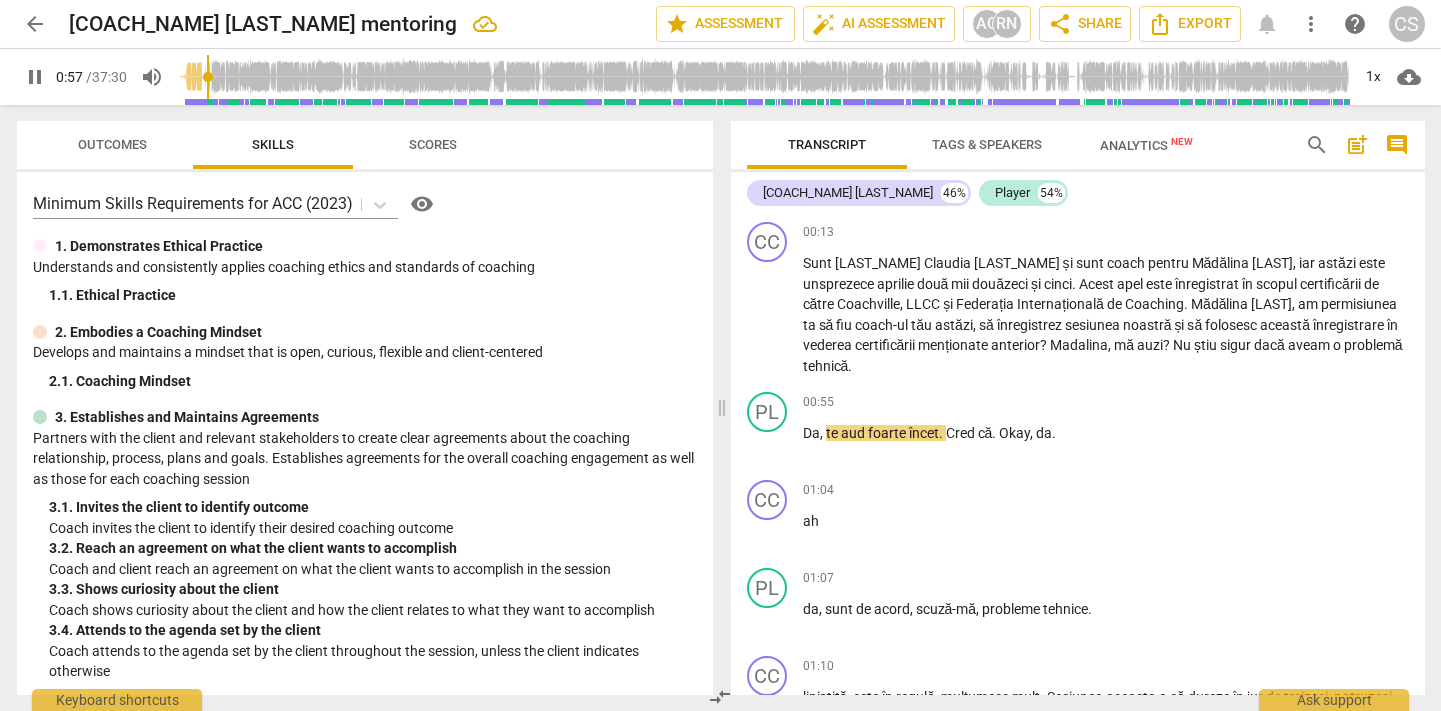 click at bounding box center (764, 77) 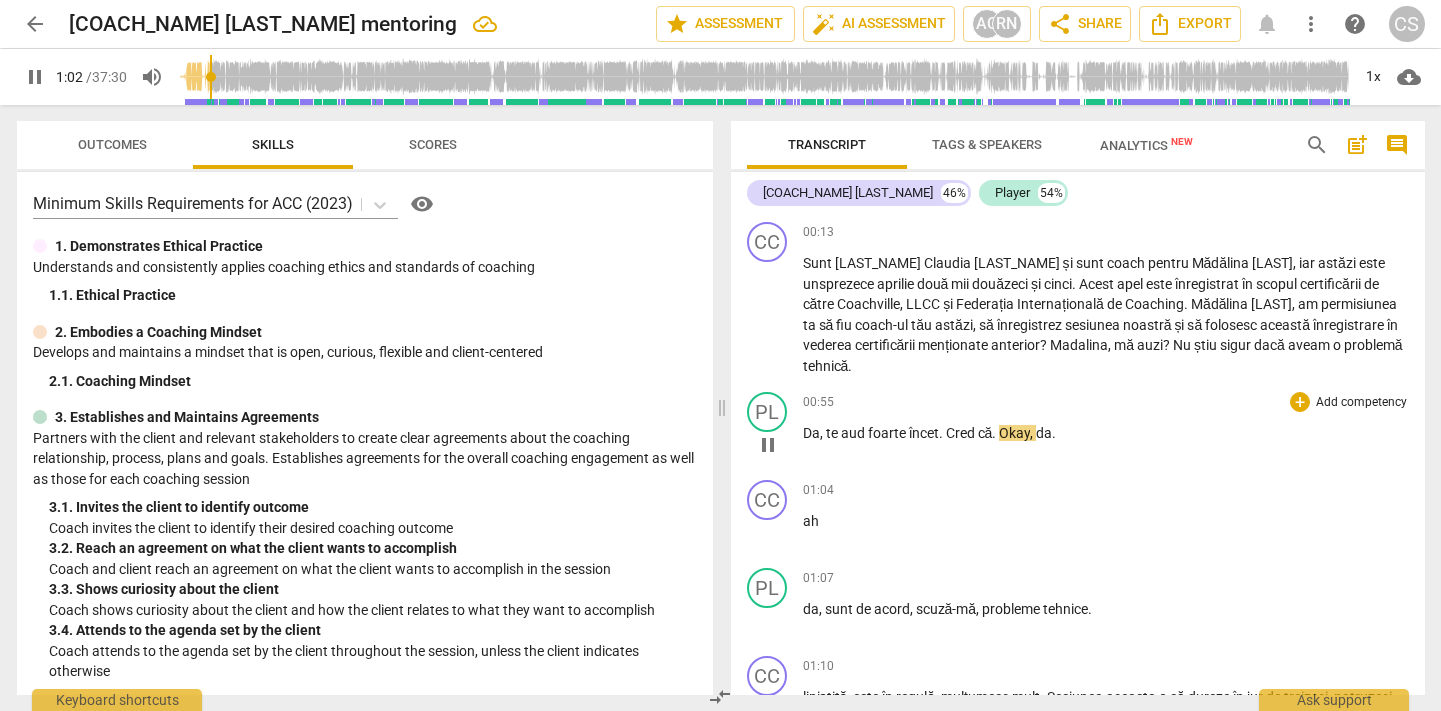 click on "pause" at bounding box center (768, 445) 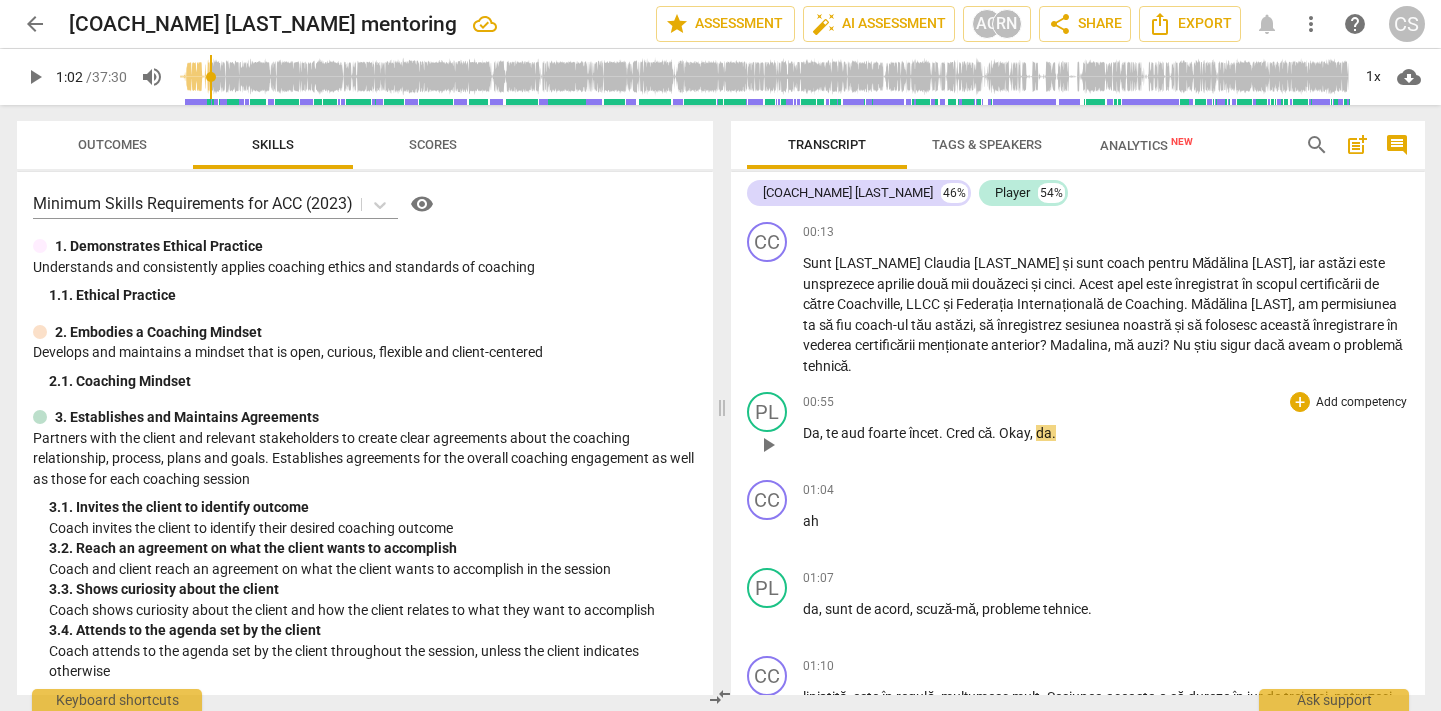 type on "63" 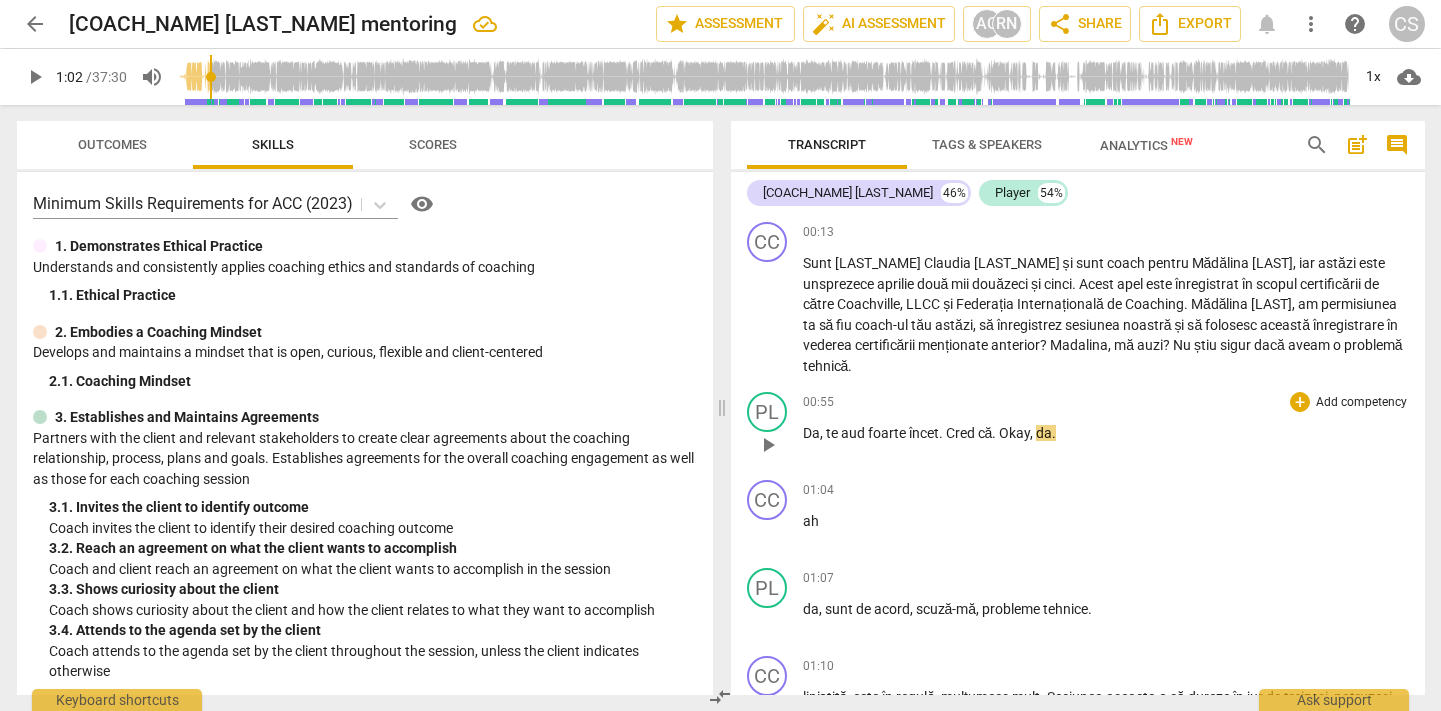 click on "Da" at bounding box center [811, 433] 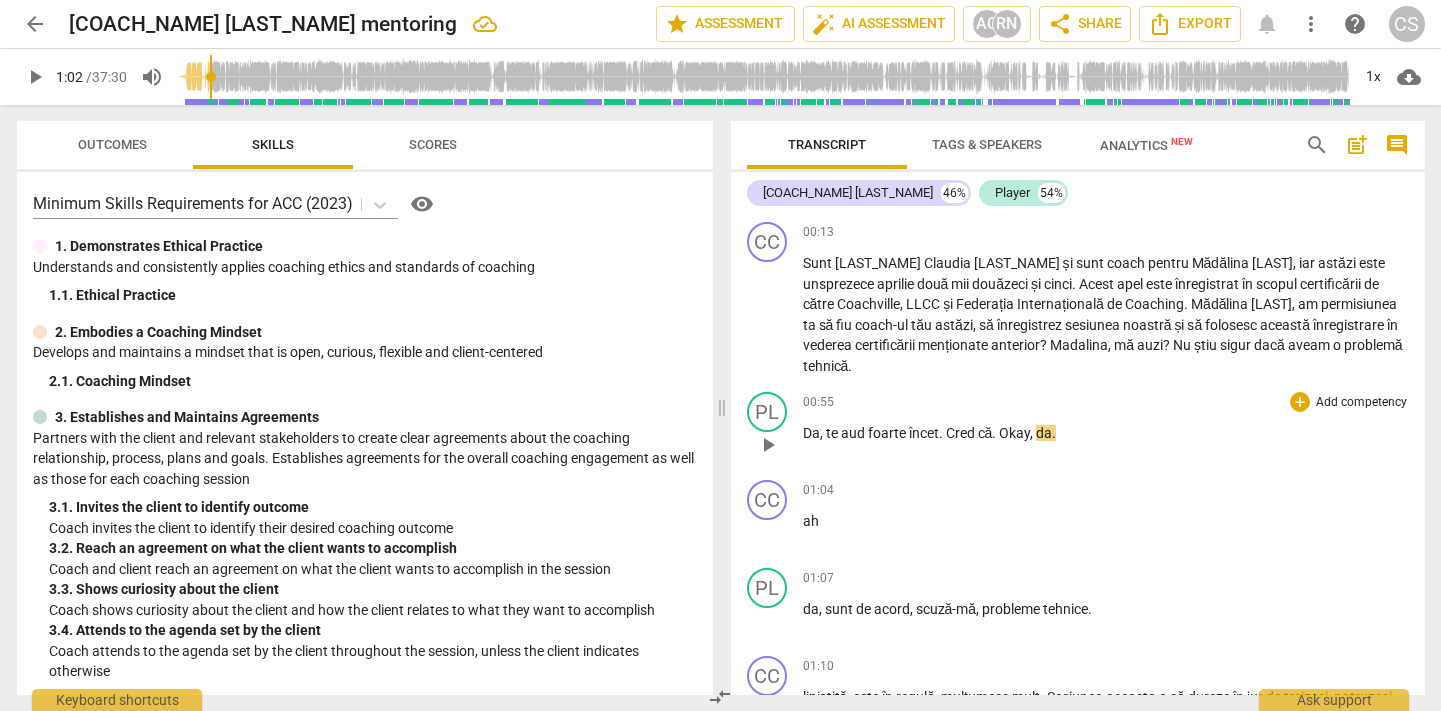 type 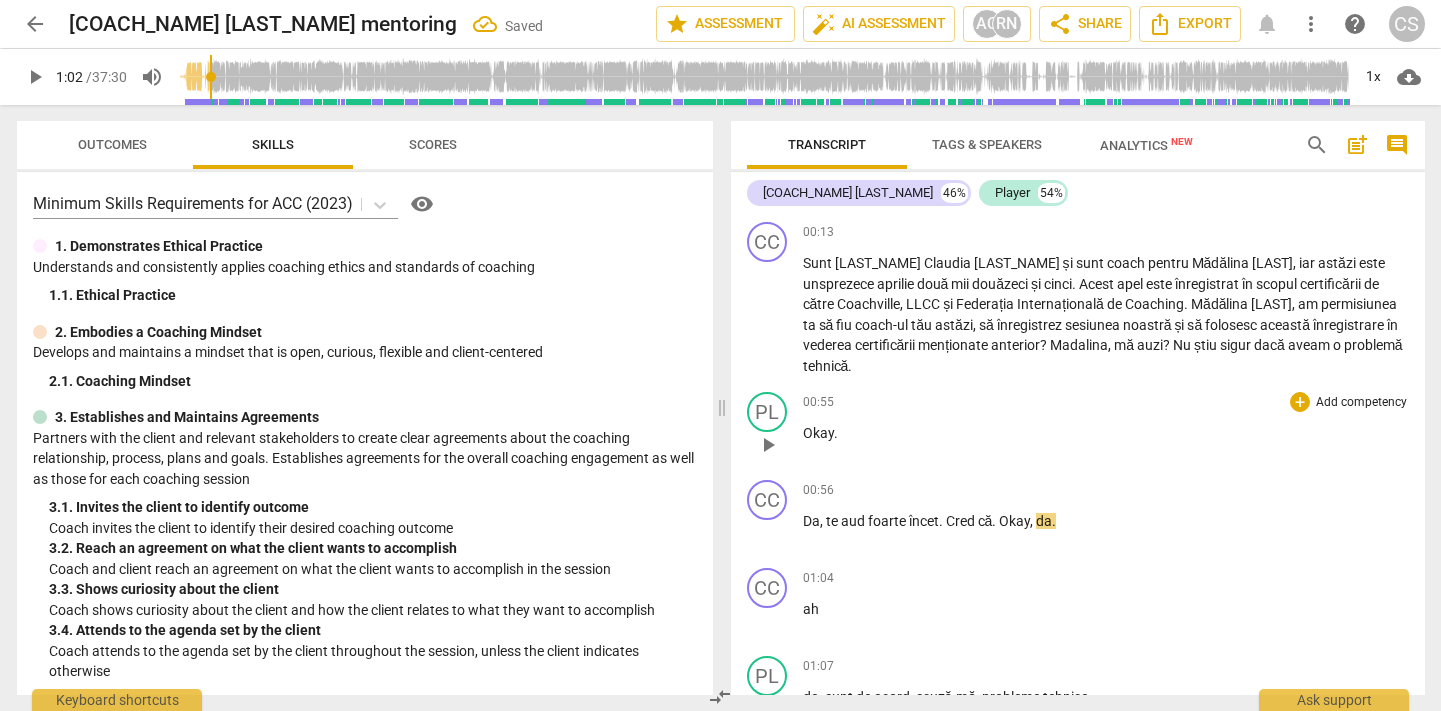 click on "play_arrow" at bounding box center (768, 445) 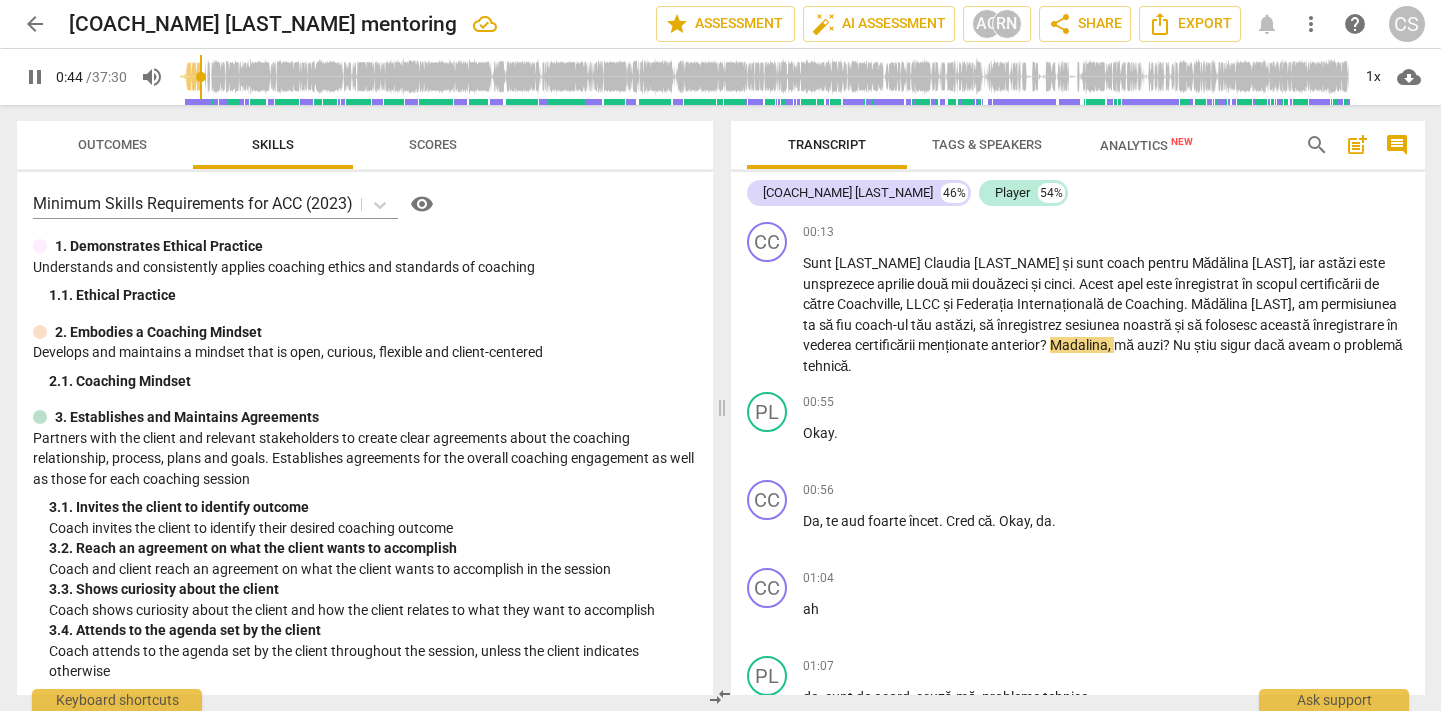 click at bounding box center (764, 77) 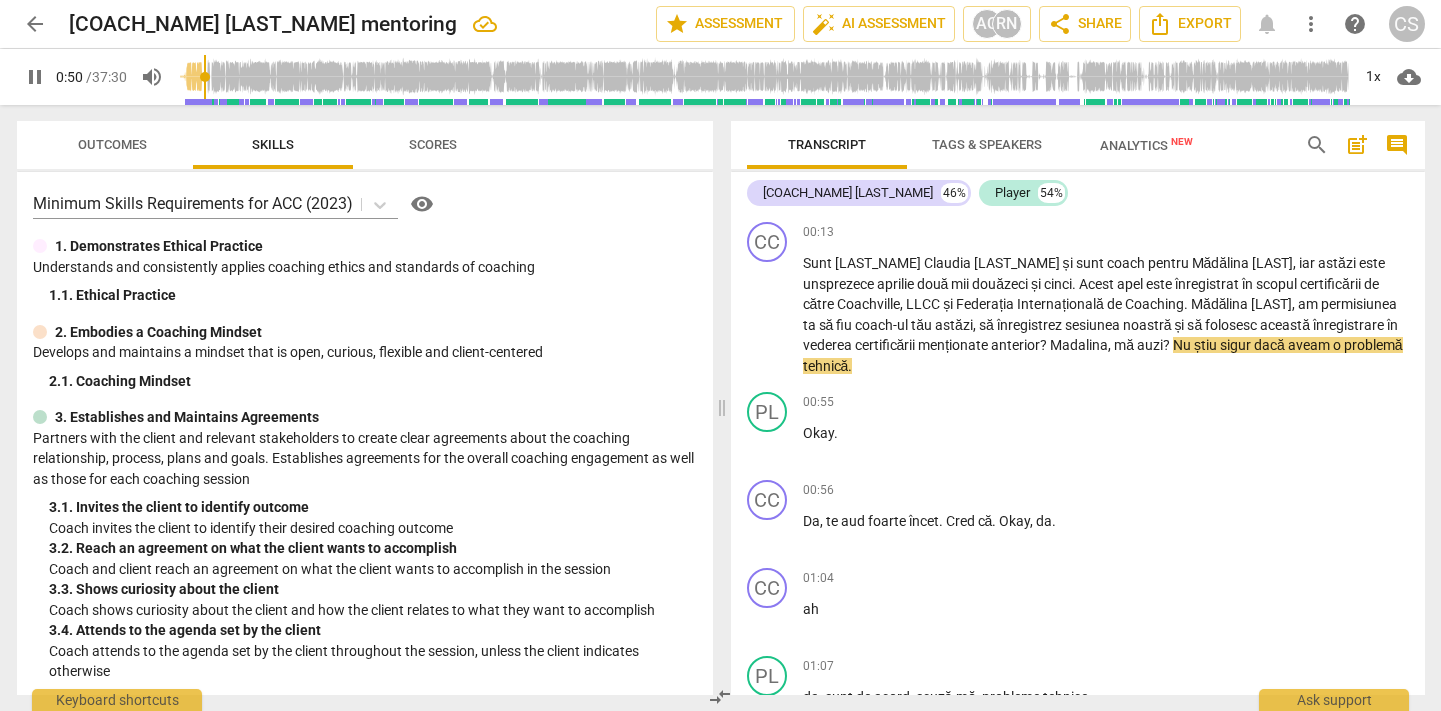 click at bounding box center (764, 77) 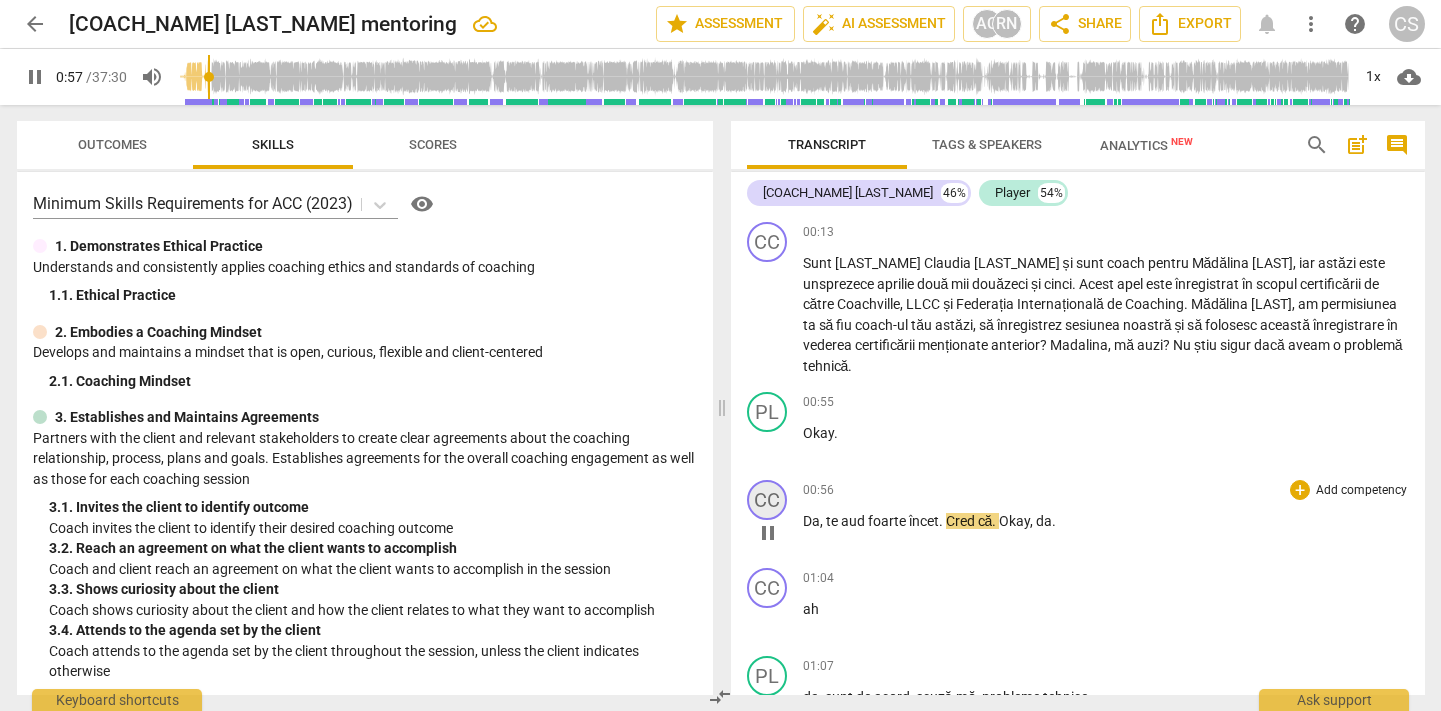 click on "pause" at bounding box center [768, 533] 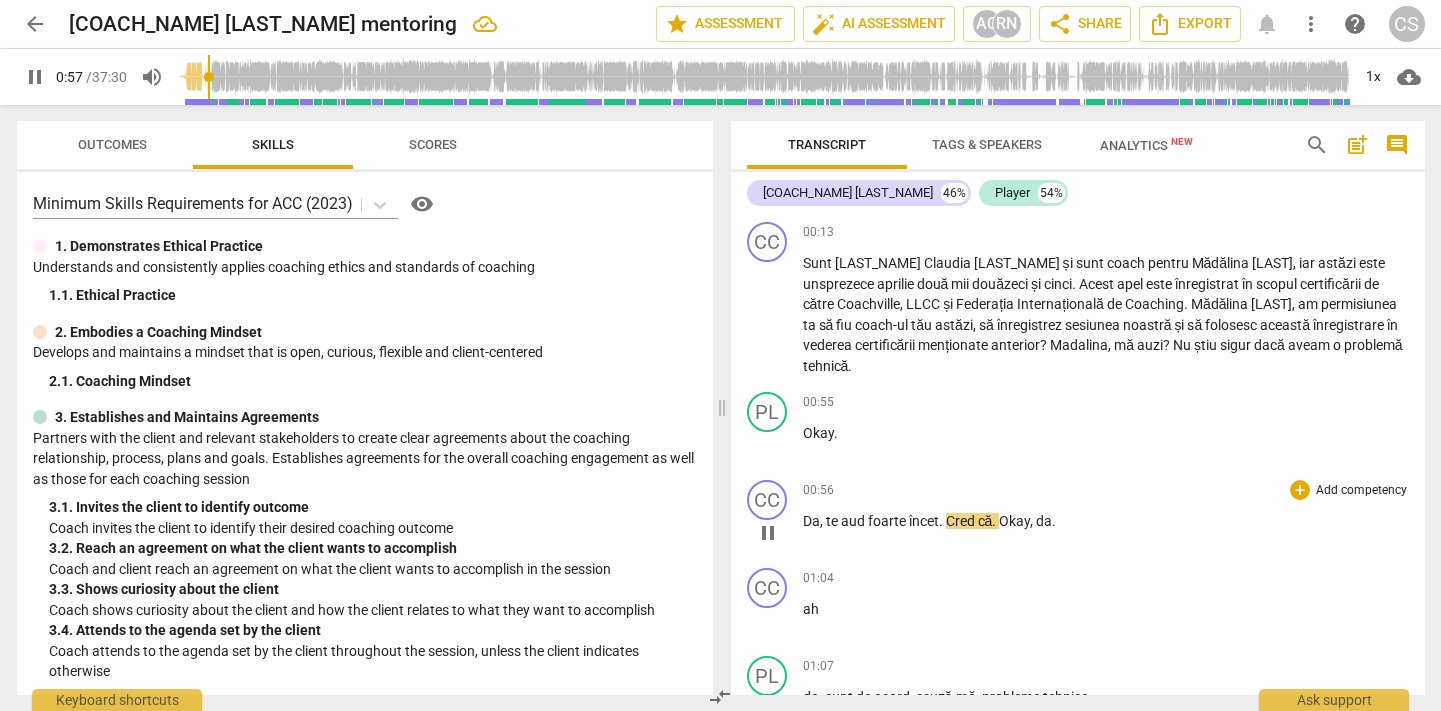 type on "58" 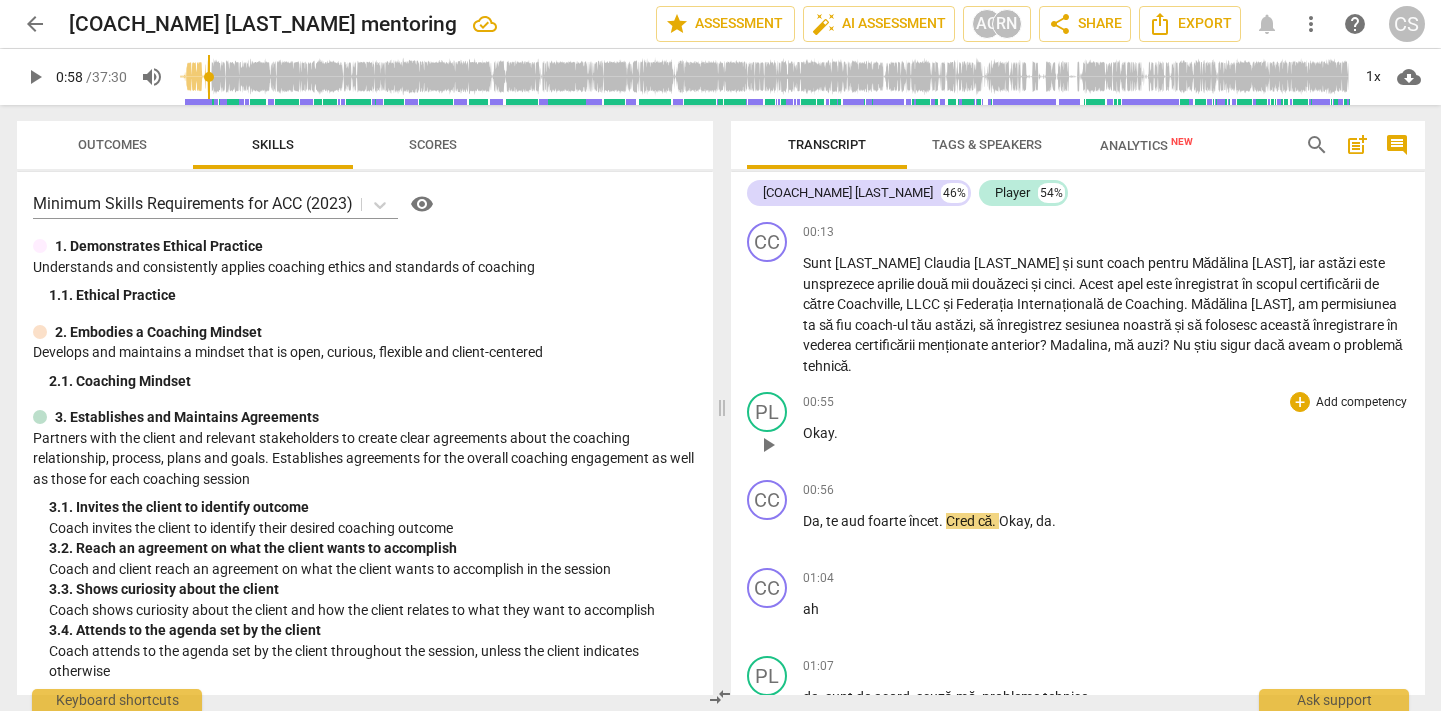 click on "Okay" at bounding box center (818, 433) 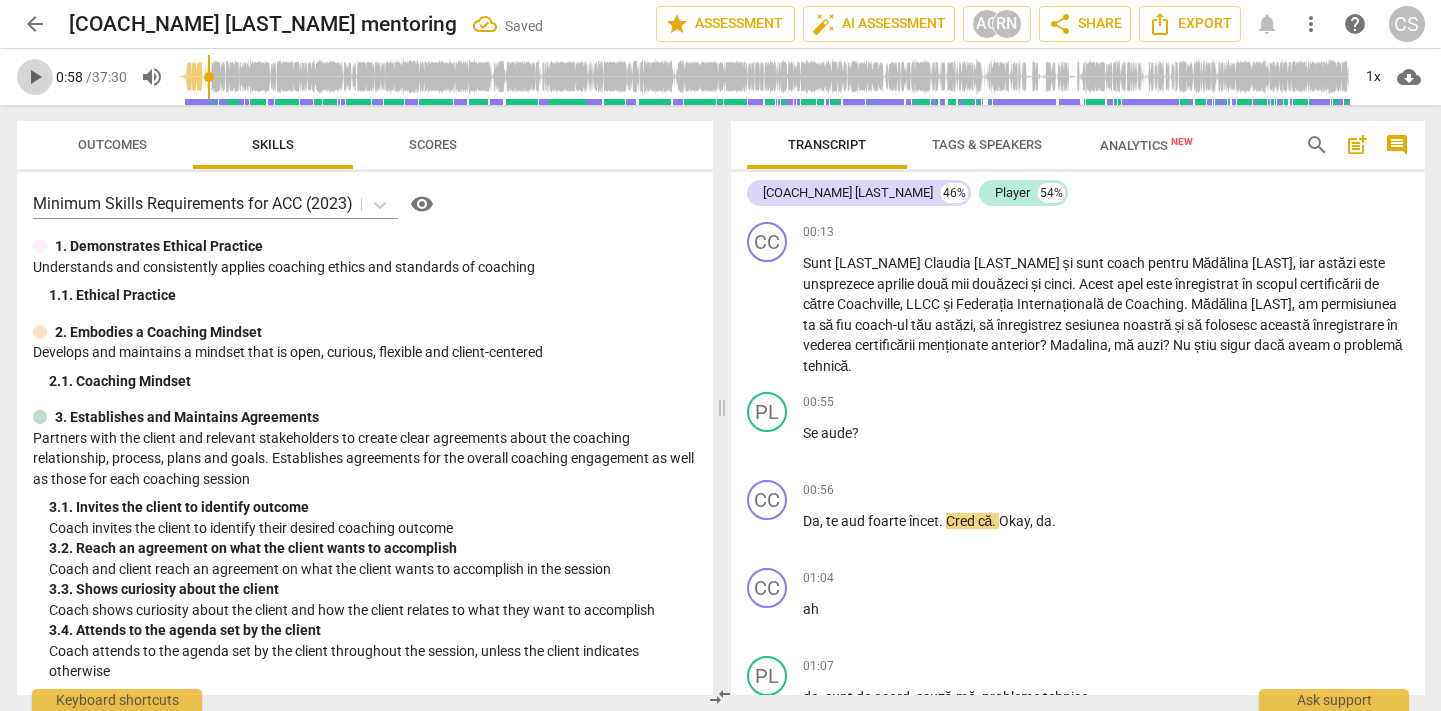 click on "play_arrow" at bounding box center [35, 77] 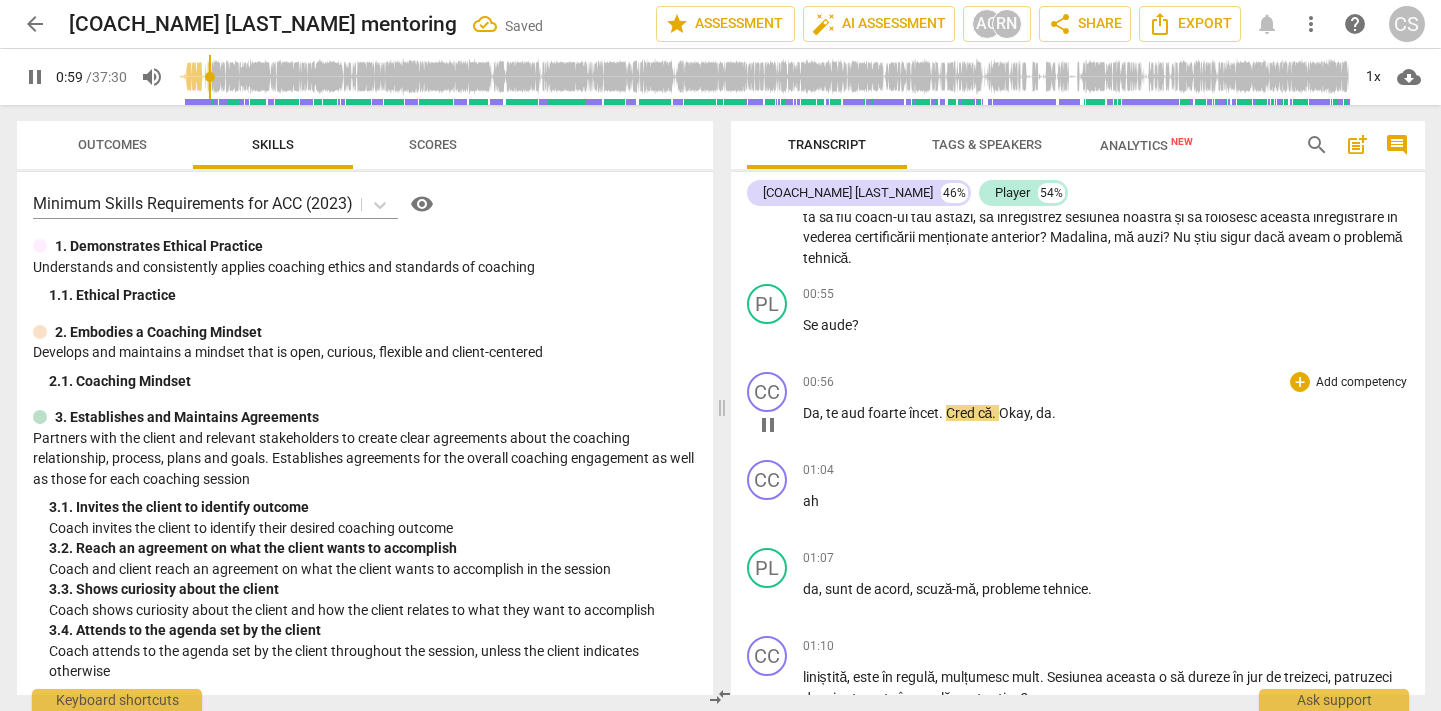 scroll, scrollTop: 124, scrollLeft: 0, axis: vertical 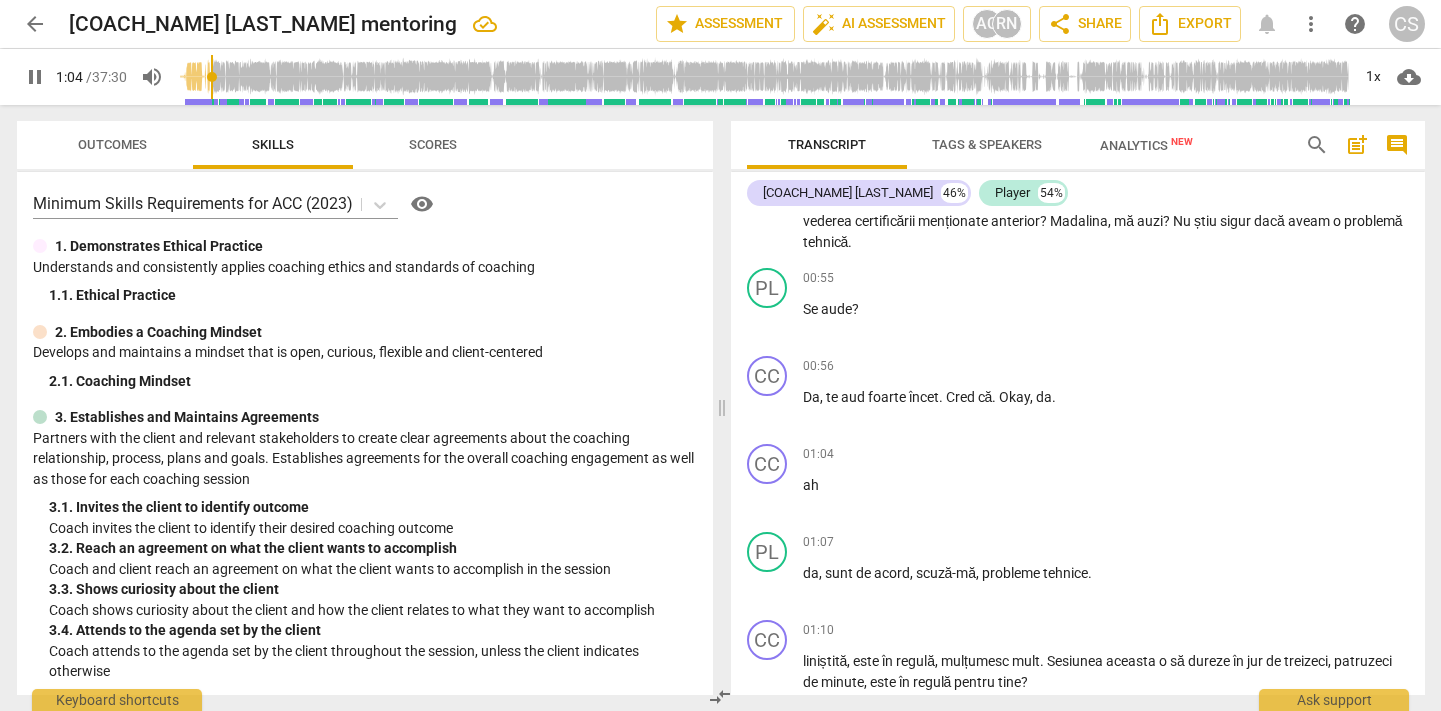 click on "pause" at bounding box center [35, 77] 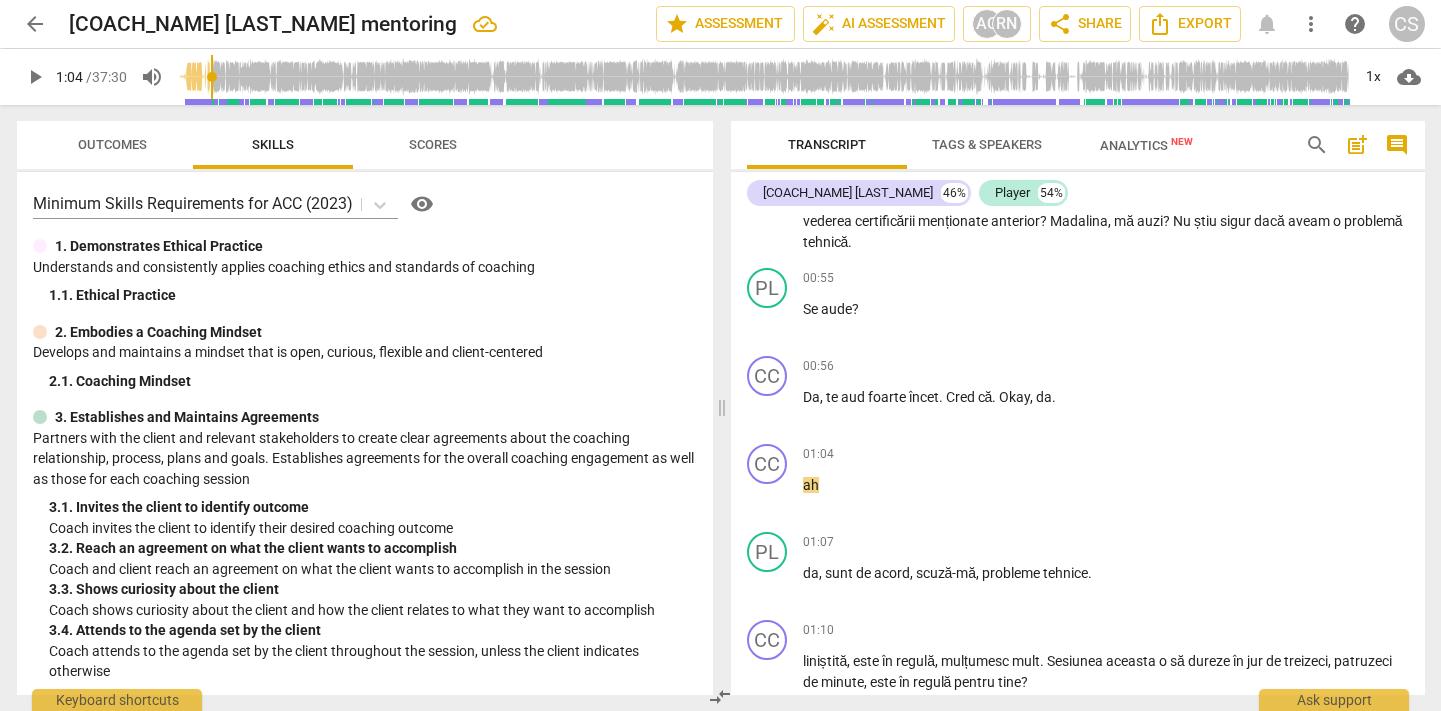type on "65" 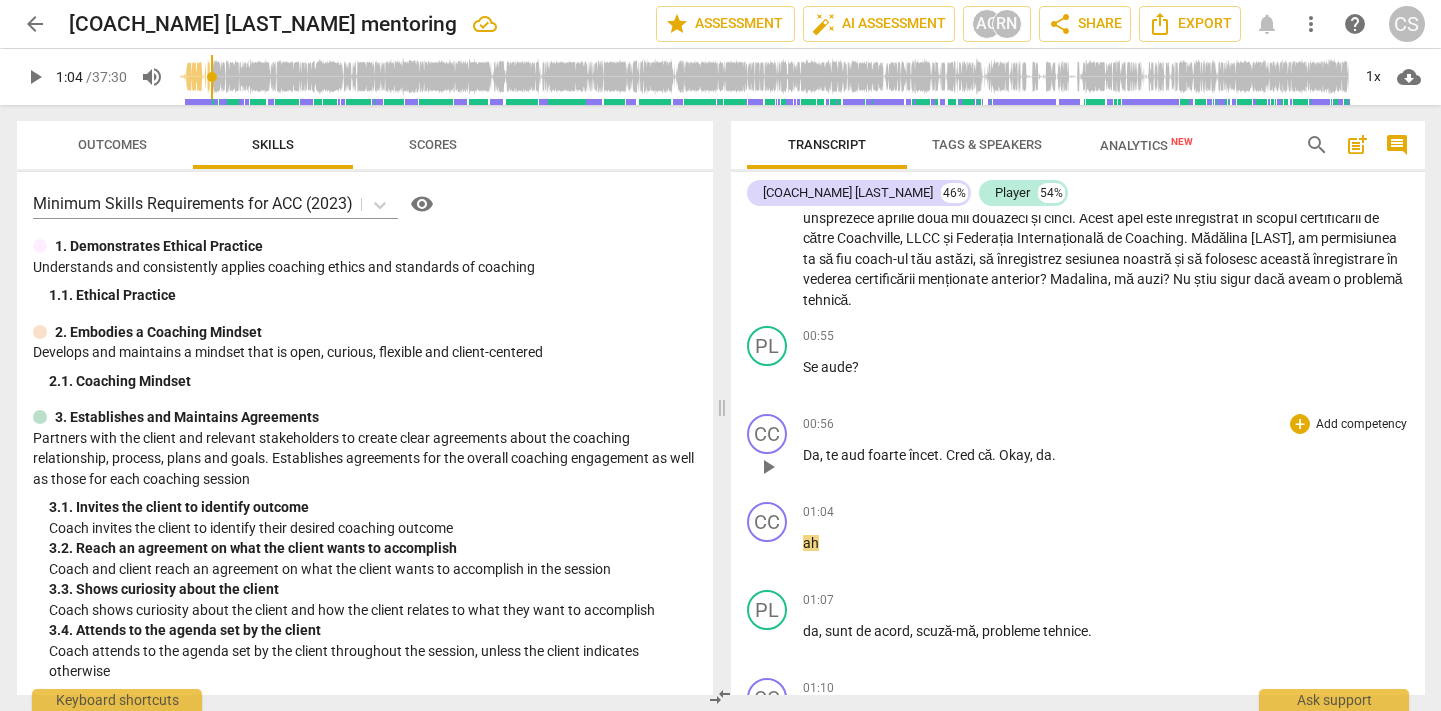 scroll, scrollTop: 44, scrollLeft: 0, axis: vertical 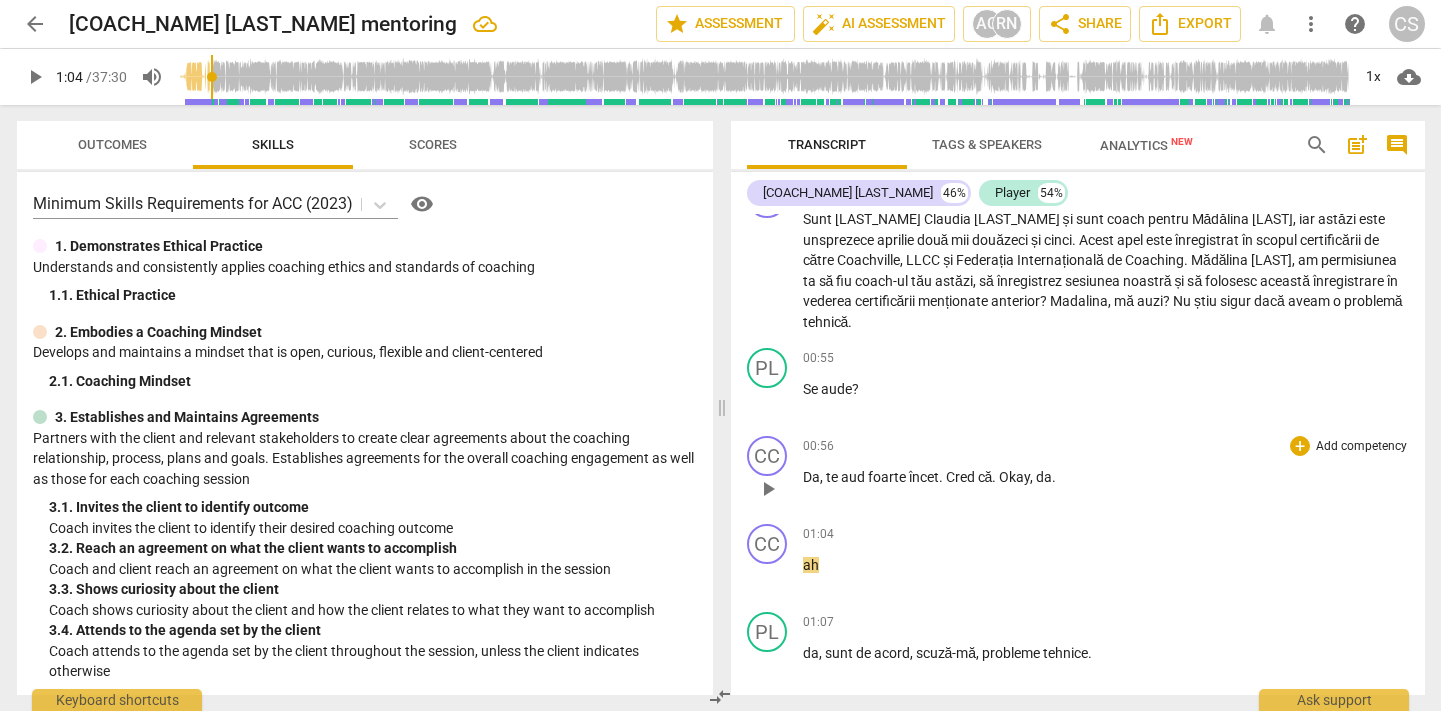 click on "că" at bounding box center (985, 477) 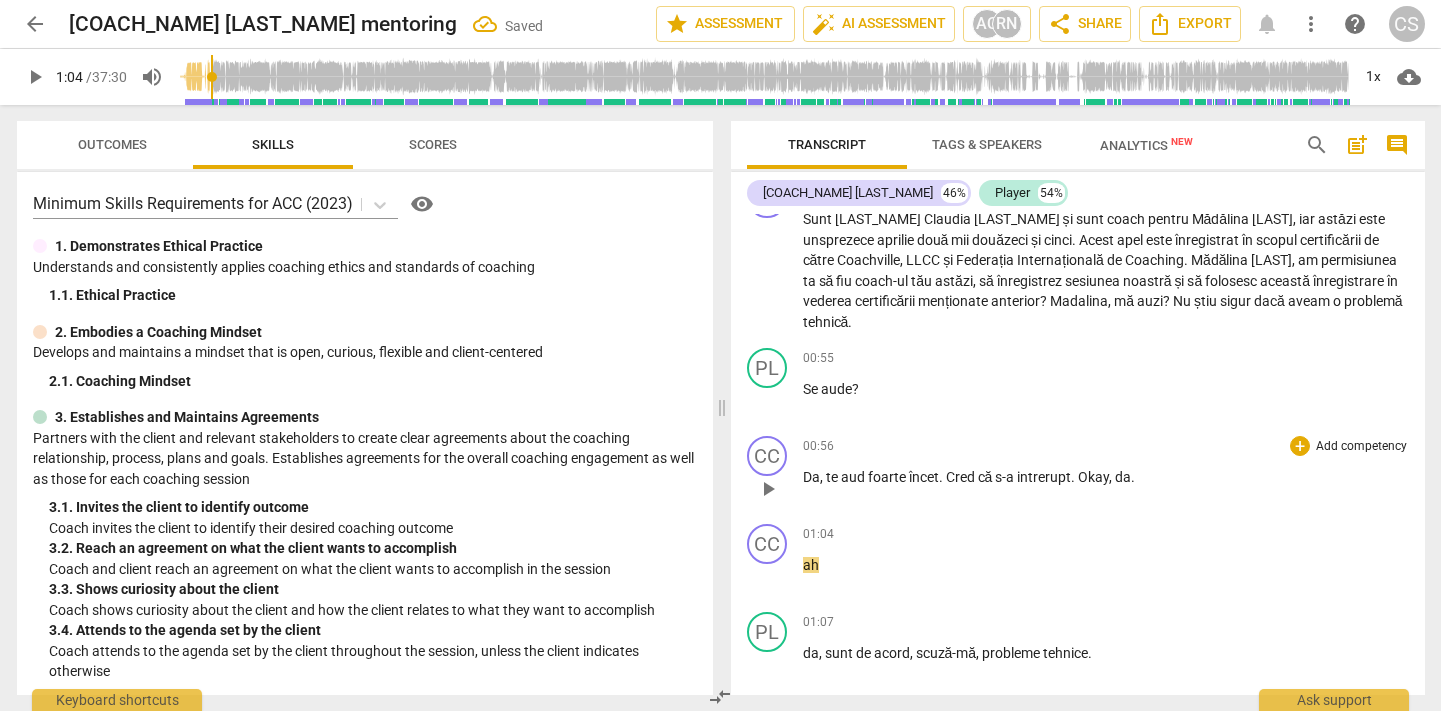 click on "că s-a intrerupt" at bounding box center [1025, 477] 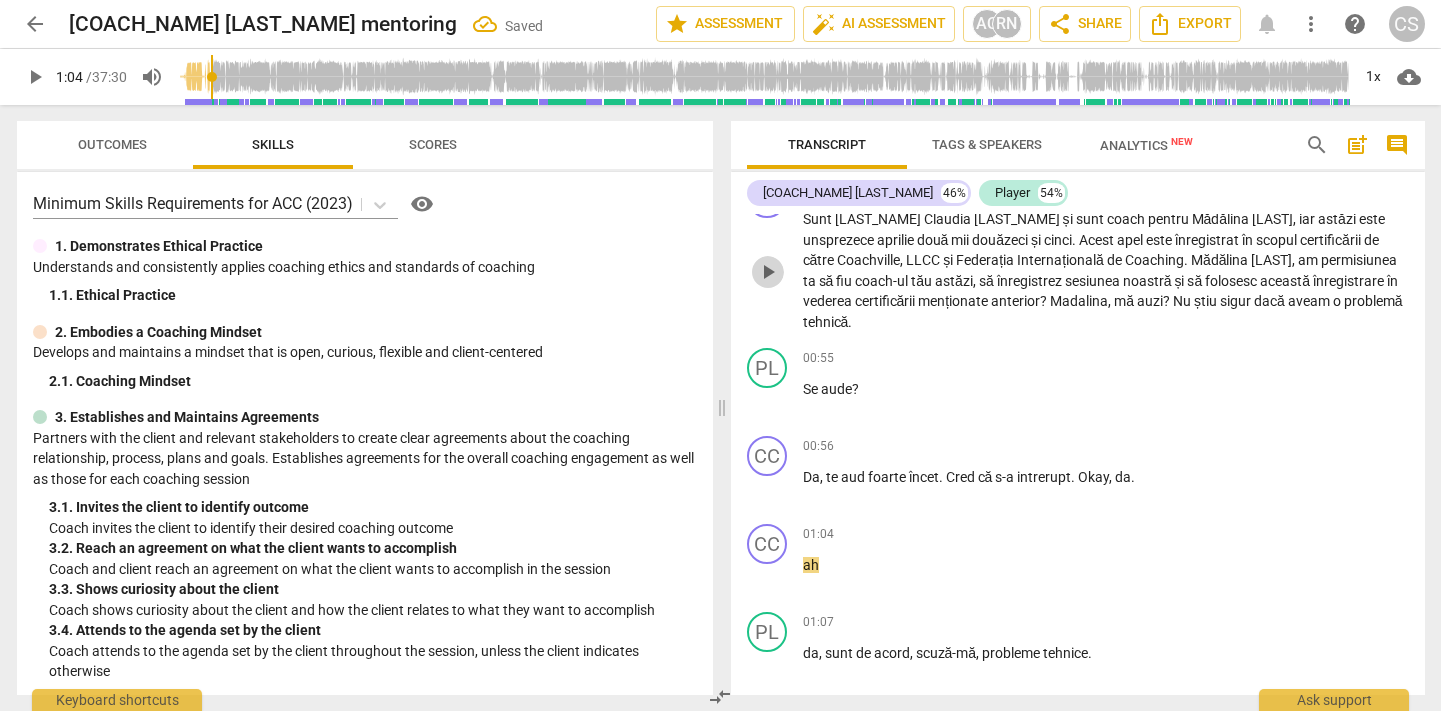 click on "play_arrow" at bounding box center (768, 272) 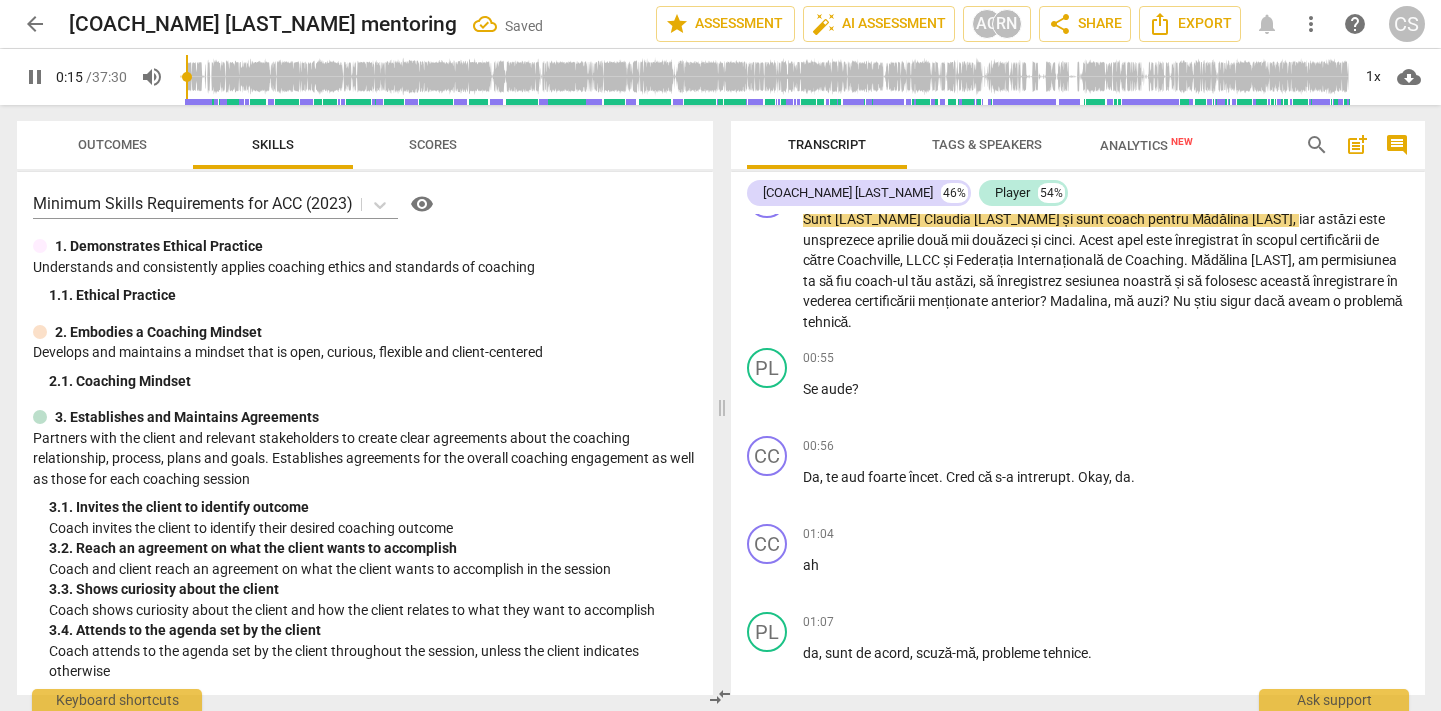 click at bounding box center [764, 77] 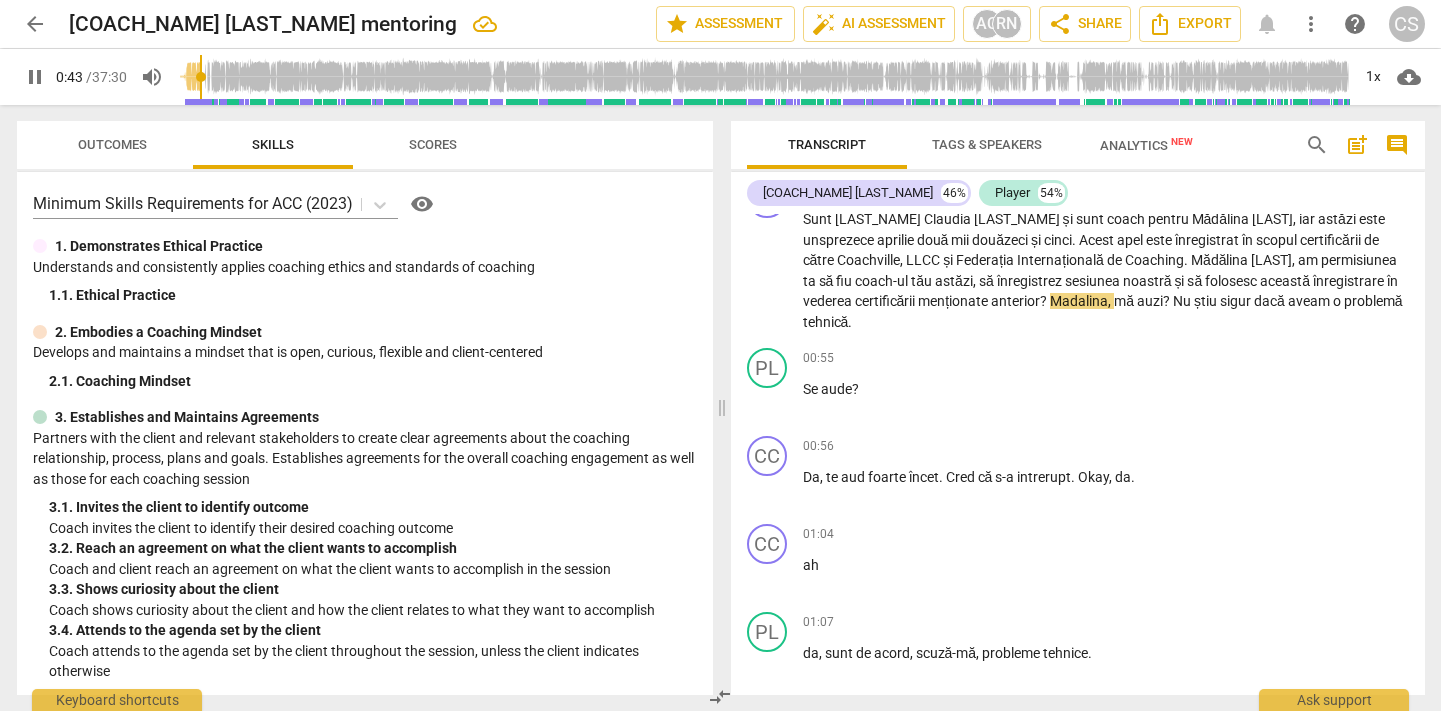click at bounding box center [764, 77] 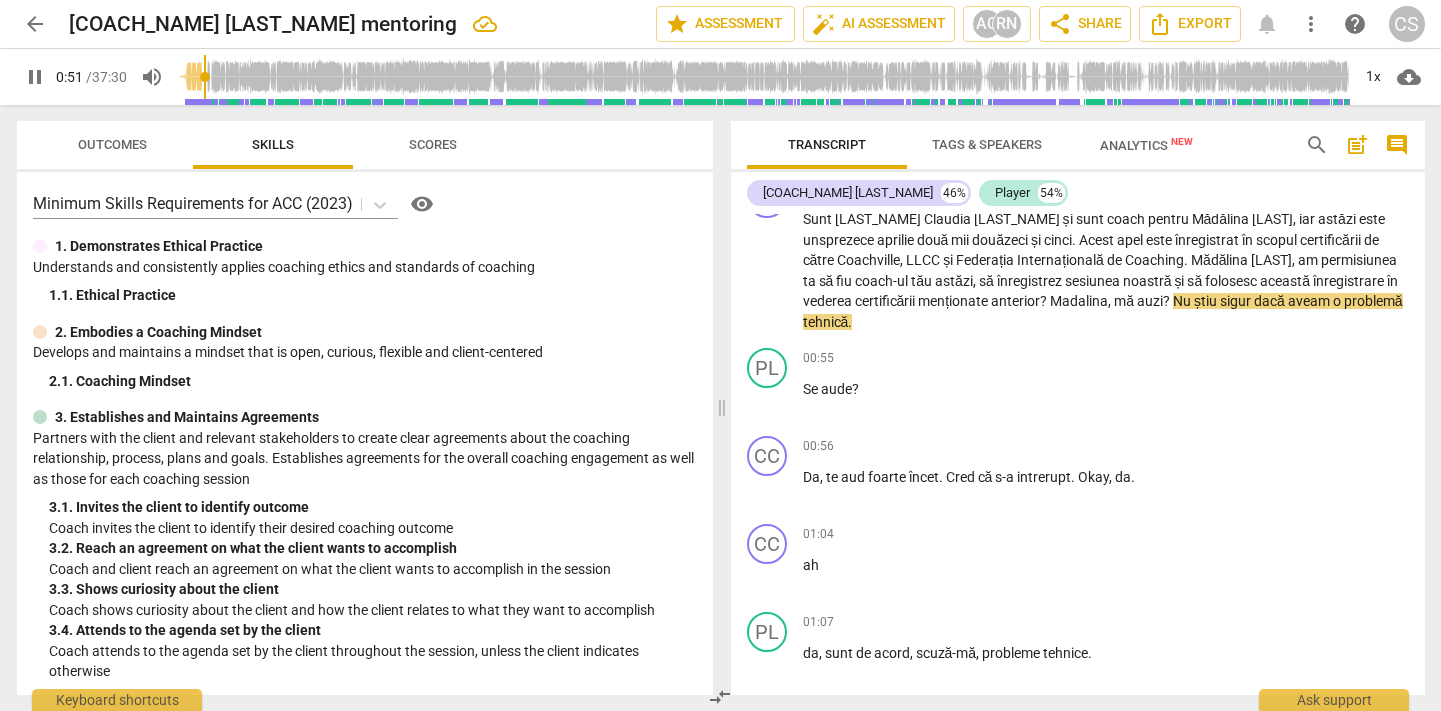 click at bounding box center [764, 77] 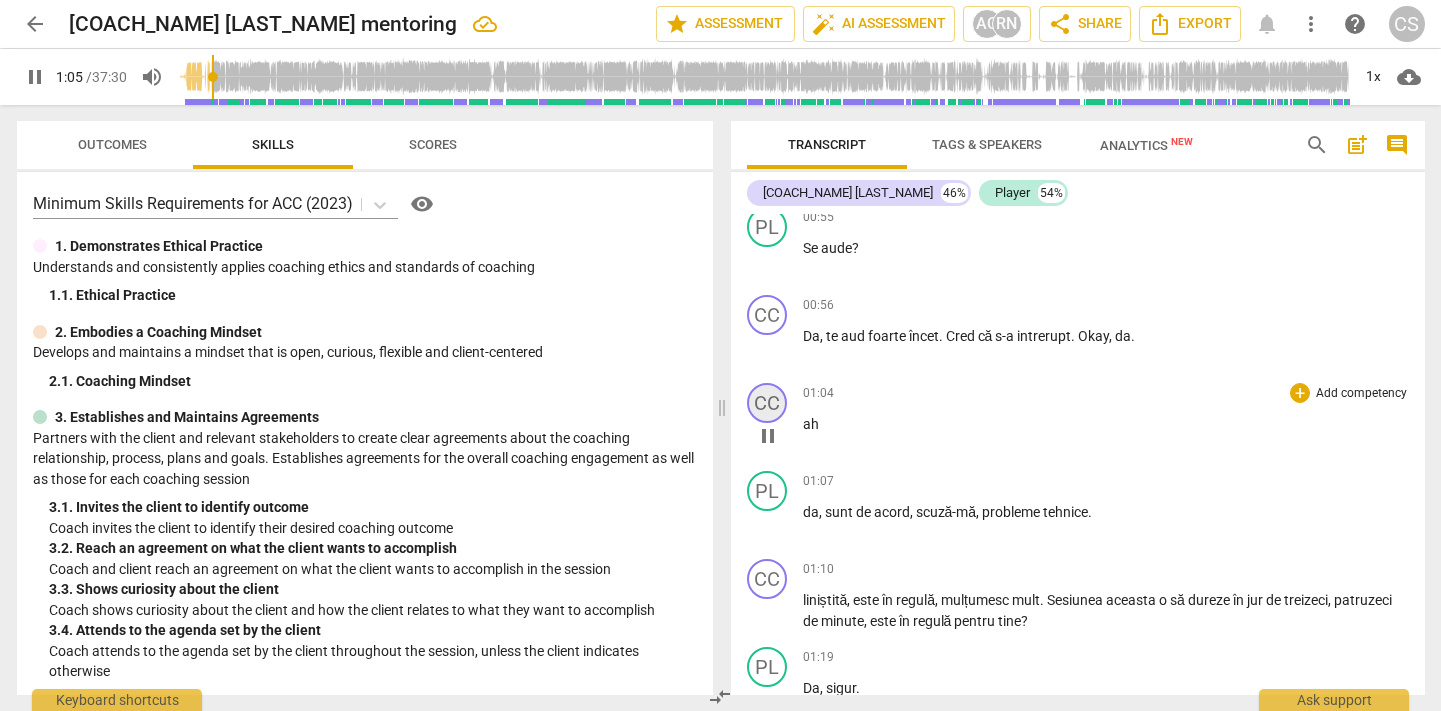 scroll, scrollTop: 218, scrollLeft: 0, axis: vertical 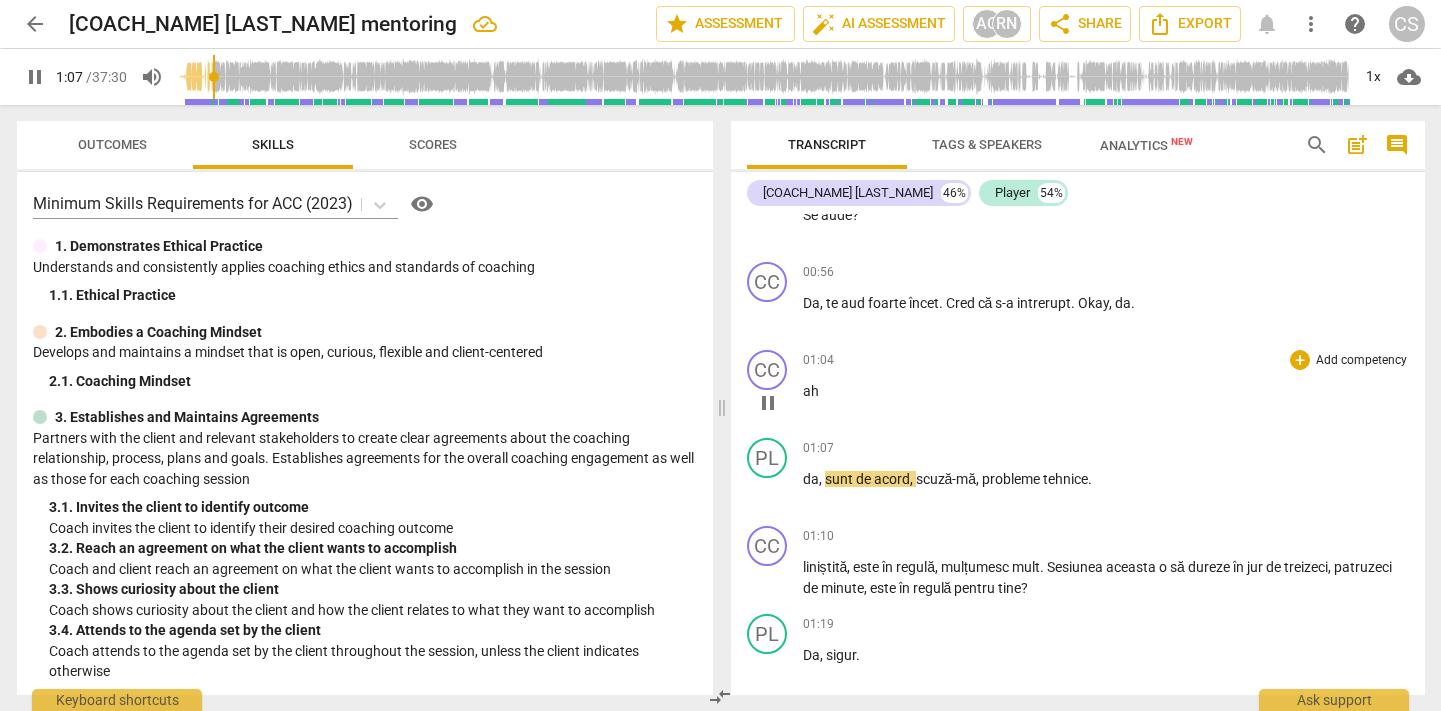 click on "pause" at bounding box center [768, 403] 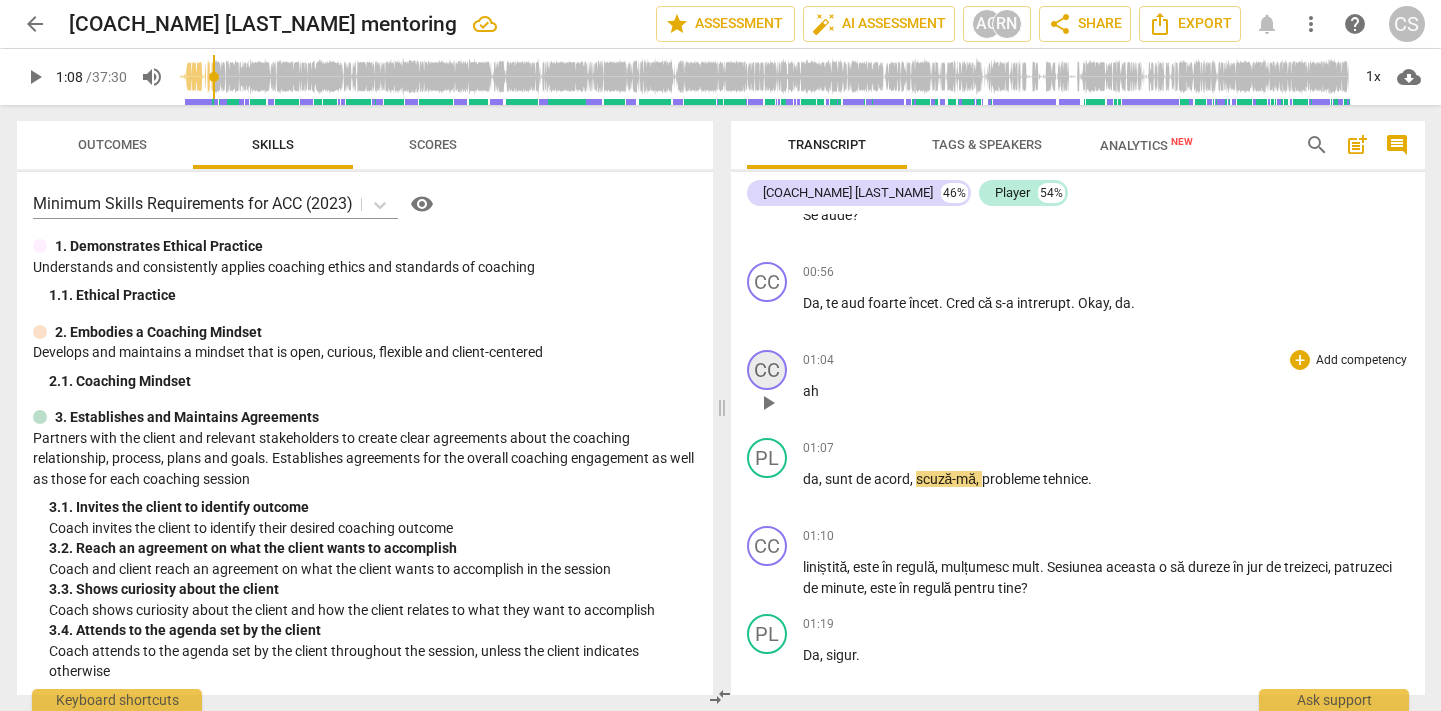 click on "CC" at bounding box center [767, 370] 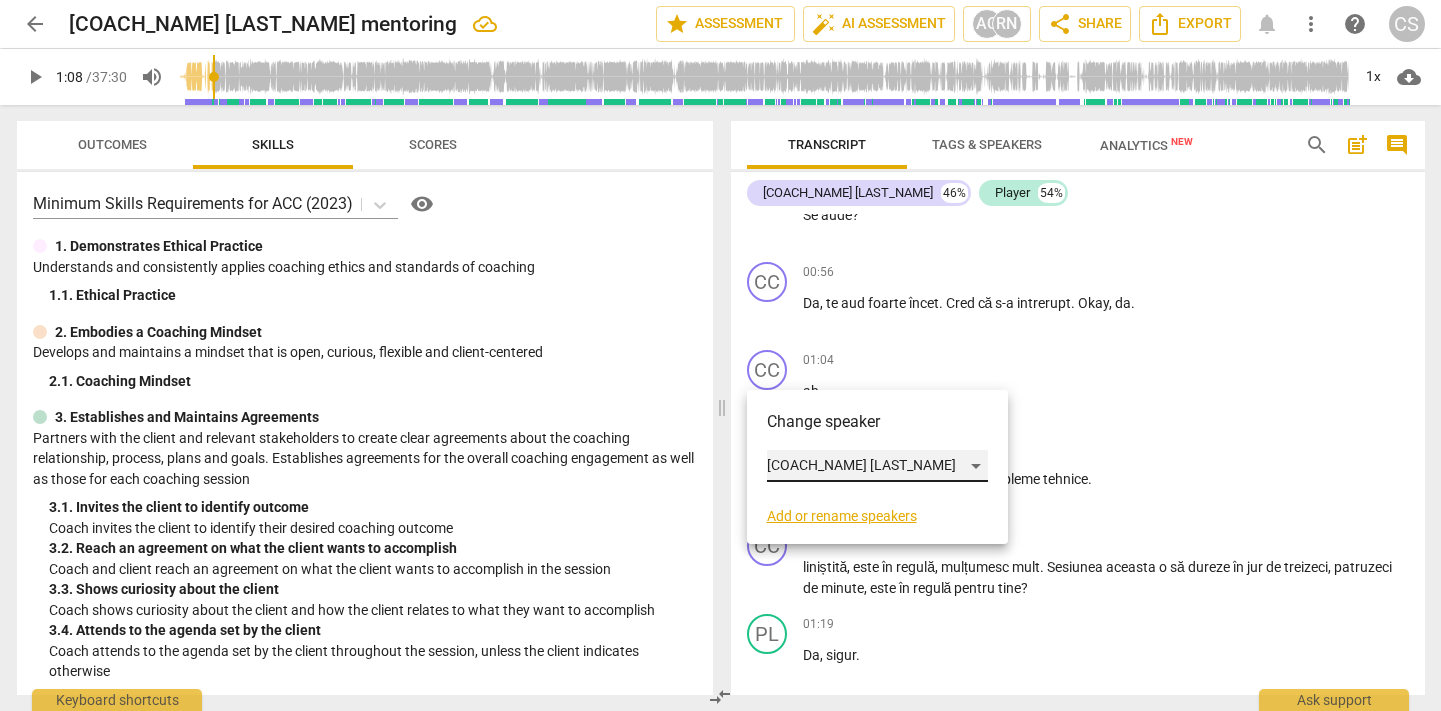 click on "[COACH_NAME] [LAST_NAME]" at bounding box center [877, 466] 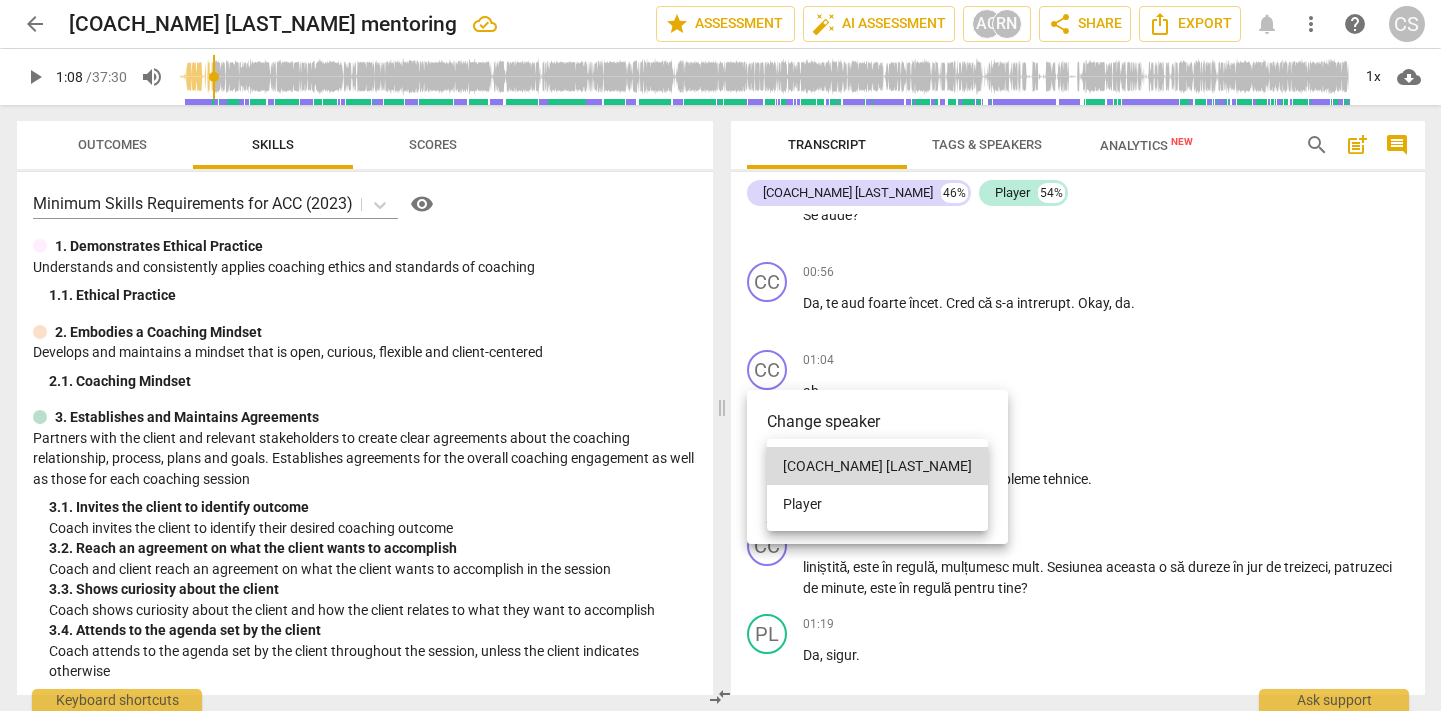 click on "Player" at bounding box center [877, 504] 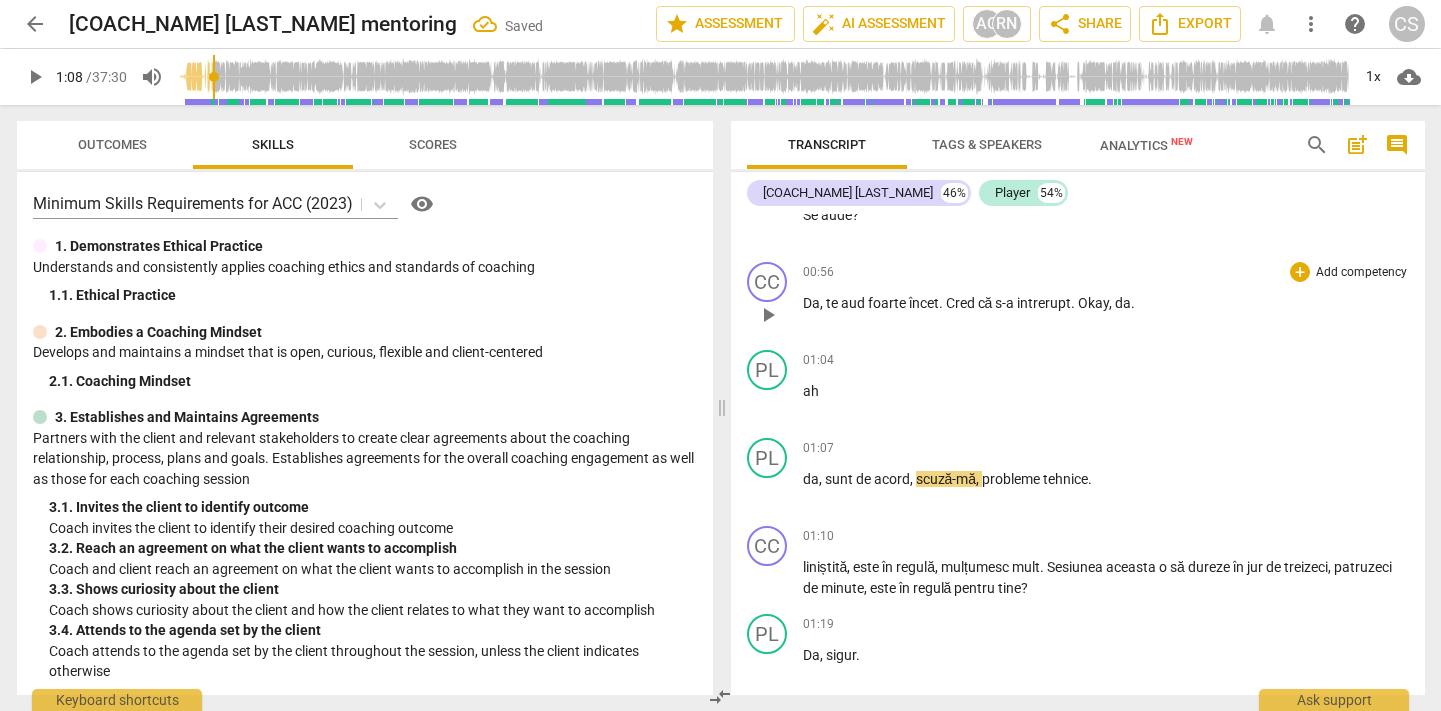 click on "Okay" at bounding box center (1093, 303) 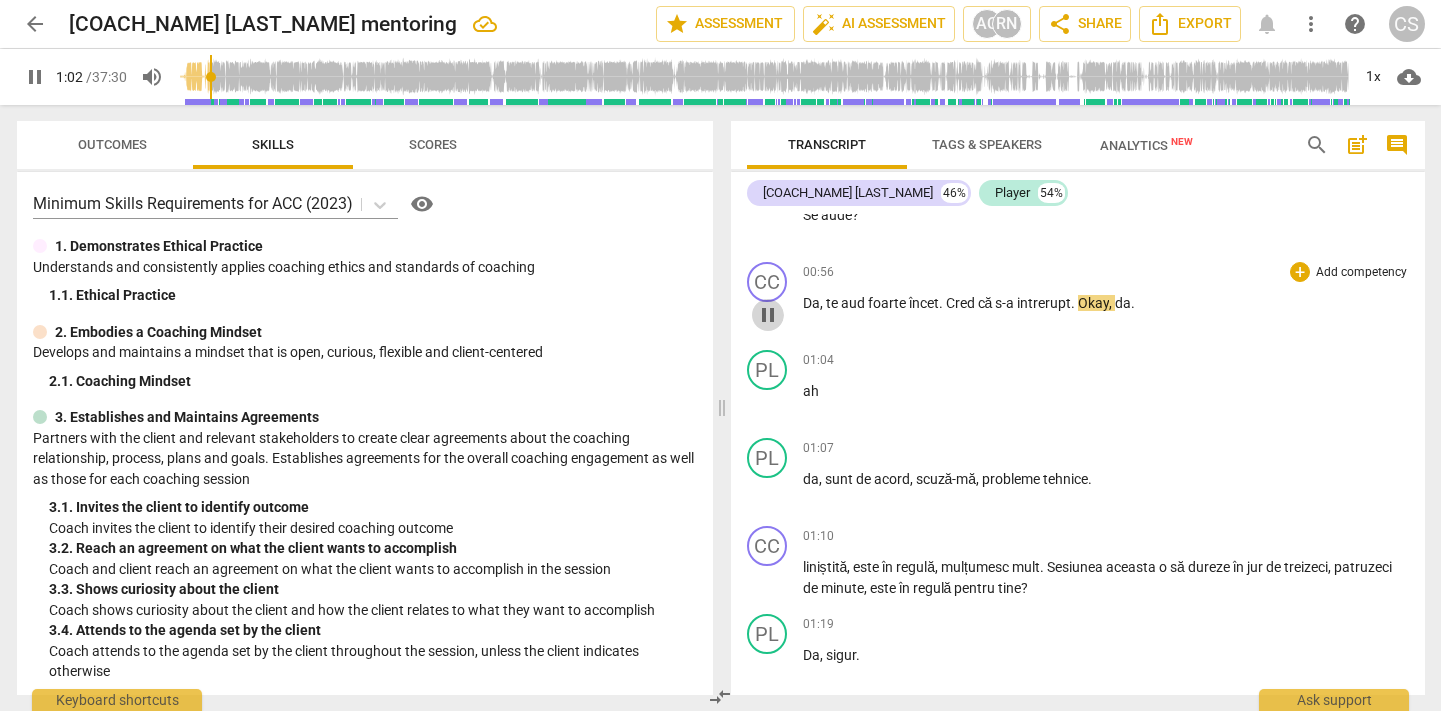 click on "pause" at bounding box center [768, 315] 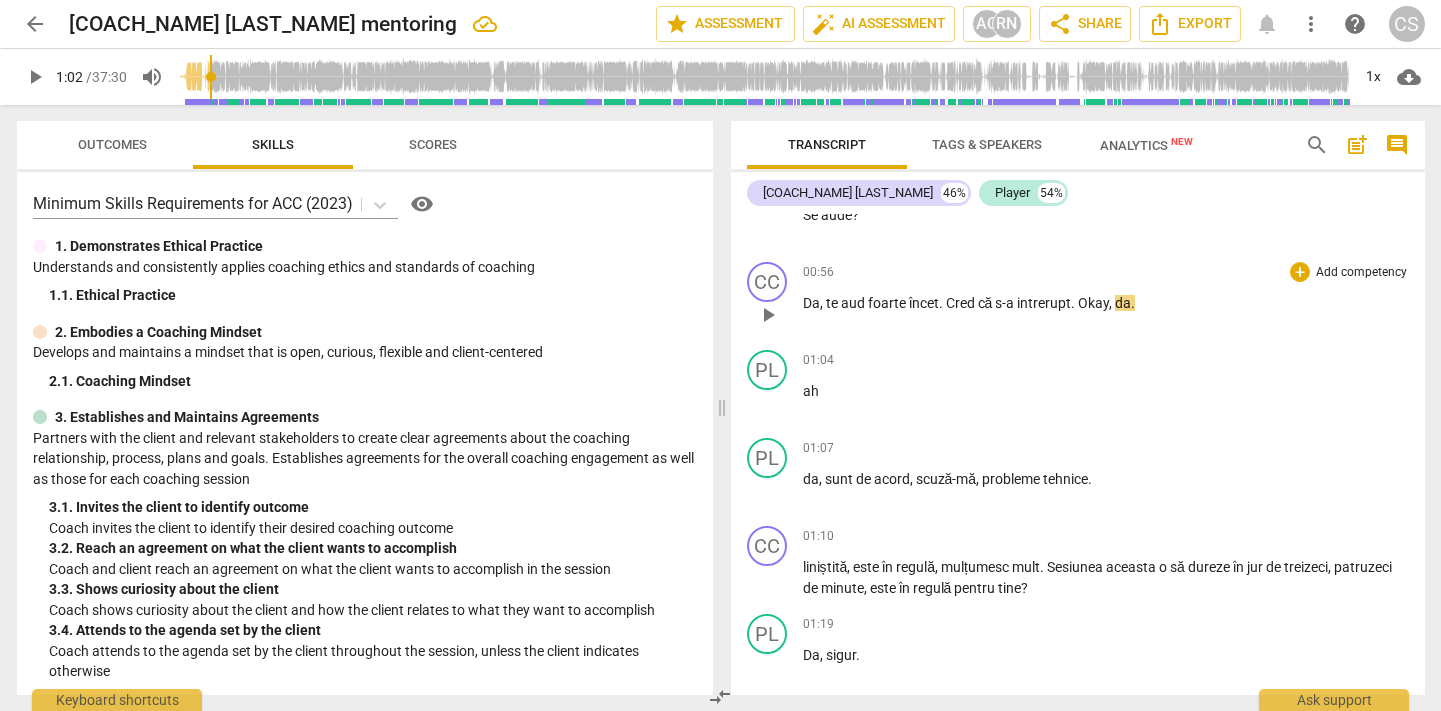 click on "Okay" at bounding box center (1093, 303) 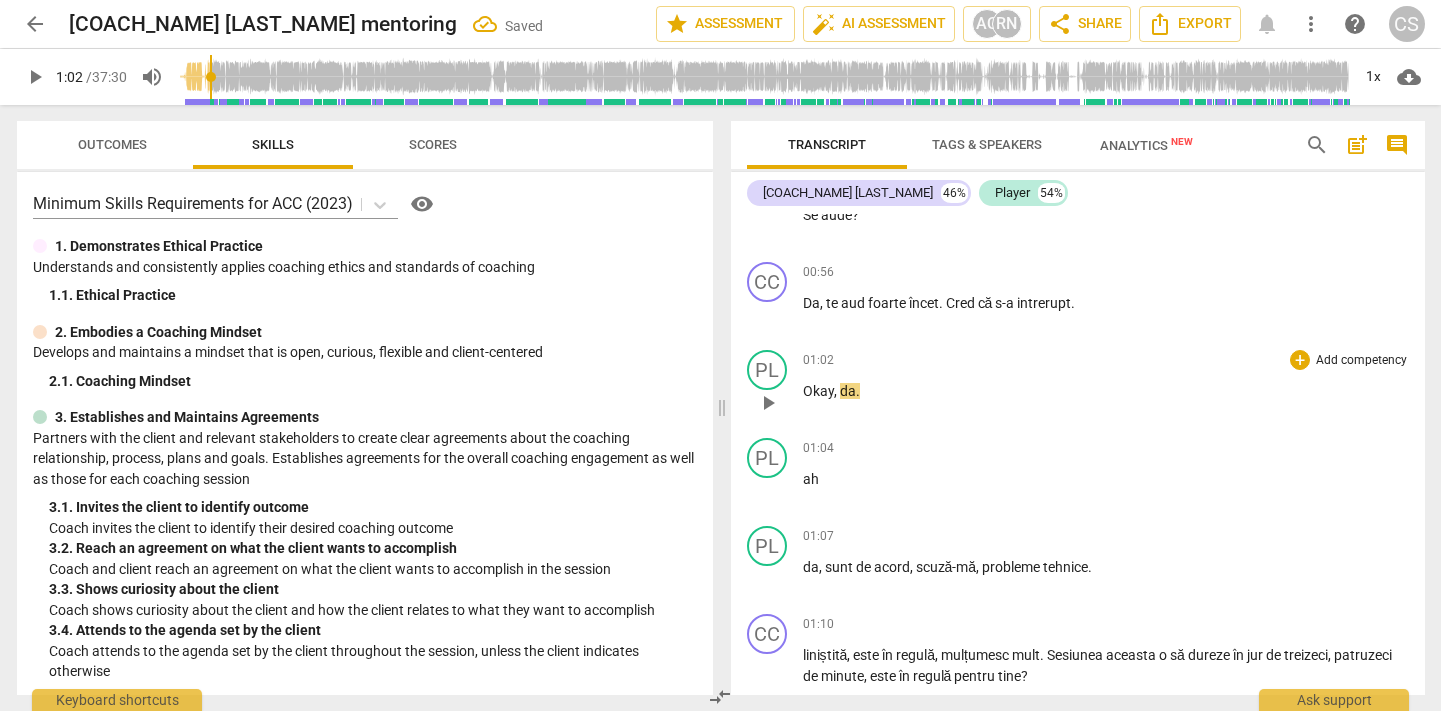 click on "Okay" at bounding box center [818, 391] 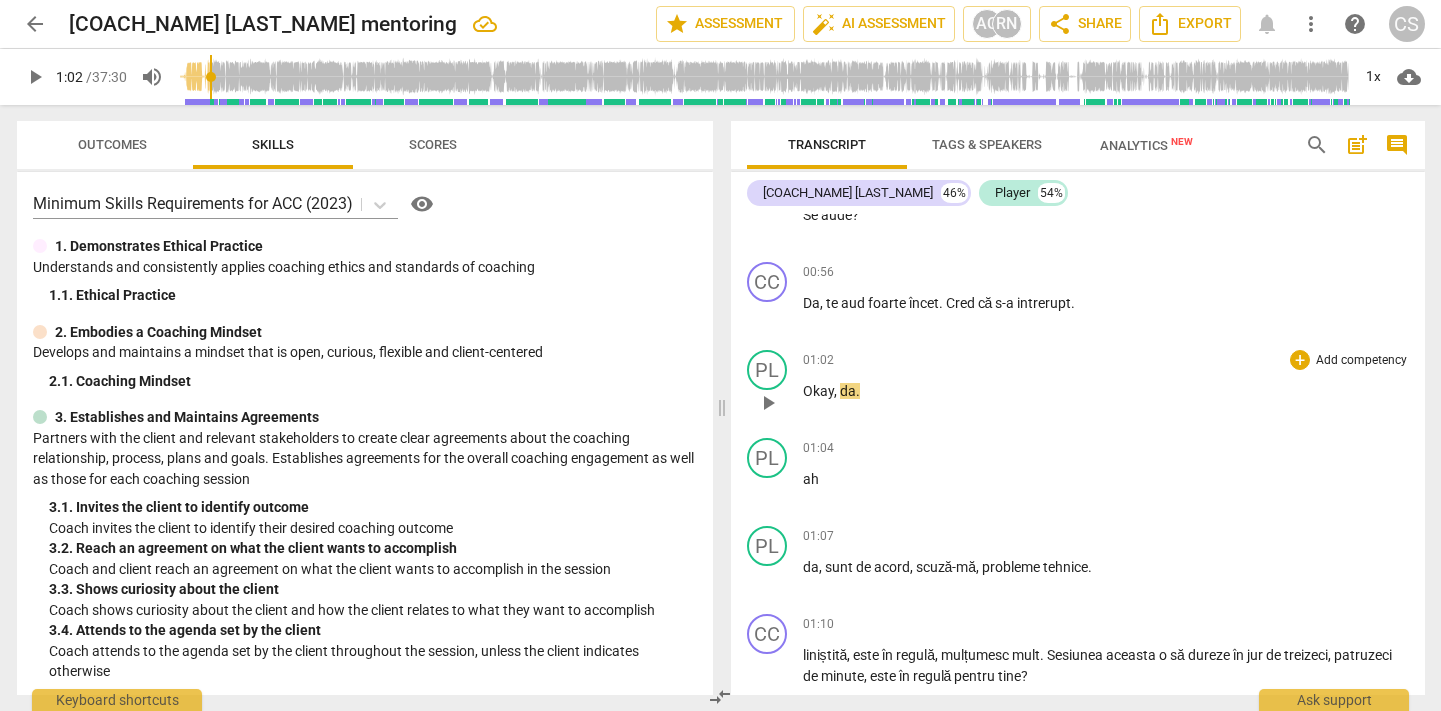 click on "Okay" at bounding box center (818, 391) 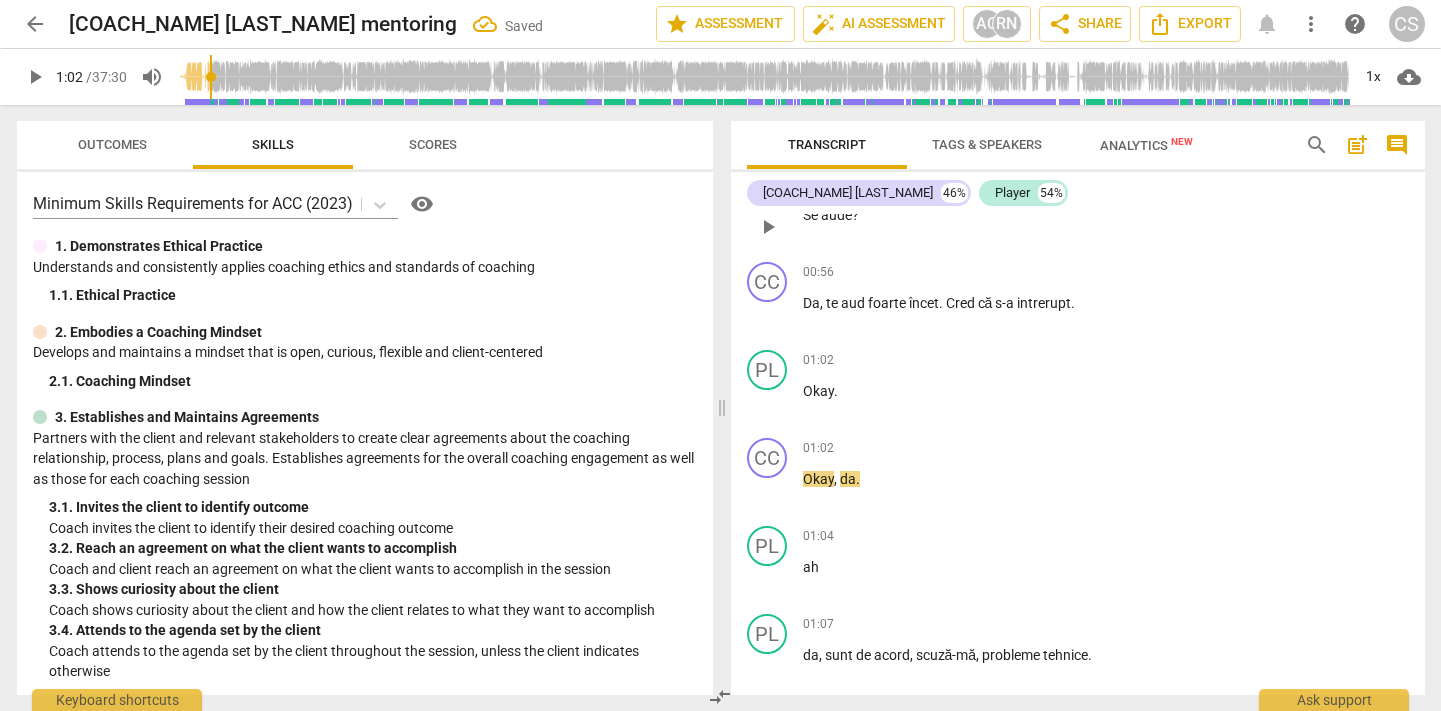 click on "play_arrow" at bounding box center (768, 227) 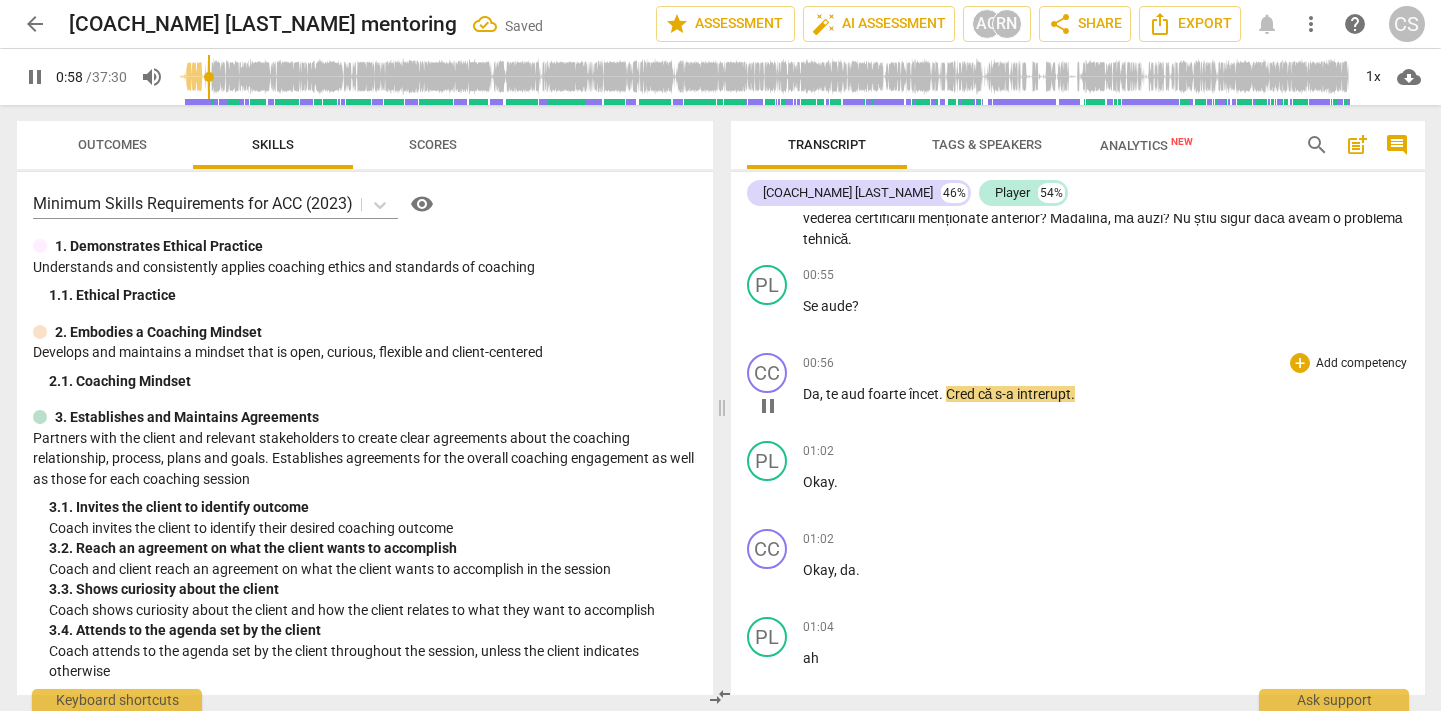 scroll, scrollTop: 128, scrollLeft: 0, axis: vertical 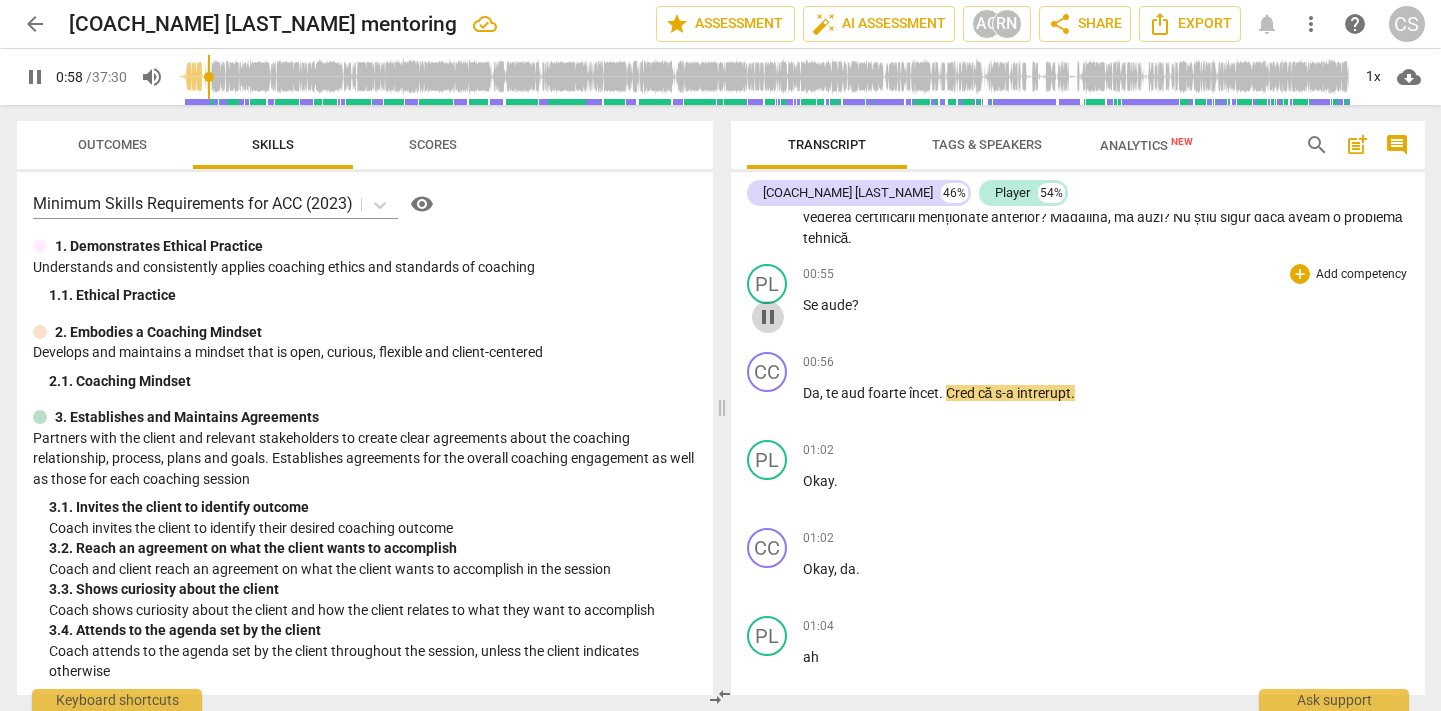 click on "pause" at bounding box center (768, 317) 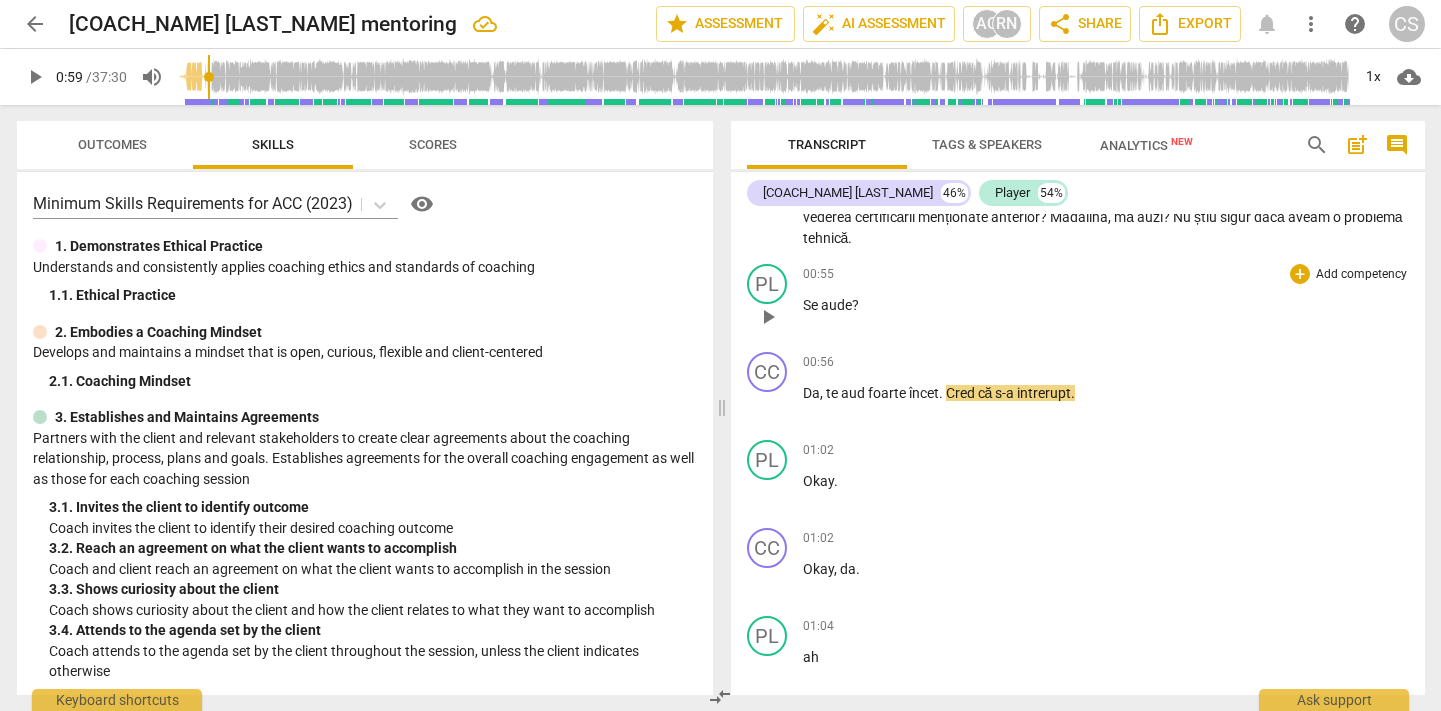click on "play_arrow" at bounding box center [768, 317] 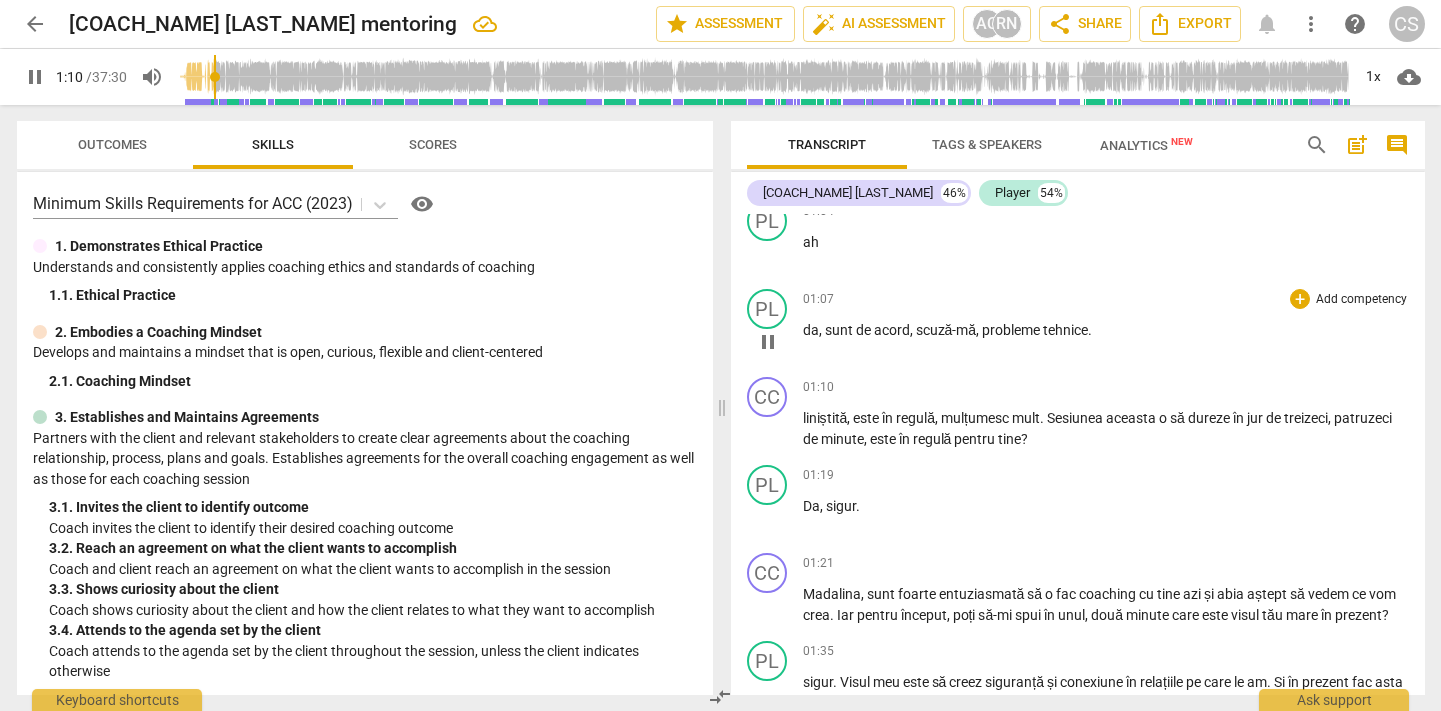 scroll, scrollTop: 545, scrollLeft: 0, axis: vertical 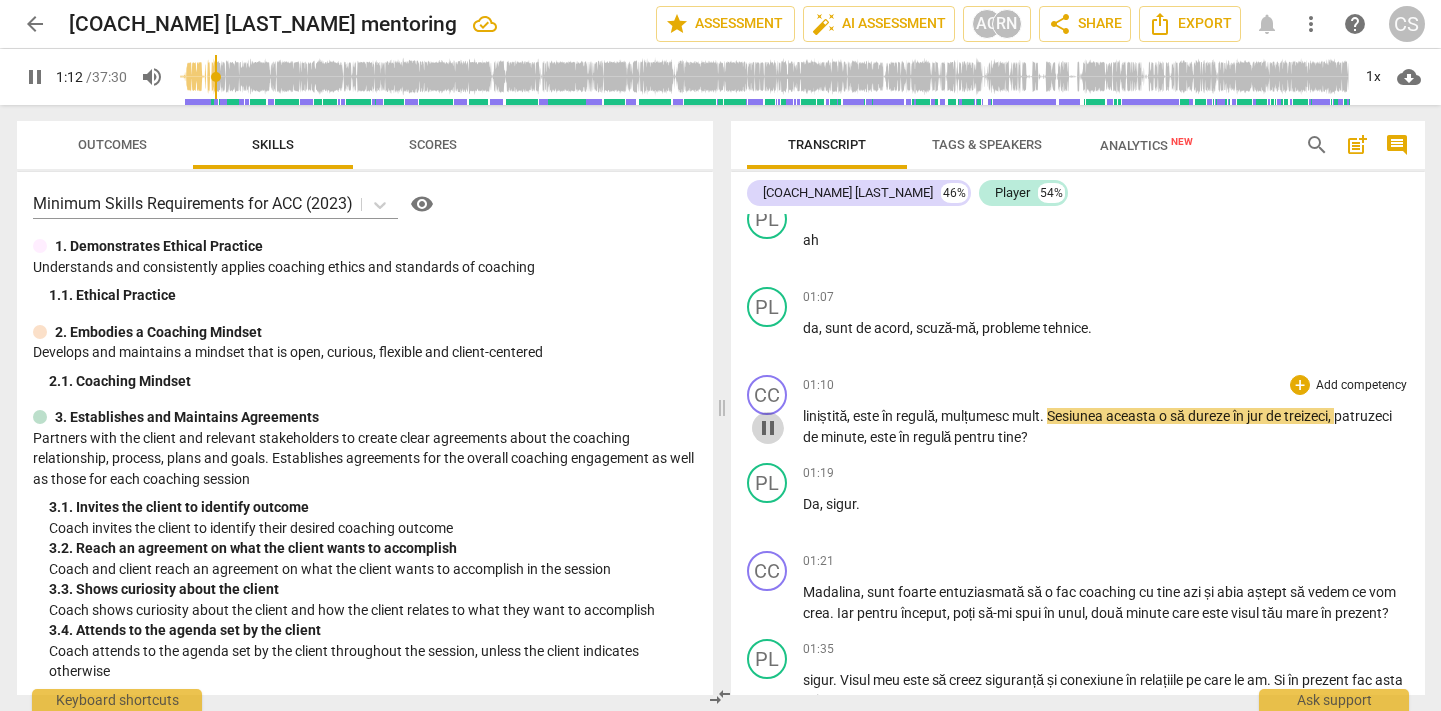 click on "pause" at bounding box center (768, 428) 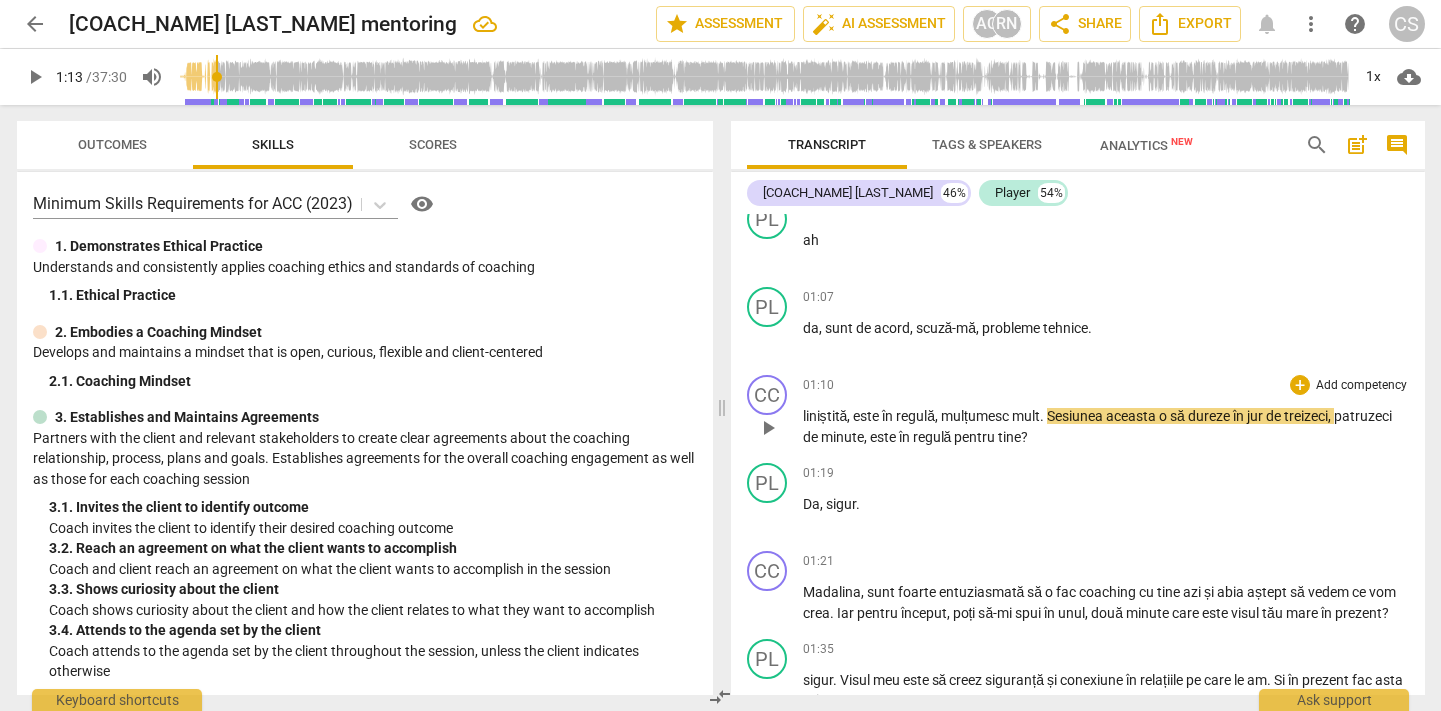 click on "mult" at bounding box center [1026, 416] 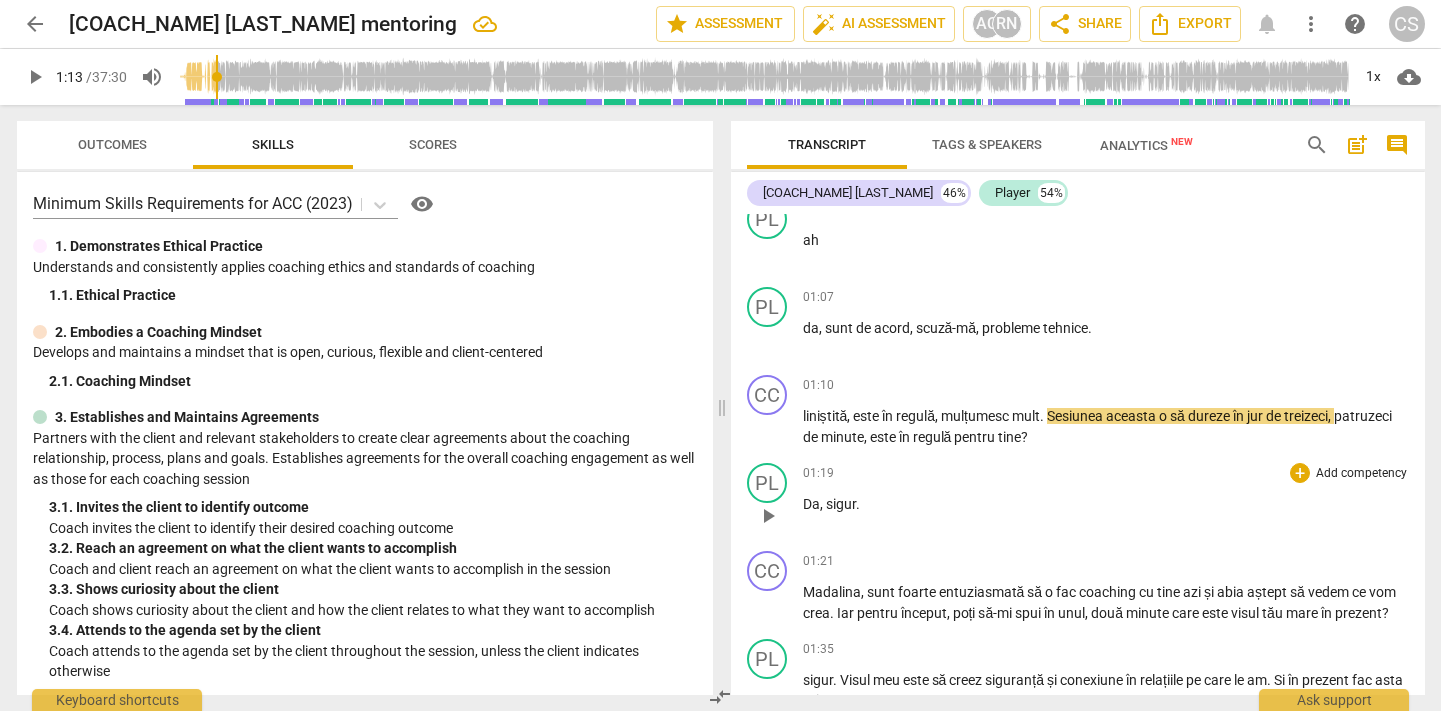 type 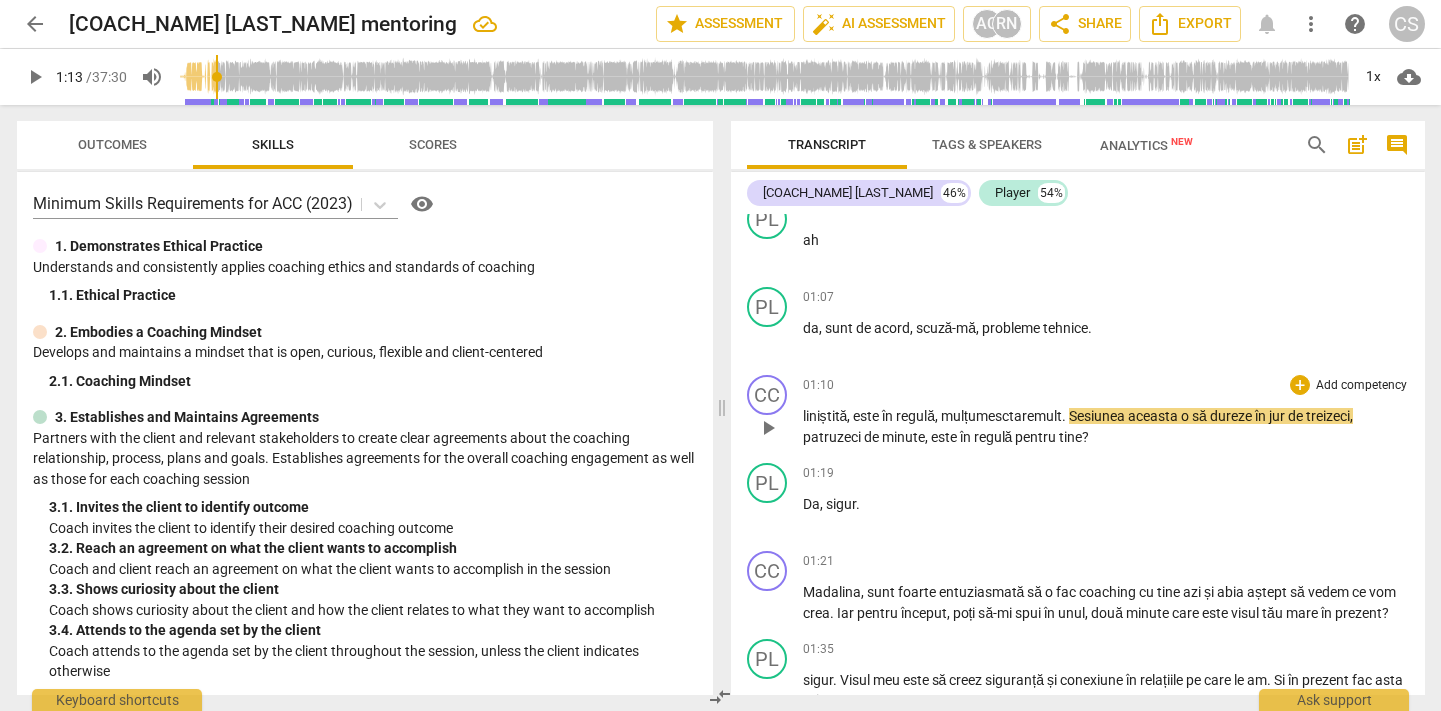 click on "play_arrow" at bounding box center (768, 428) 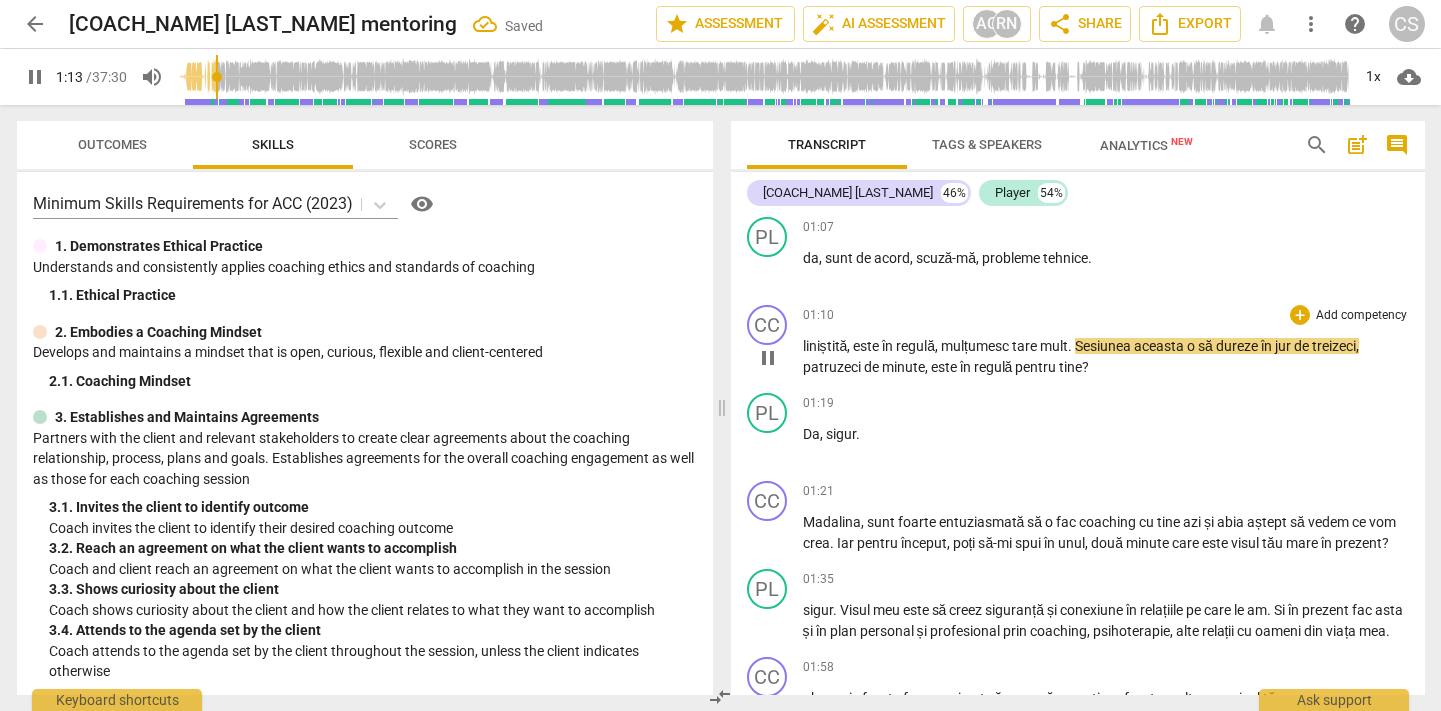 scroll, scrollTop: 637, scrollLeft: 0, axis: vertical 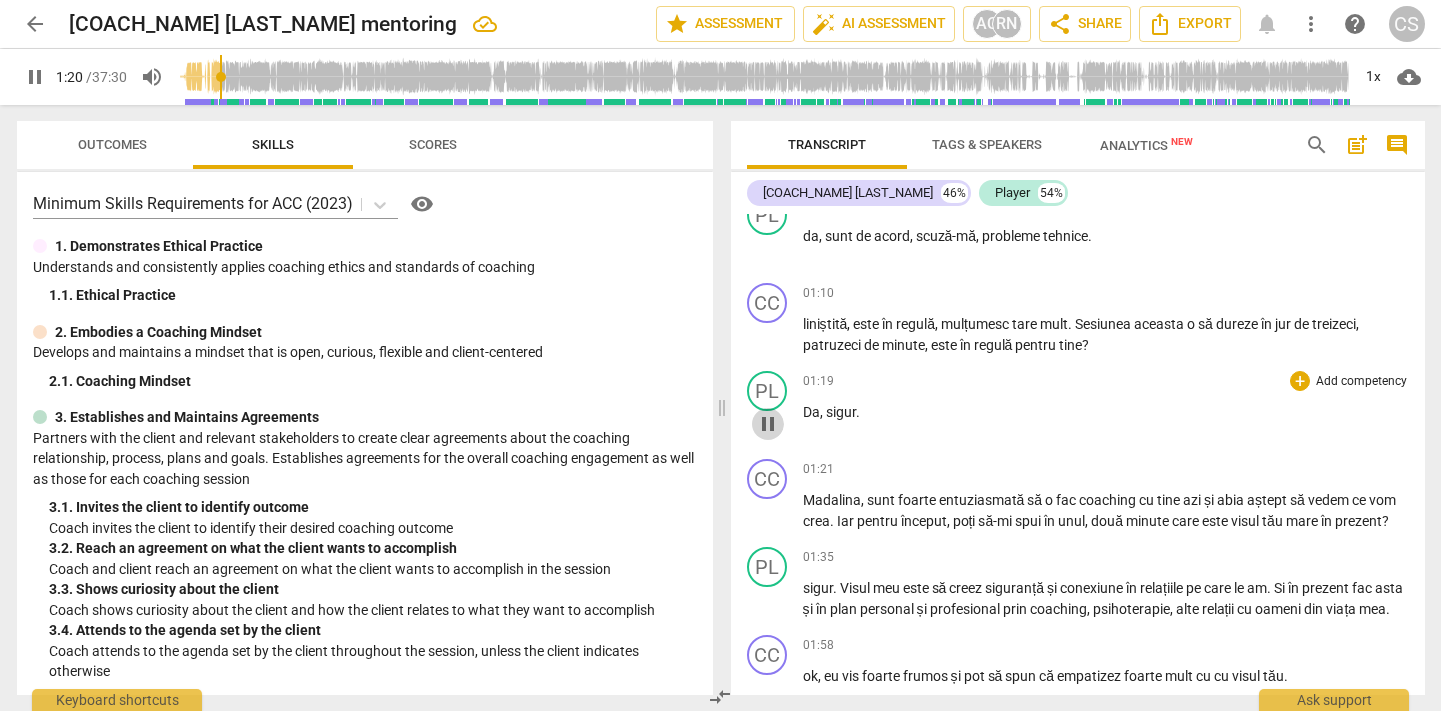 click on "pause" at bounding box center [768, 424] 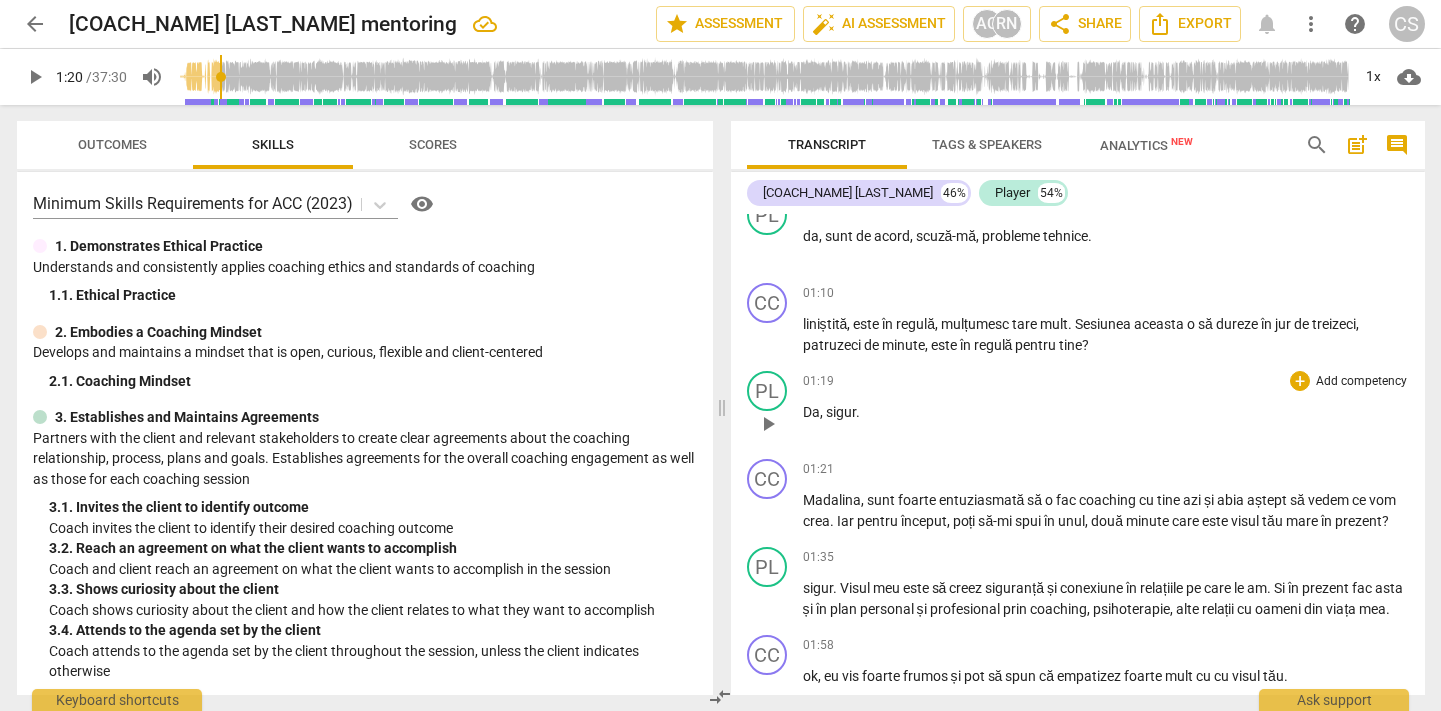 click on "Da ,   sigur ." at bounding box center (1106, 412) 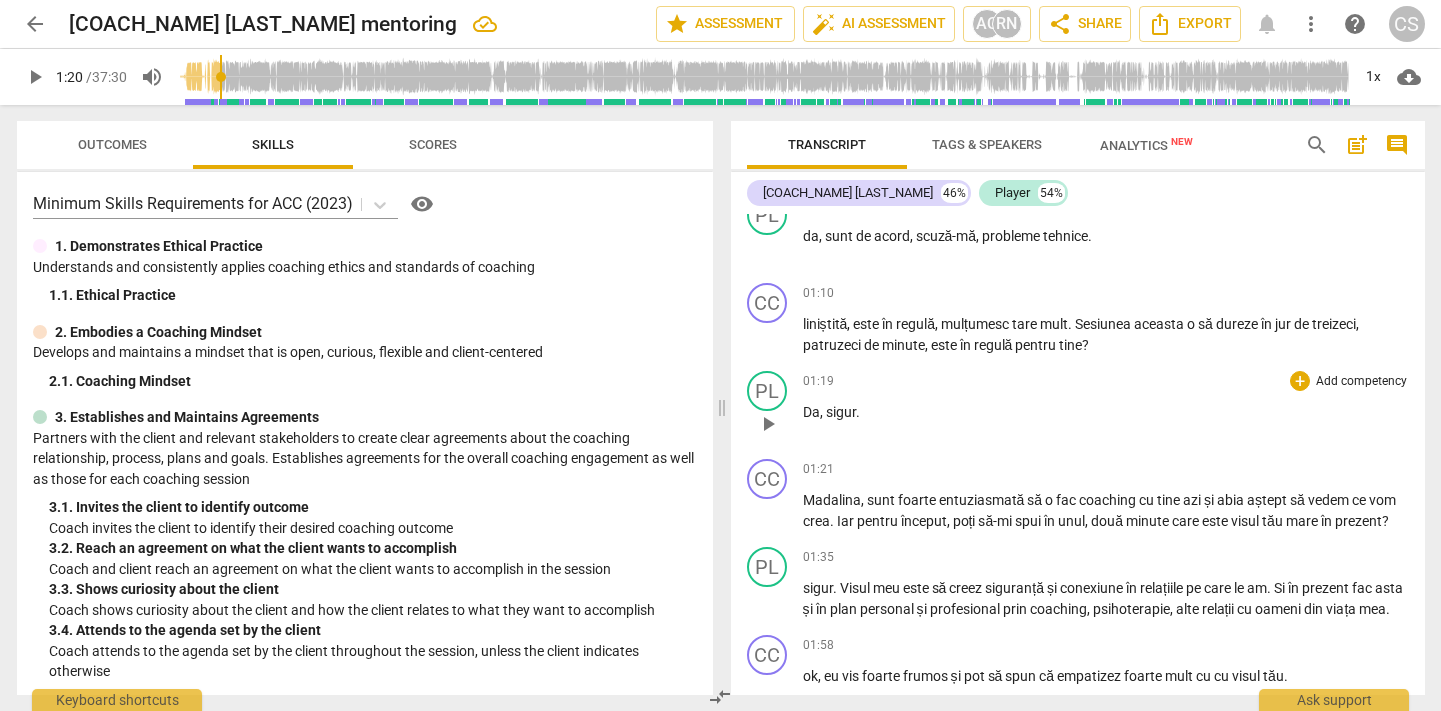 type 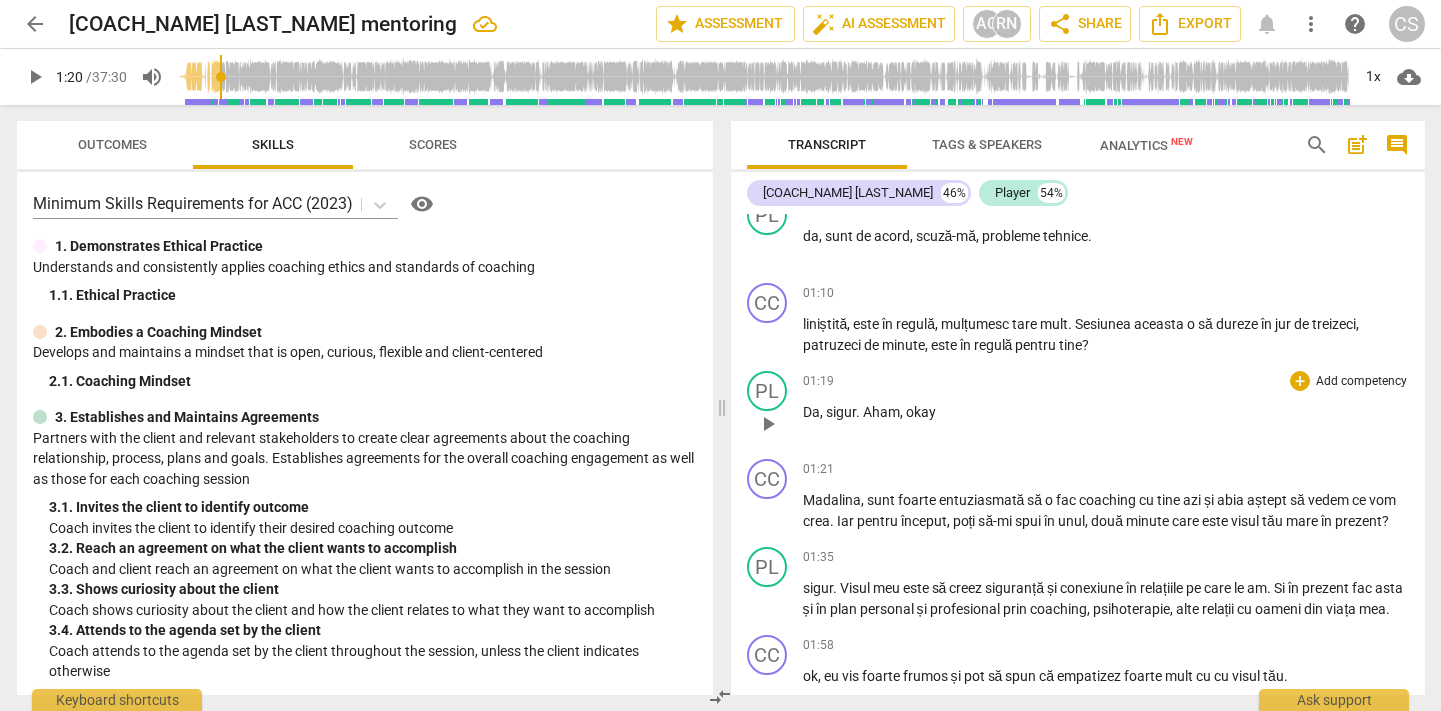click on ". Aham, okay" at bounding box center [896, 412] 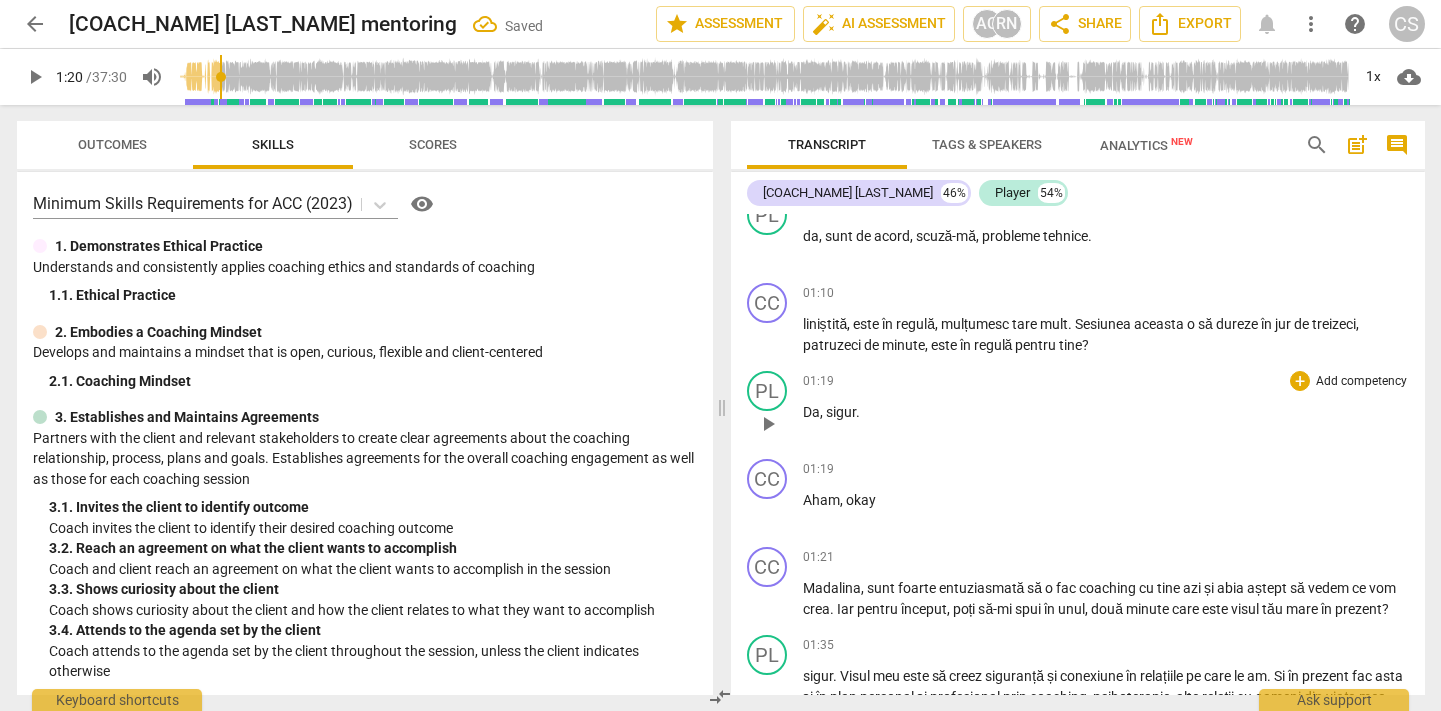 click on "play_arrow" at bounding box center (768, 424) 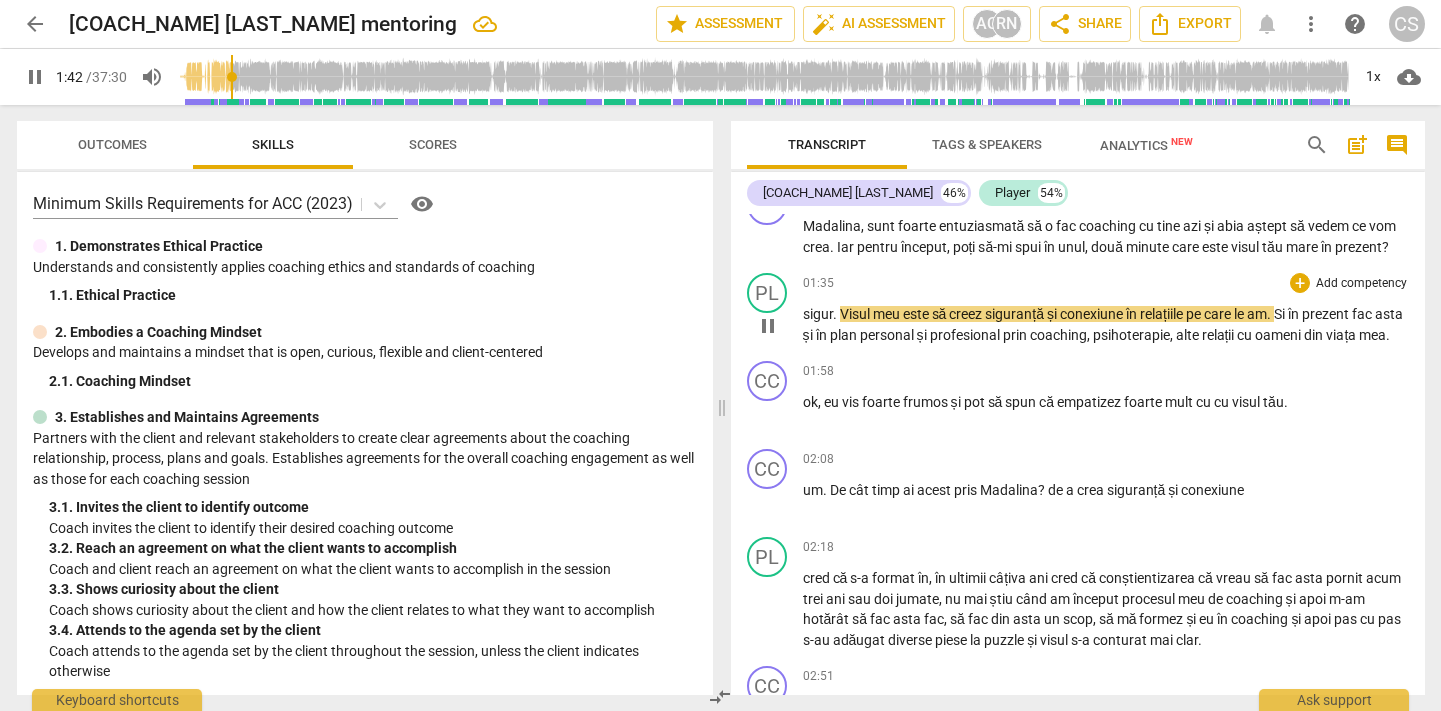 scroll, scrollTop: 1000, scrollLeft: 0, axis: vertical 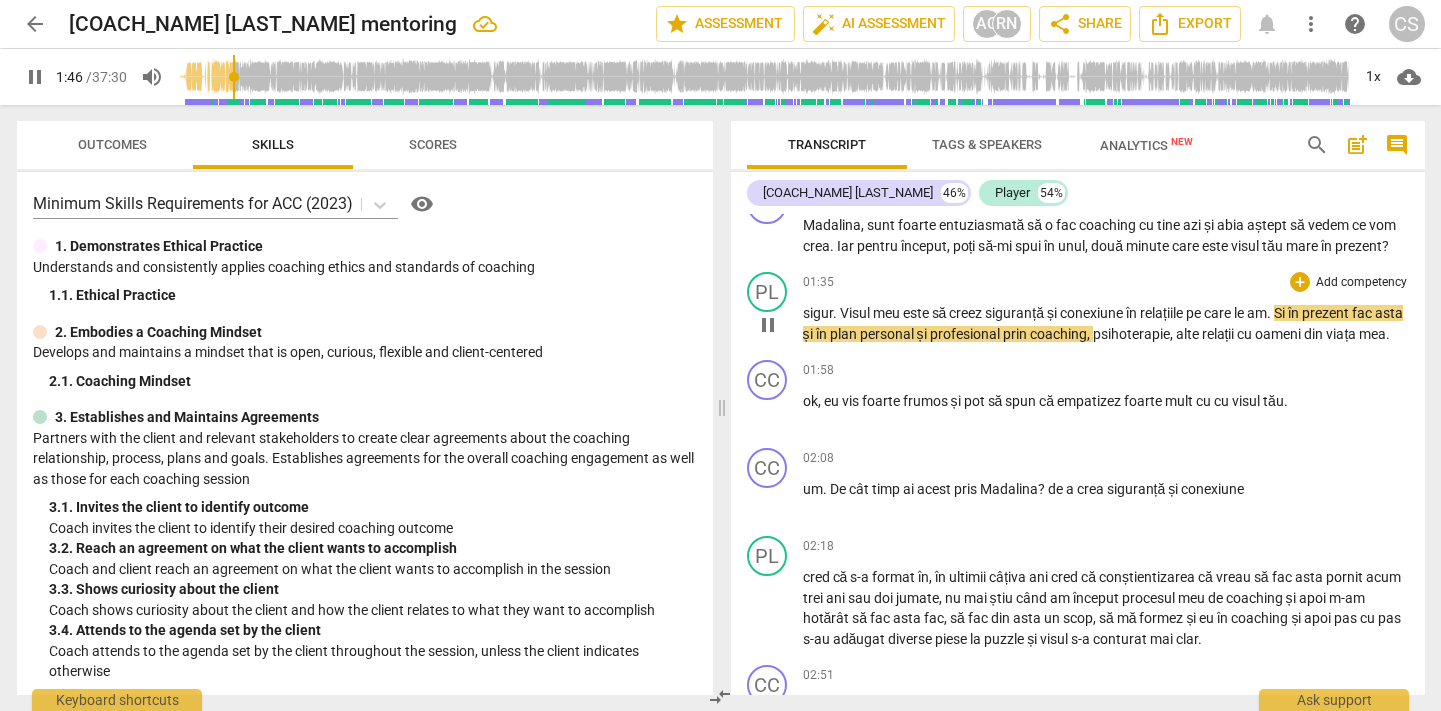 click on "pause" at bounding box center (768, 325) 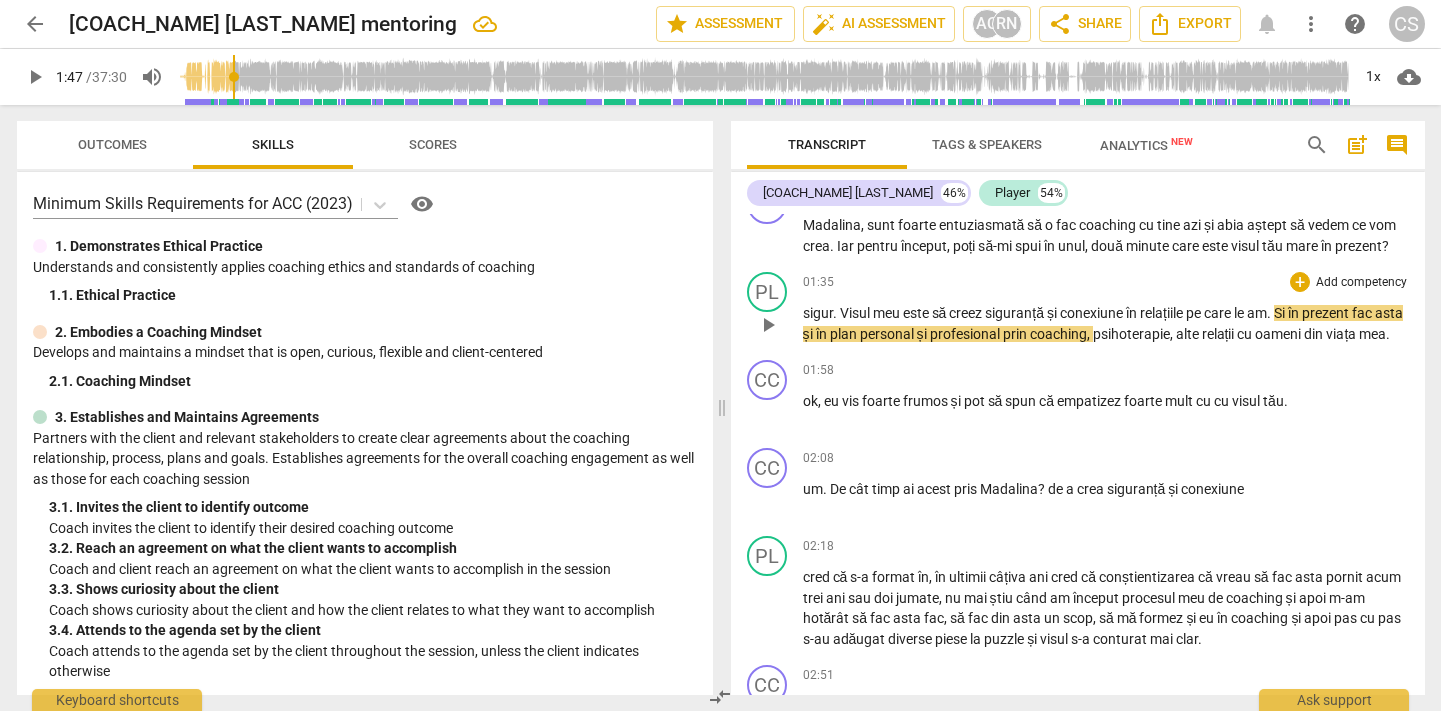click on "Si" at bounding box center (1281, 313) 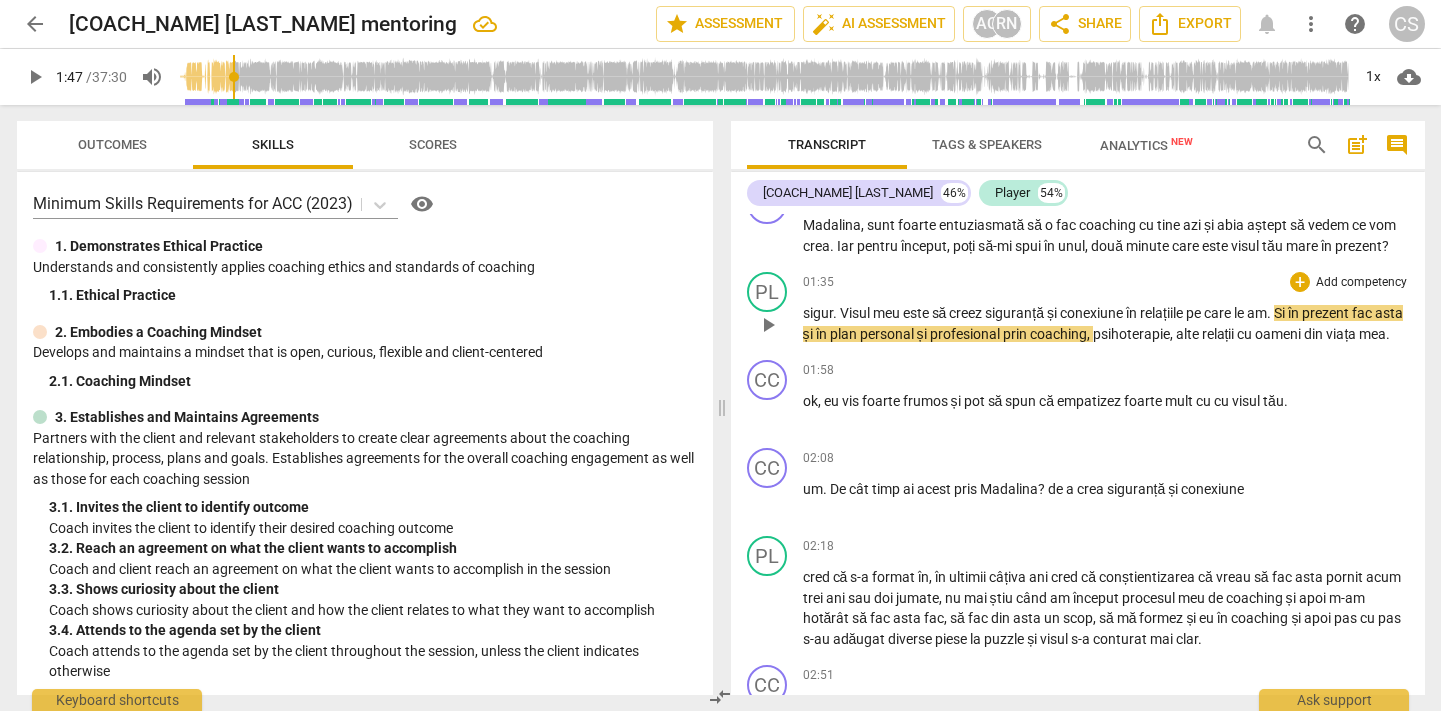 type 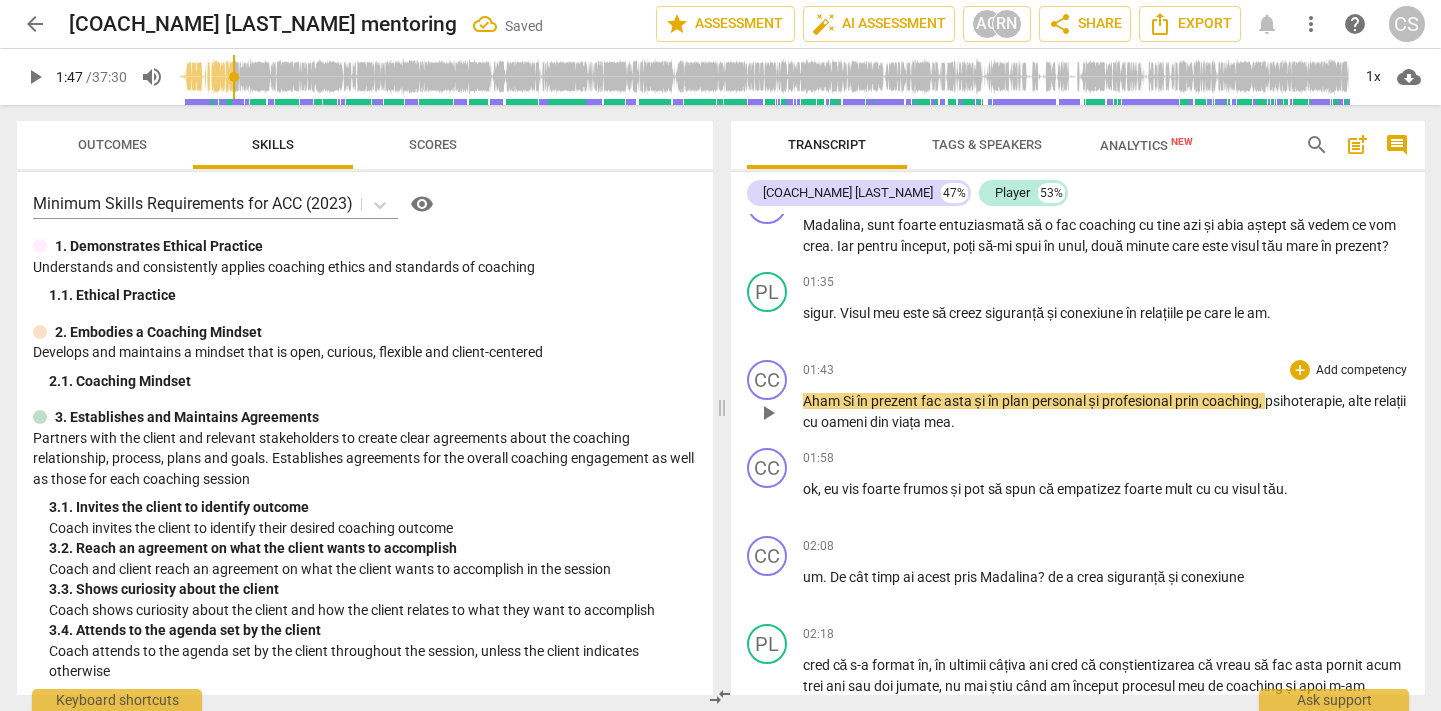 click on "Aham" at bounding box center [823, 401] 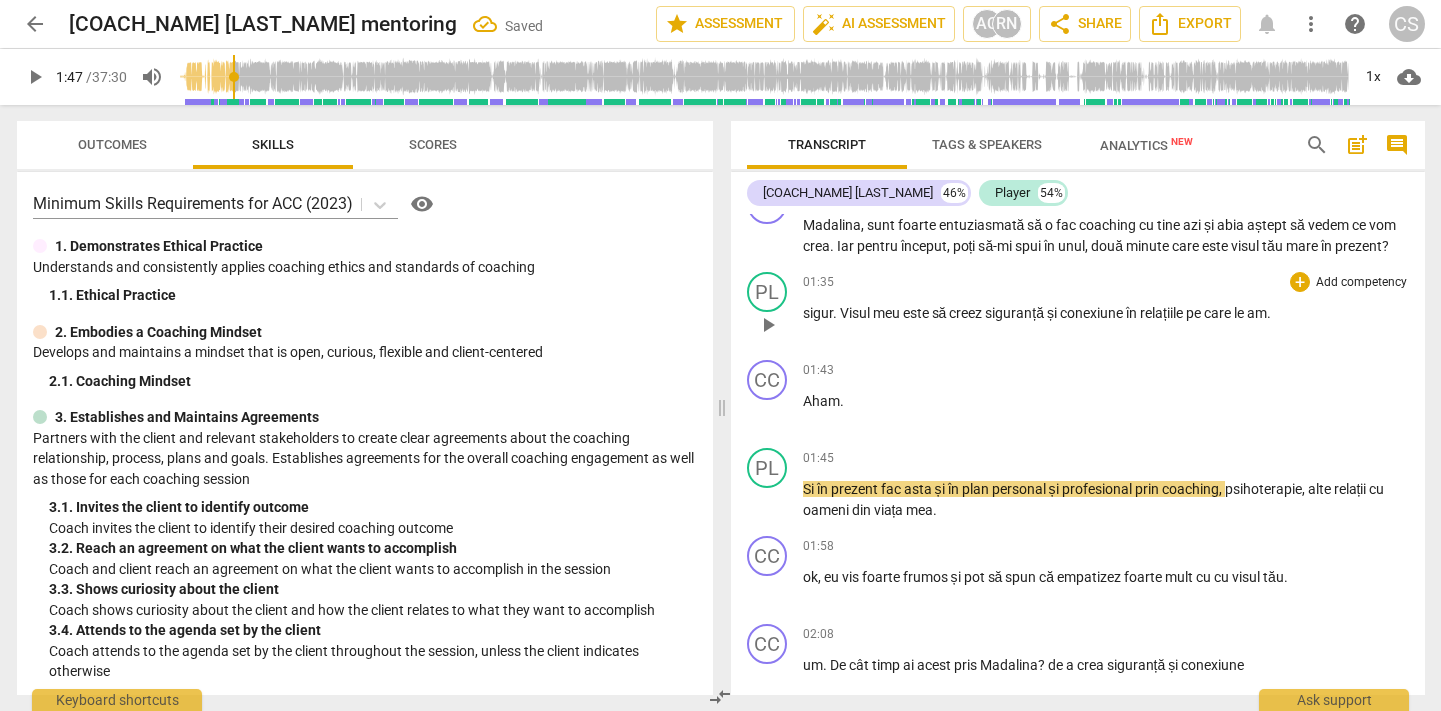 click on "play_arrow" at bounding box center [768, 325] 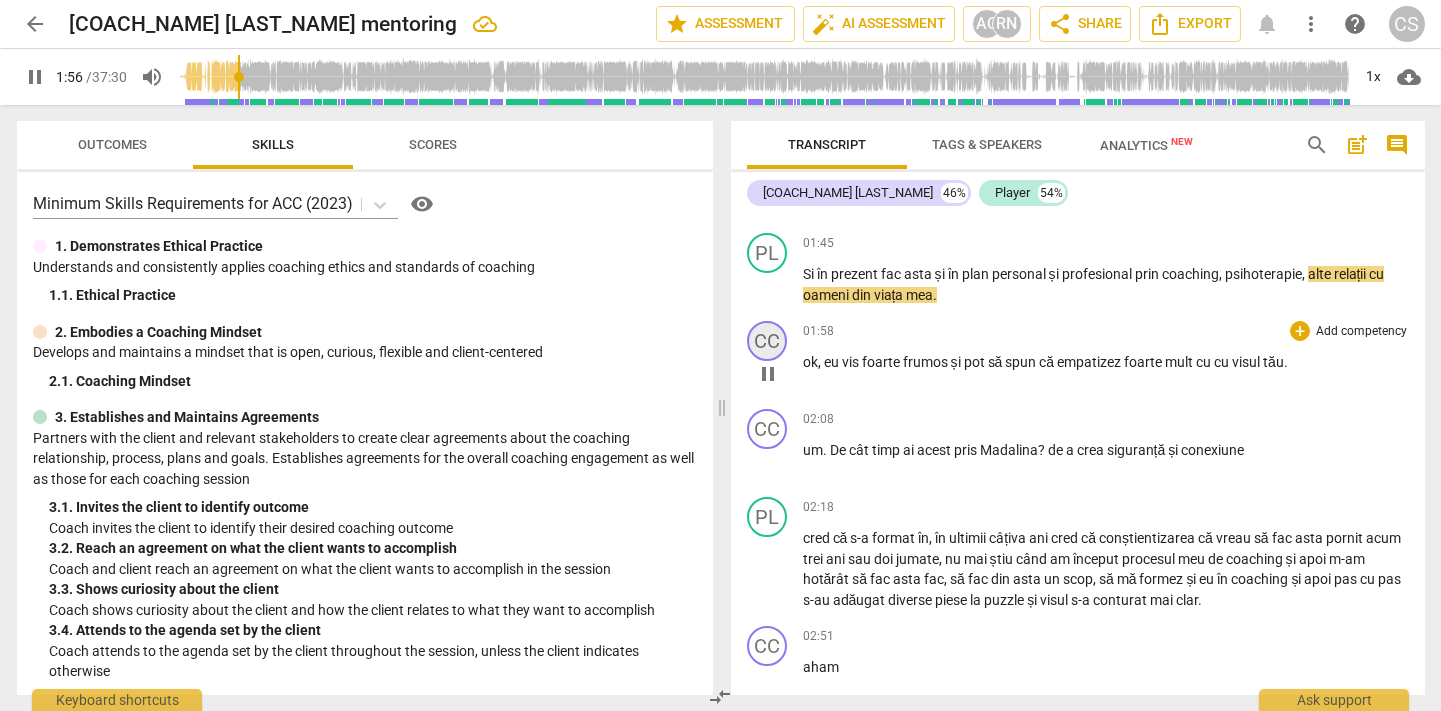 scroll, scrollTop: 1216, scrollLeft: 0, axis: vertical 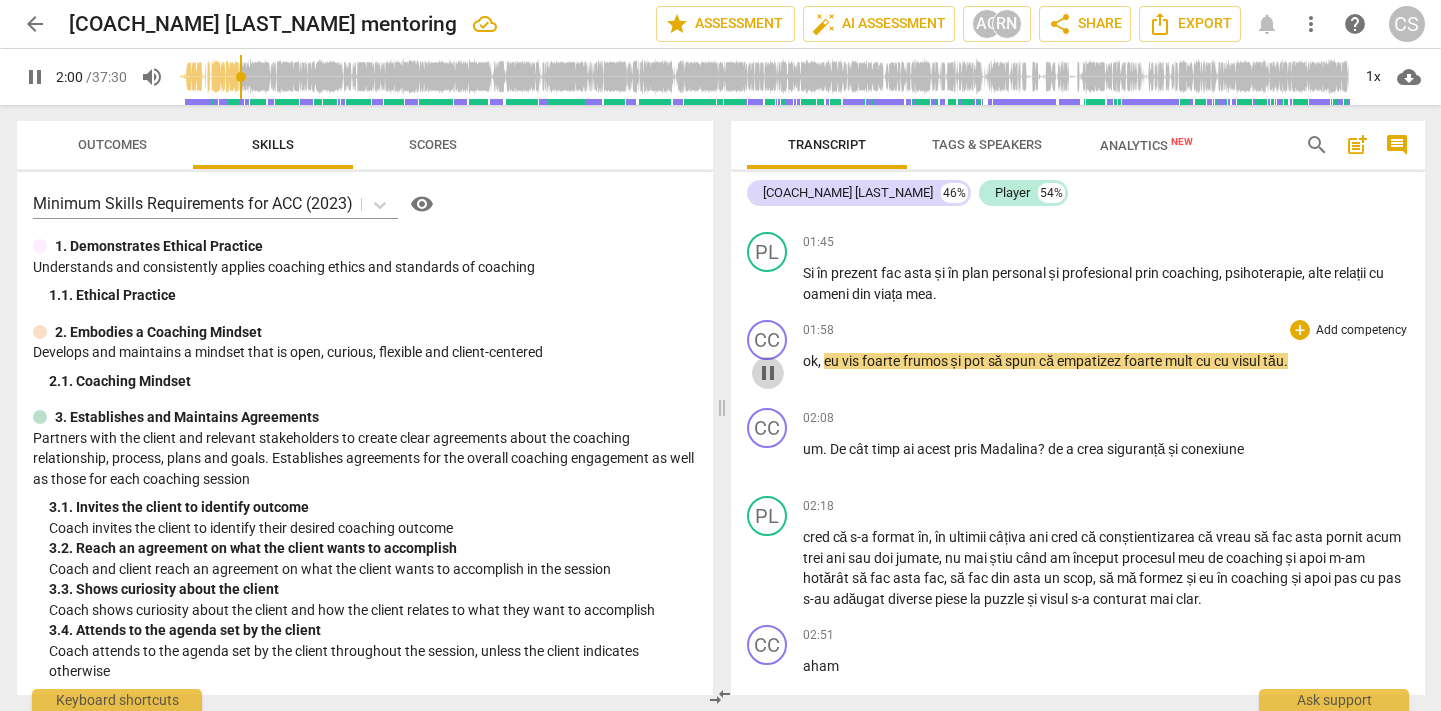 click on "pause" at bounding box center (768, 373) 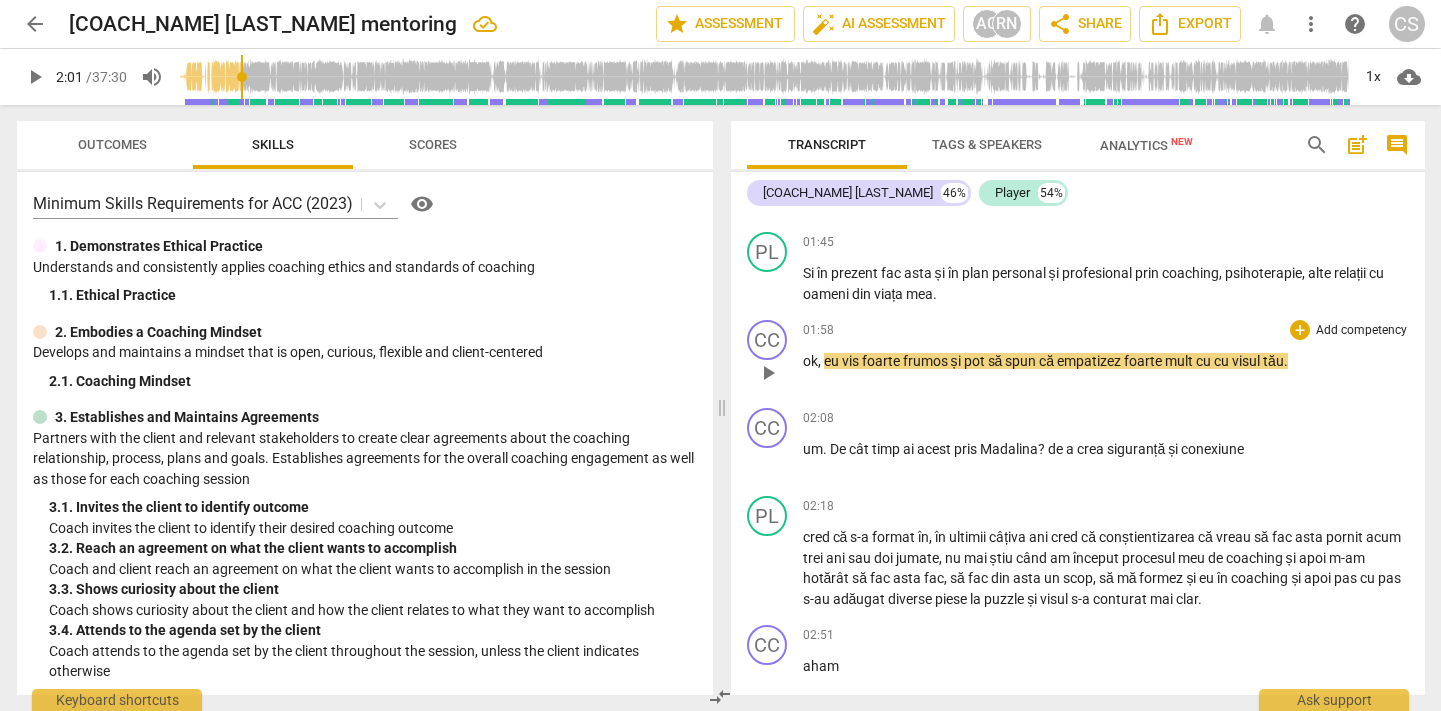 click on "CC play_arrow pause" at bounding box center [775, 356] 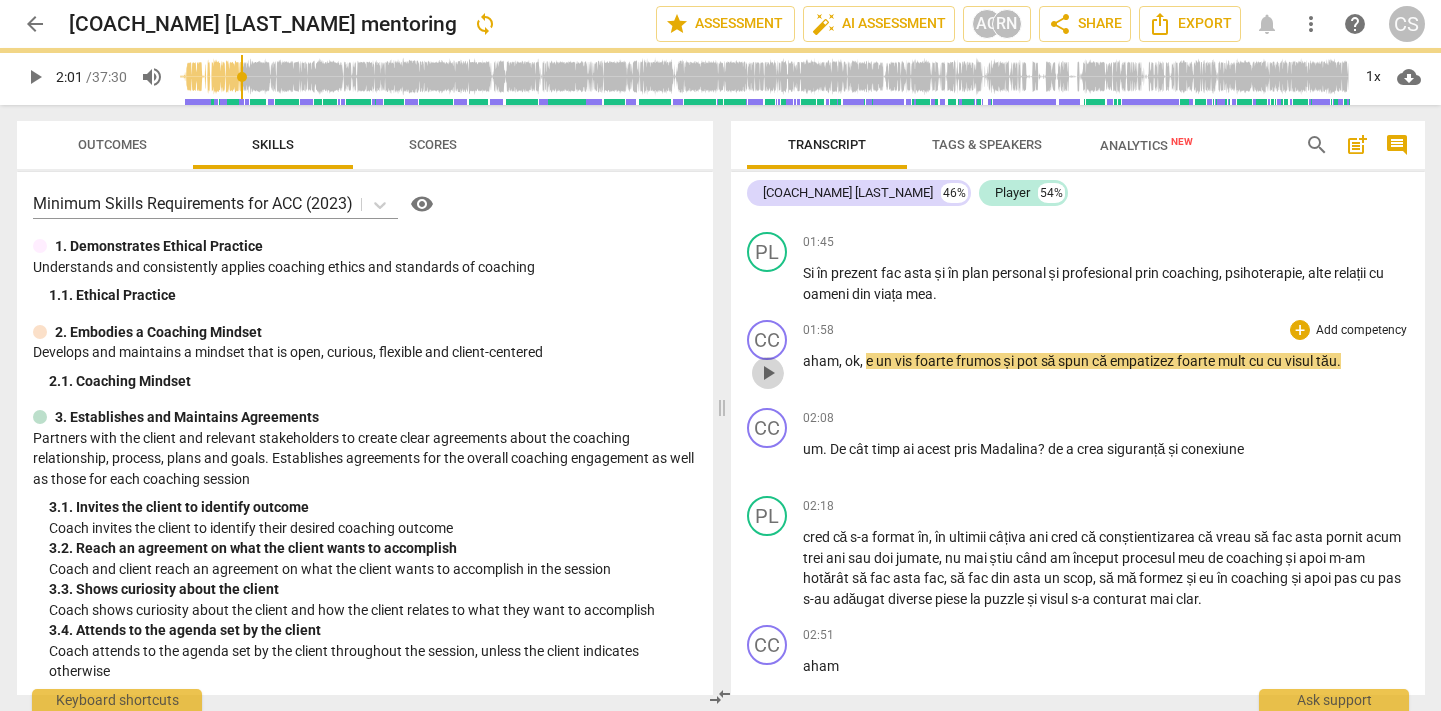click on "play_arrow" at bounding box center (768, 373) 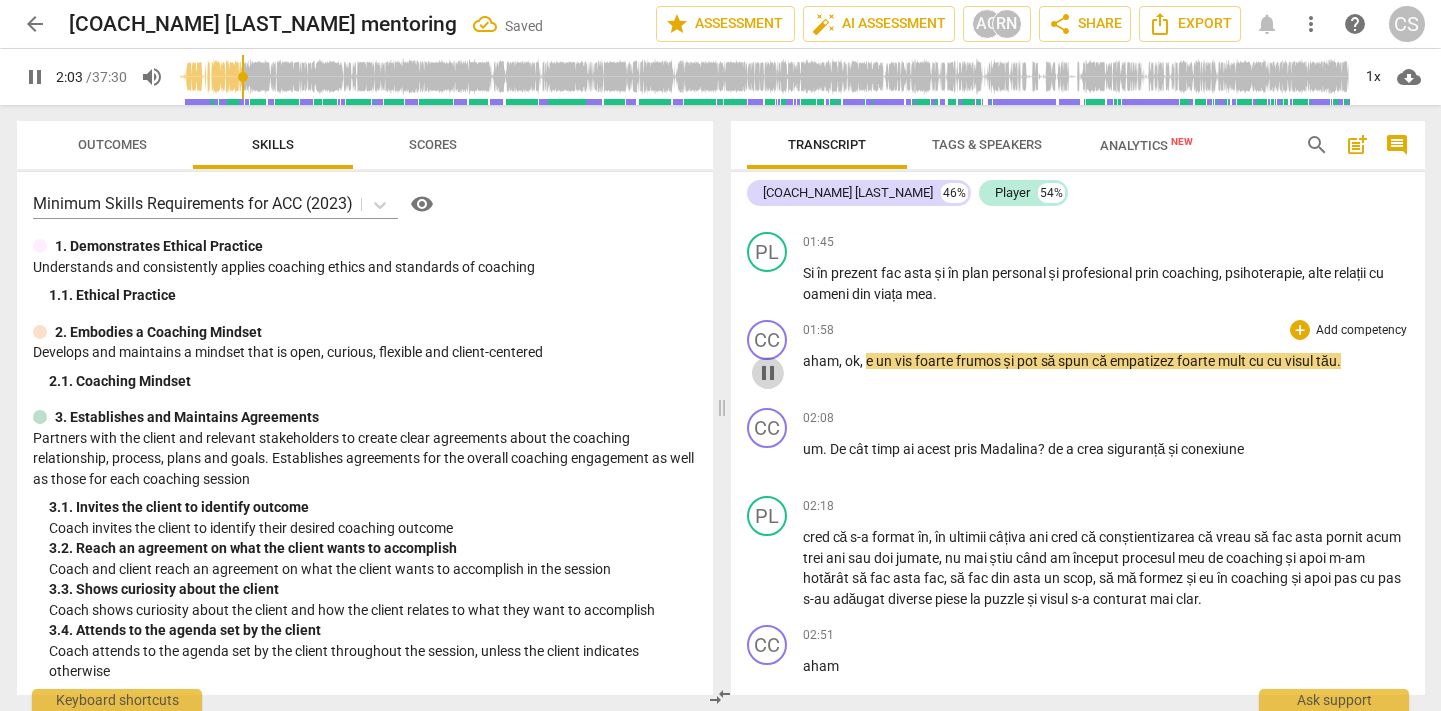 click on "pause" at bounding box center (768, 373) 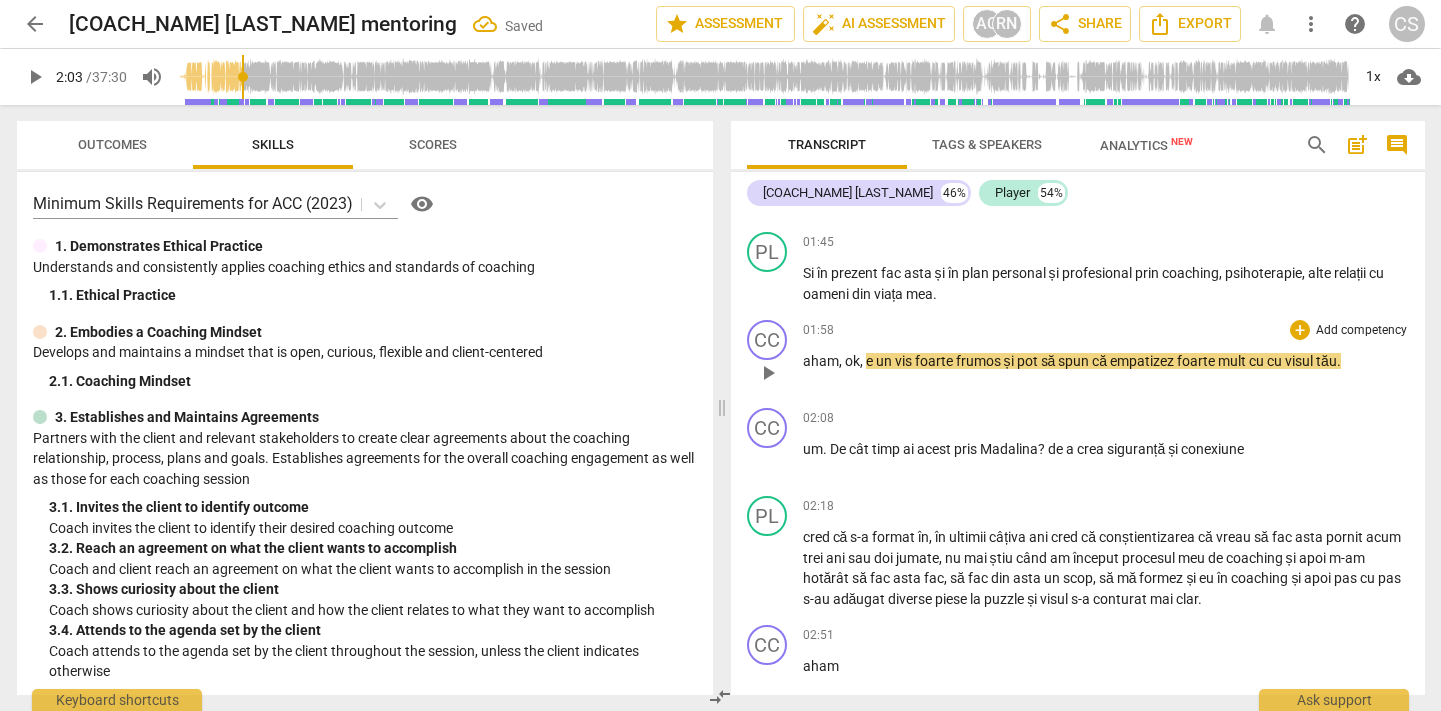 click on "frumos" at bounding box center (980, 361) 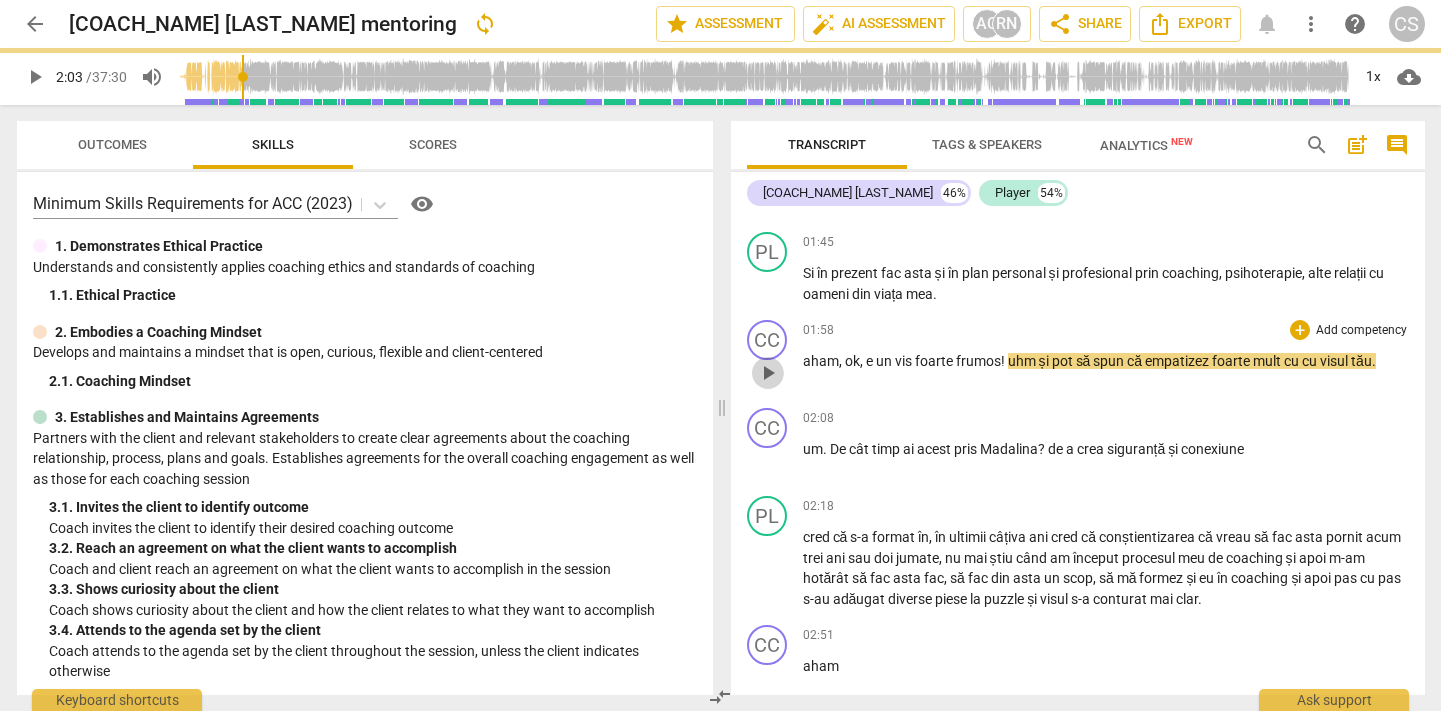 click on "play_arrow" at bounding box center [768, 373] 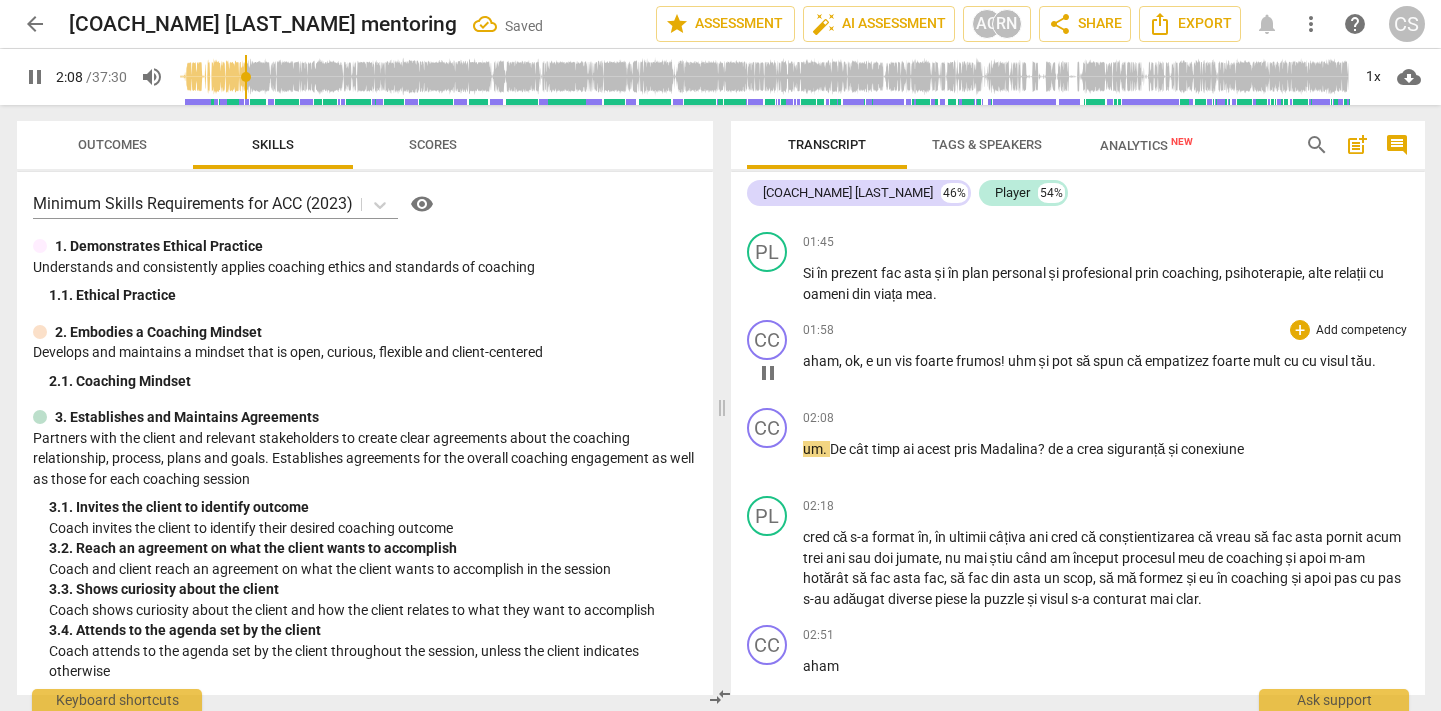 click on "cu" at bounding box center (1293, 361) 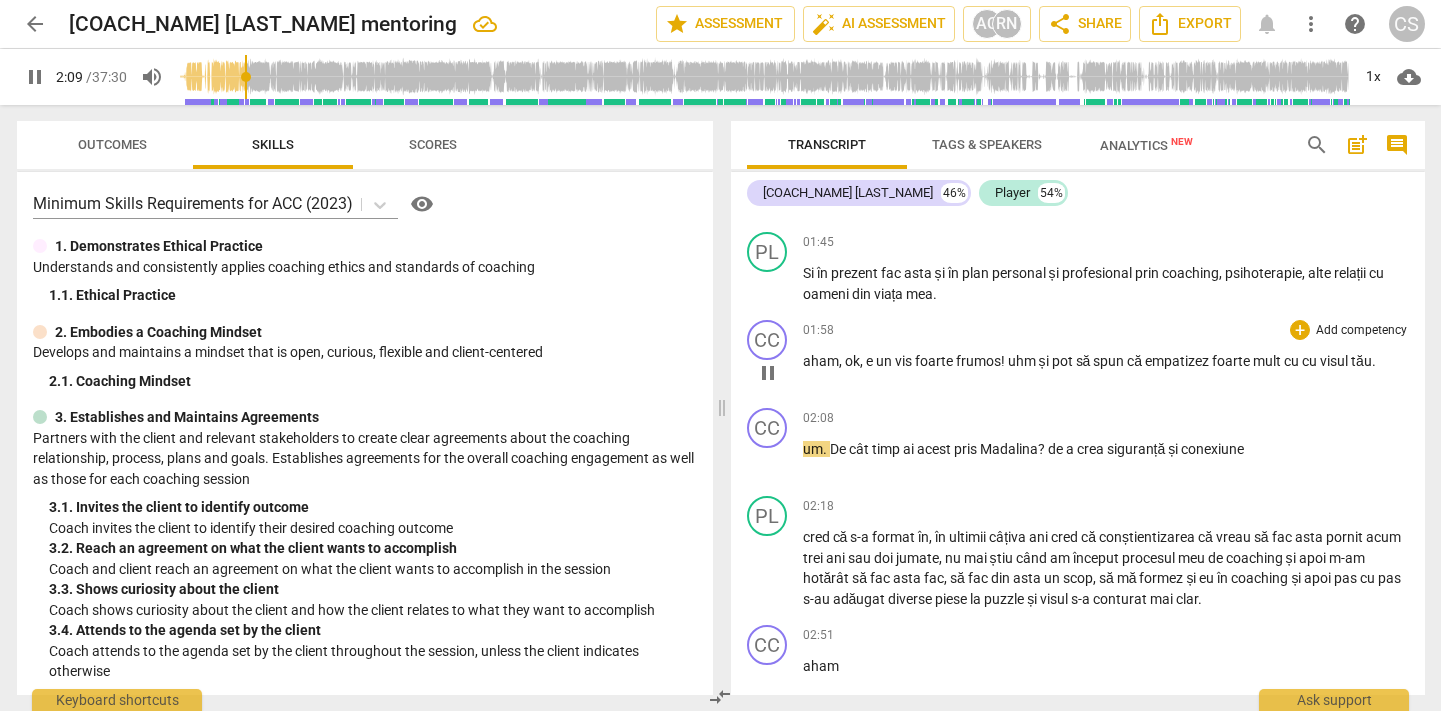 type on "129" 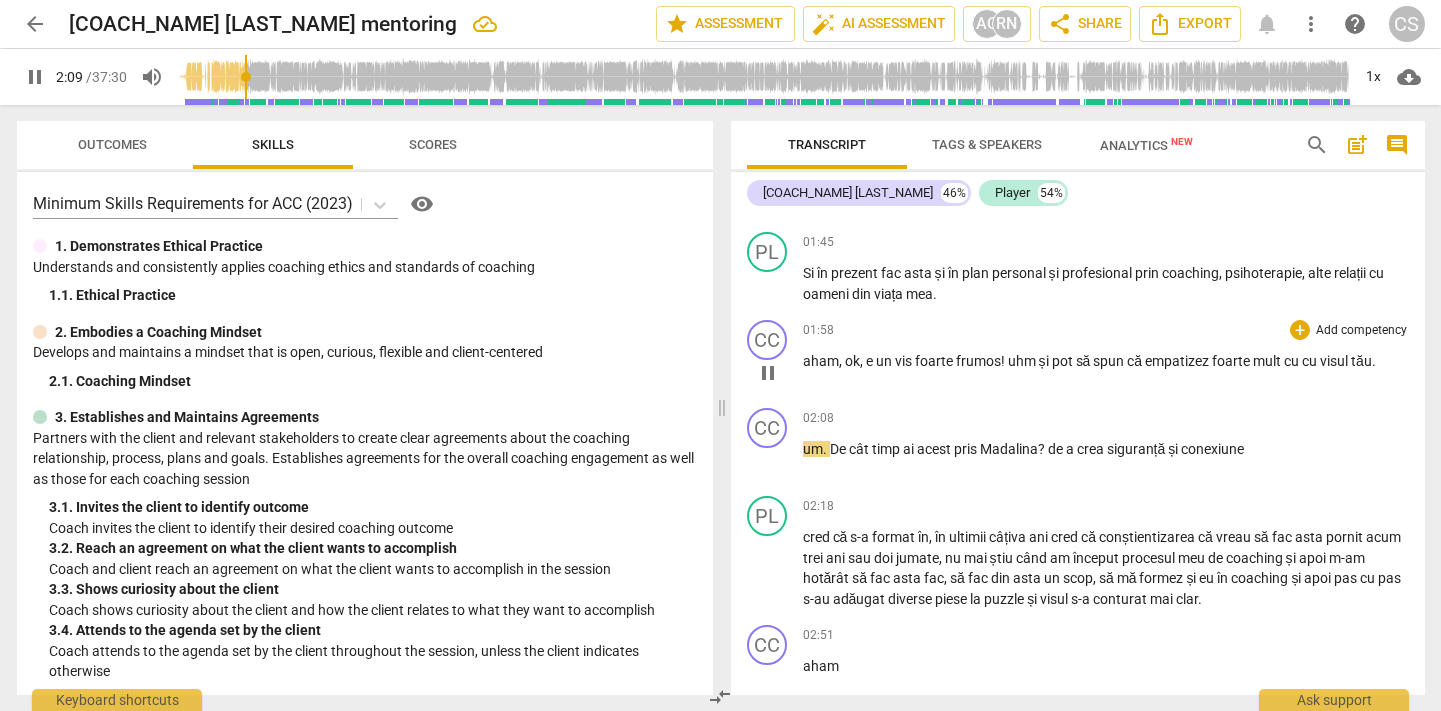 type 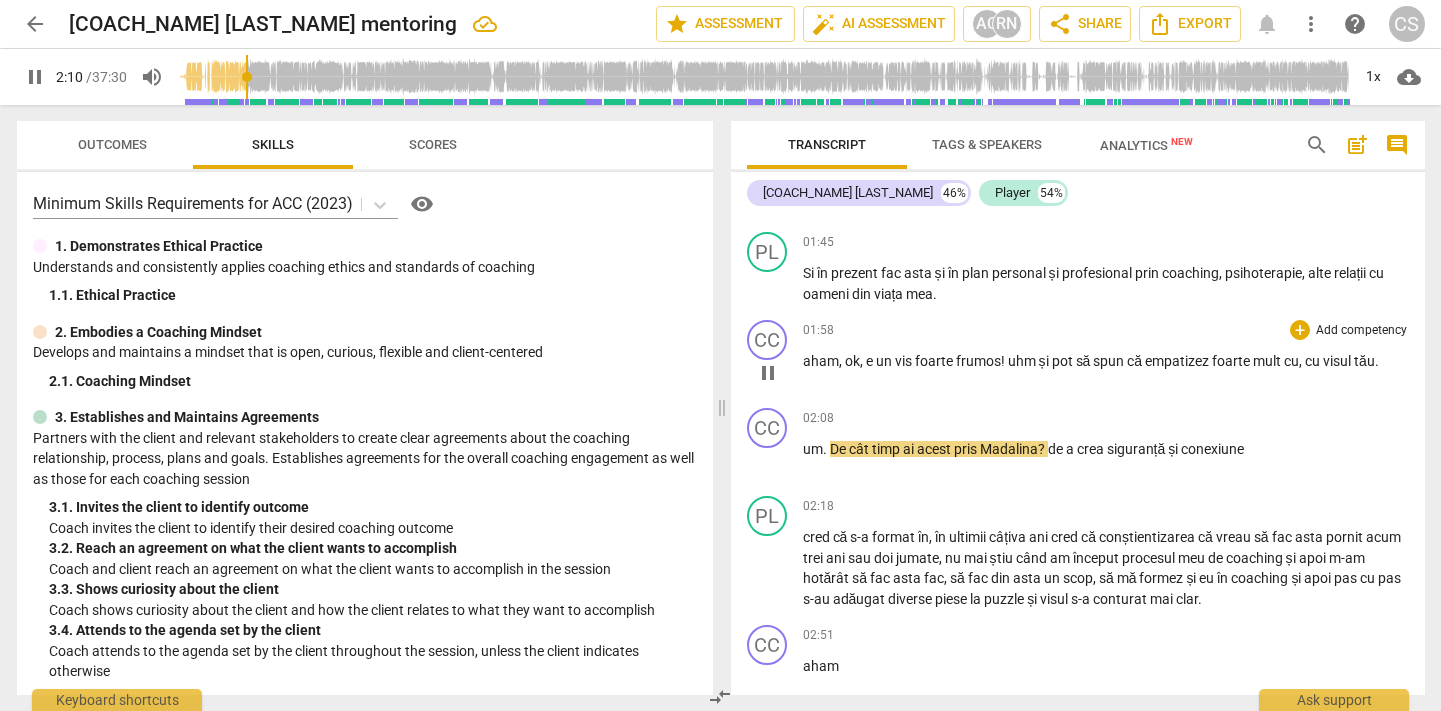 click on "pause" at bounding box center (768, 373) 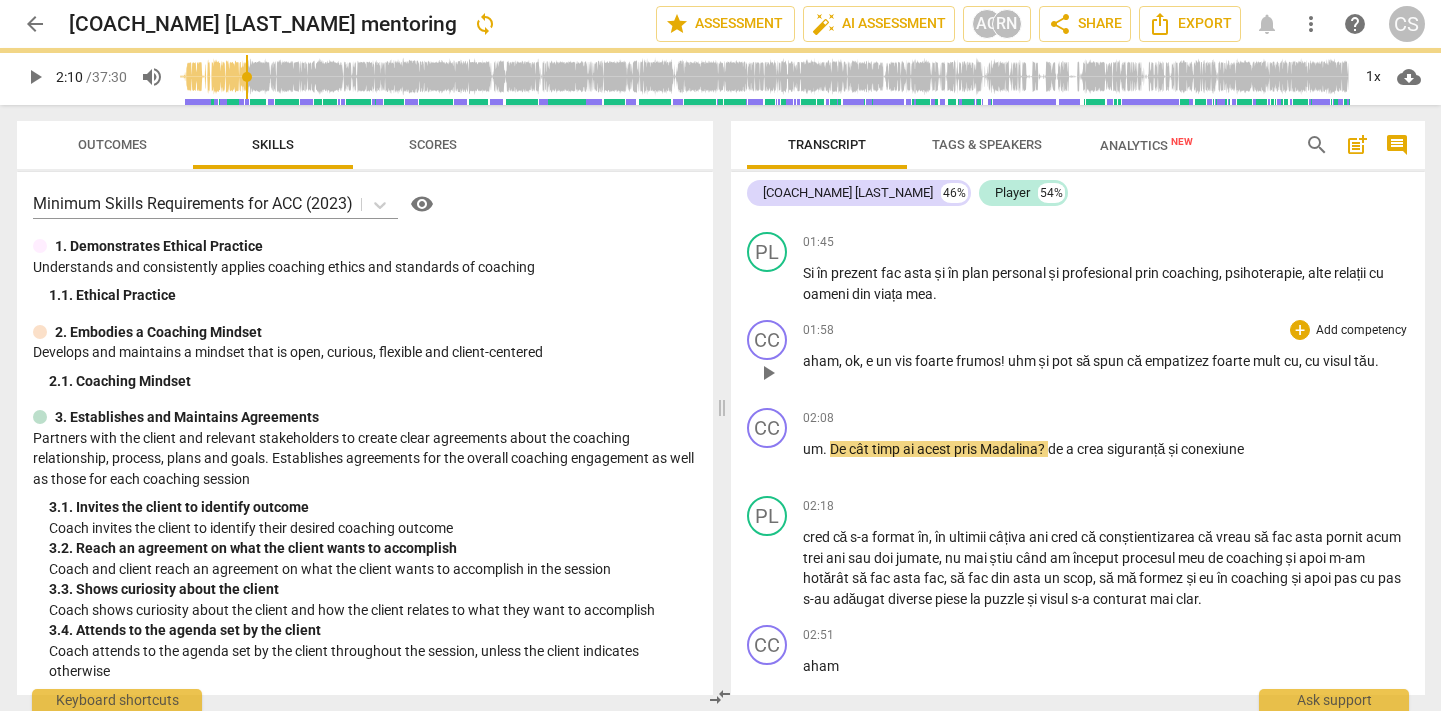 type on "131" 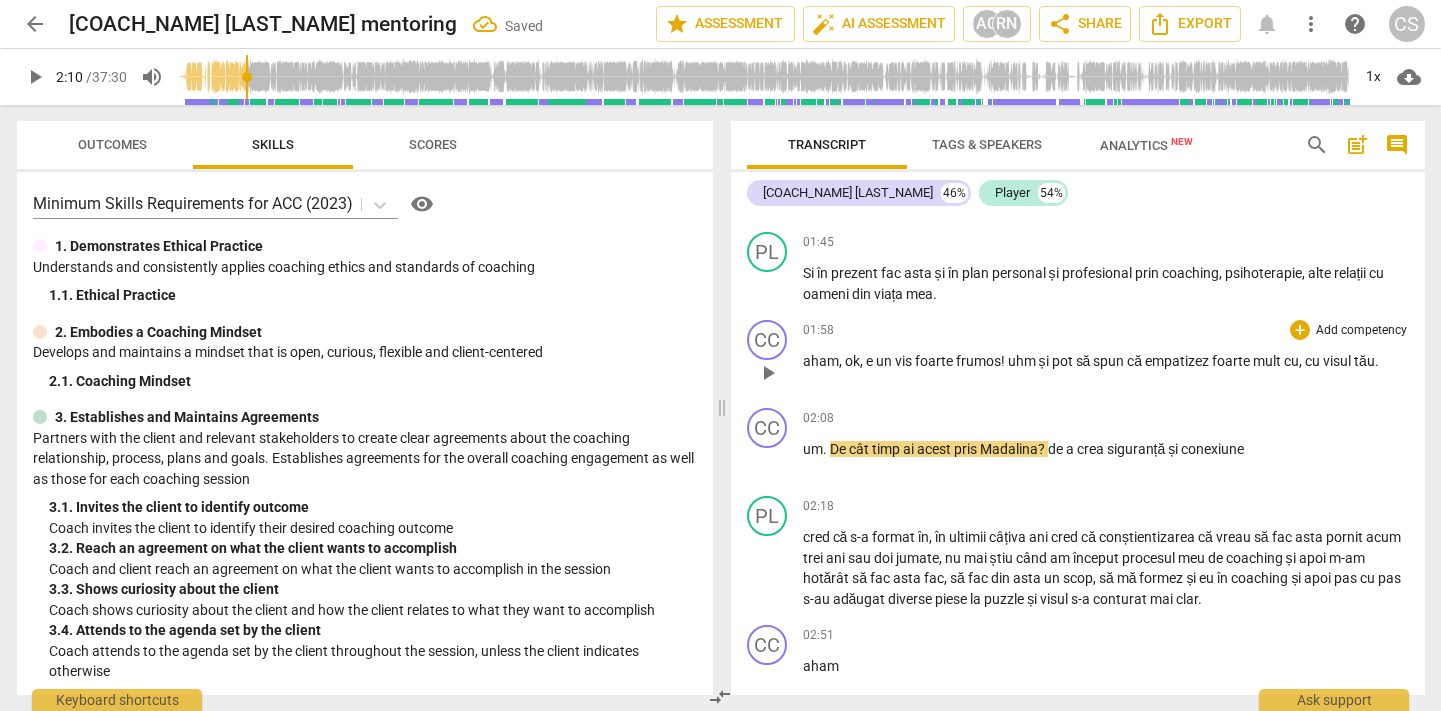 click on "uhm" at bounding box center [1023, 361] 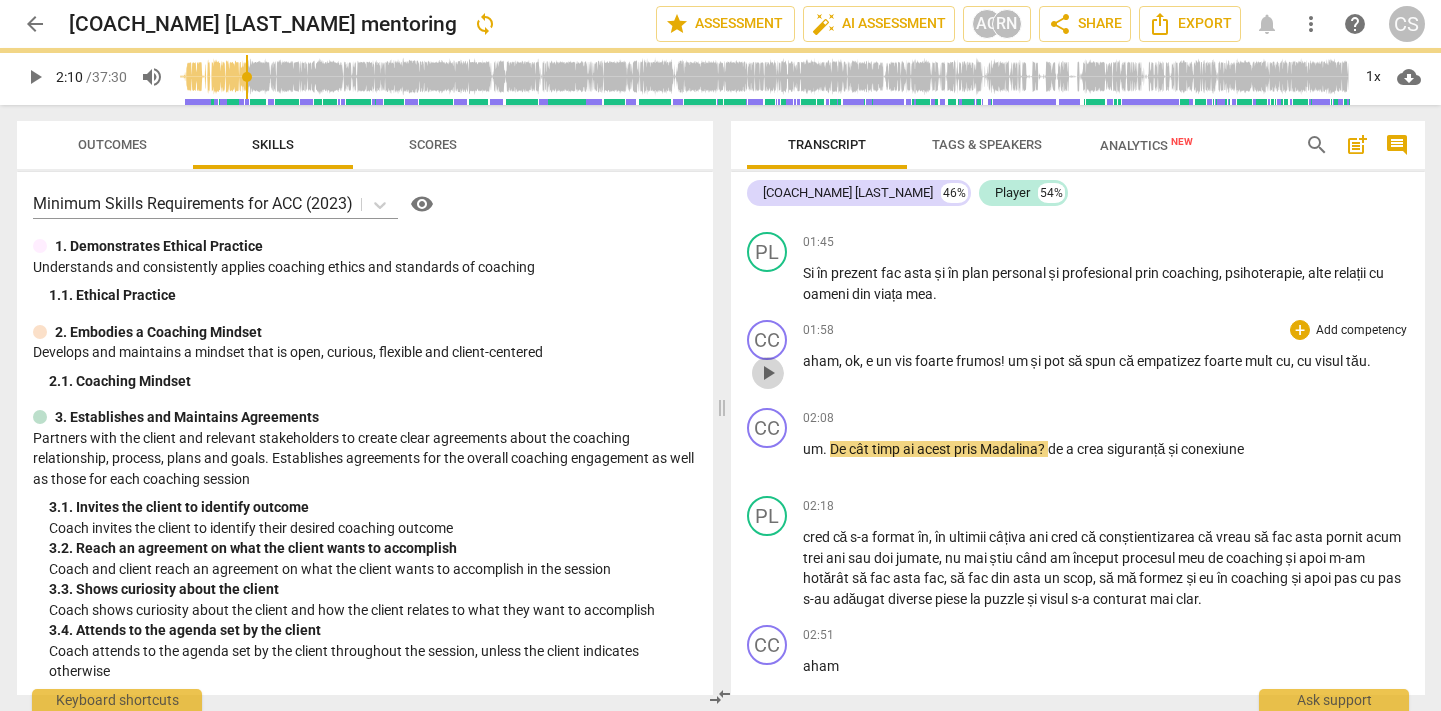 click on "play_arrow" at bounding box center [768, 373] 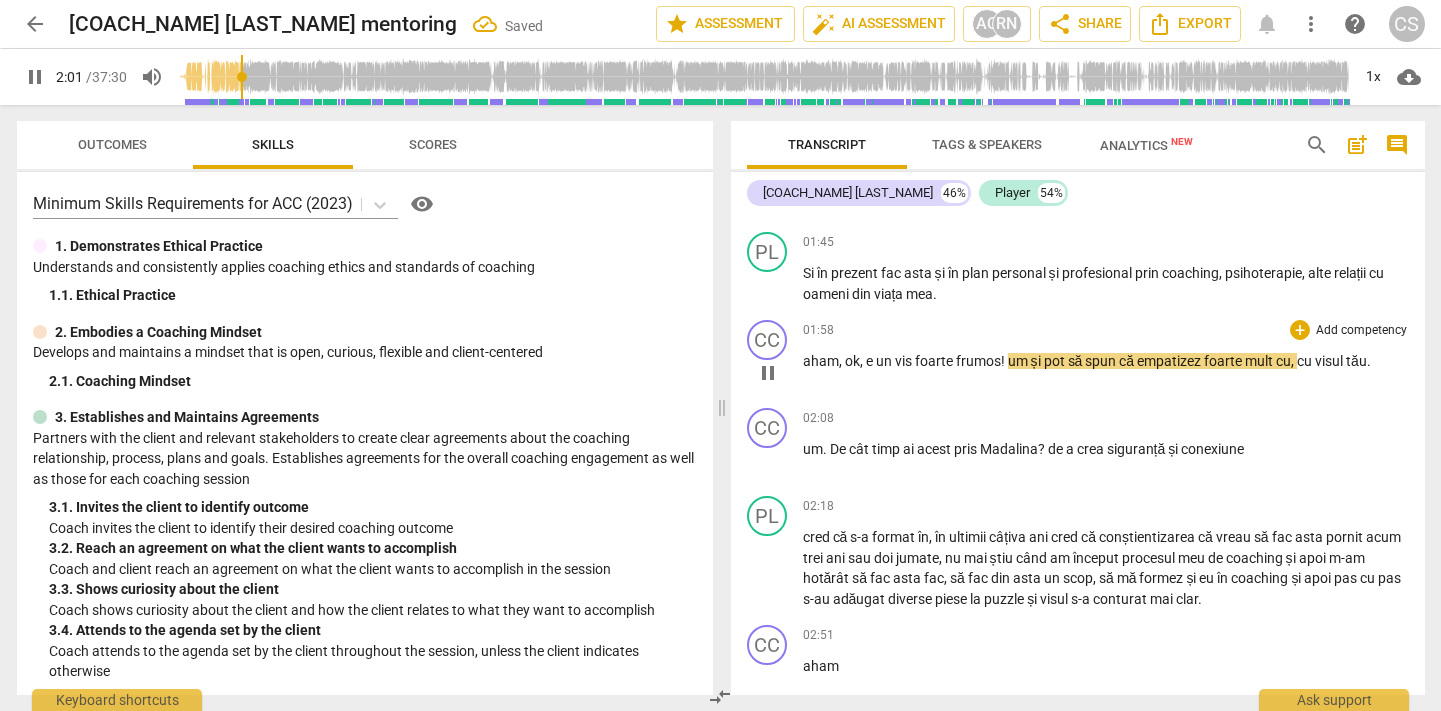 click on "e" at bounding box center [871, 361] 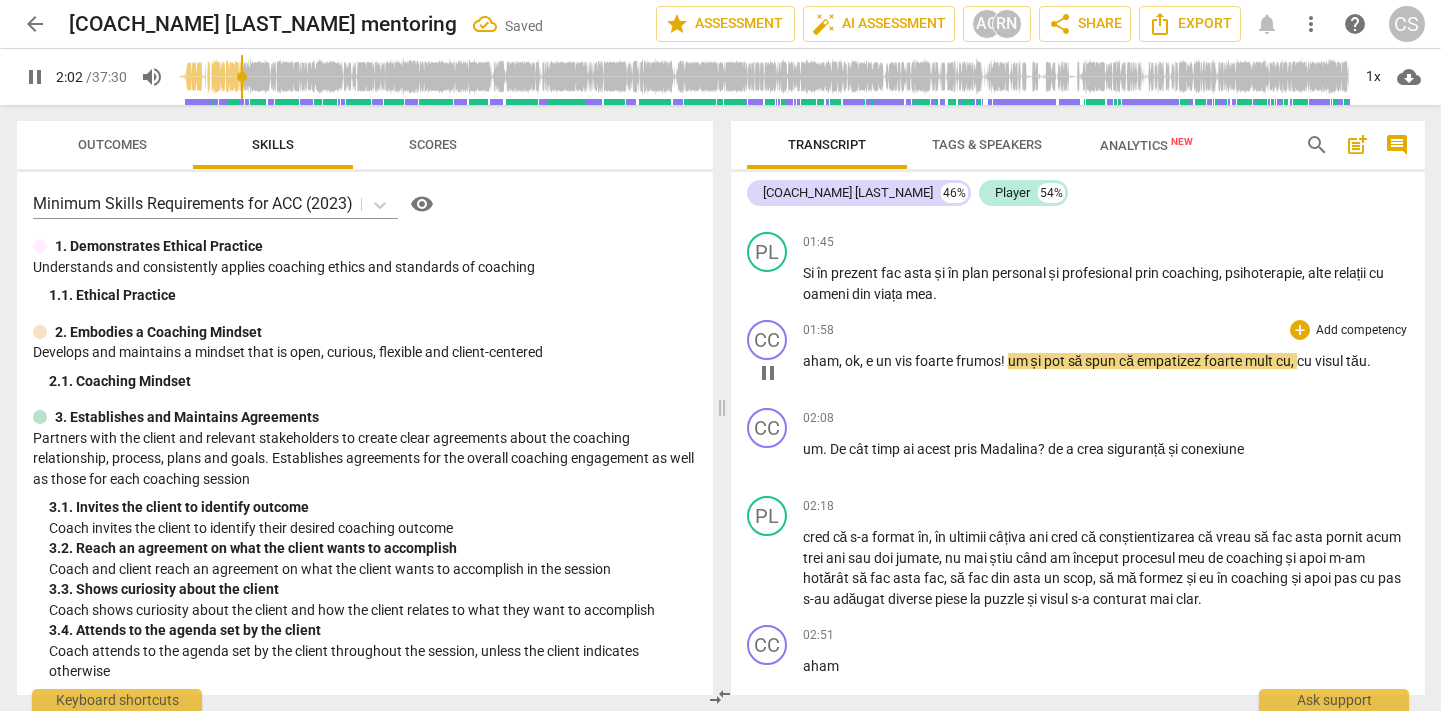 type on "123" 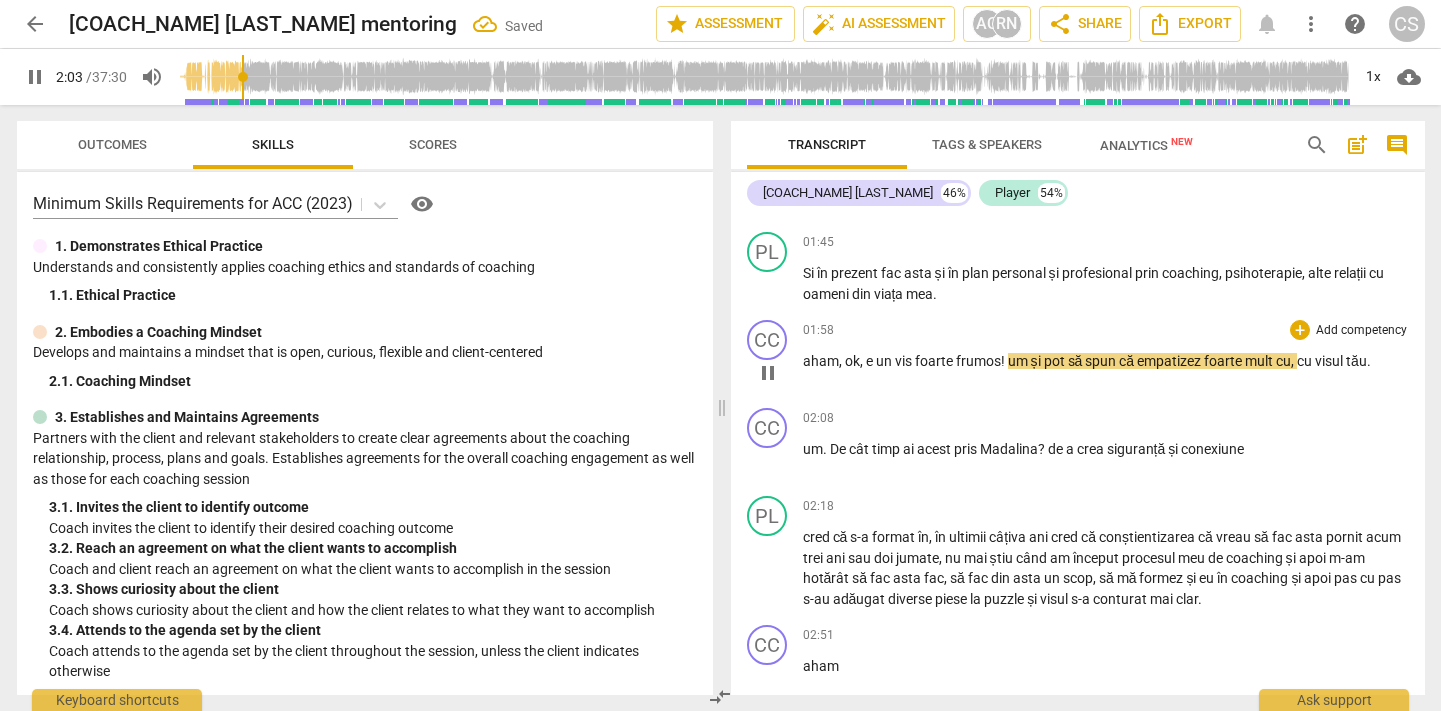 type 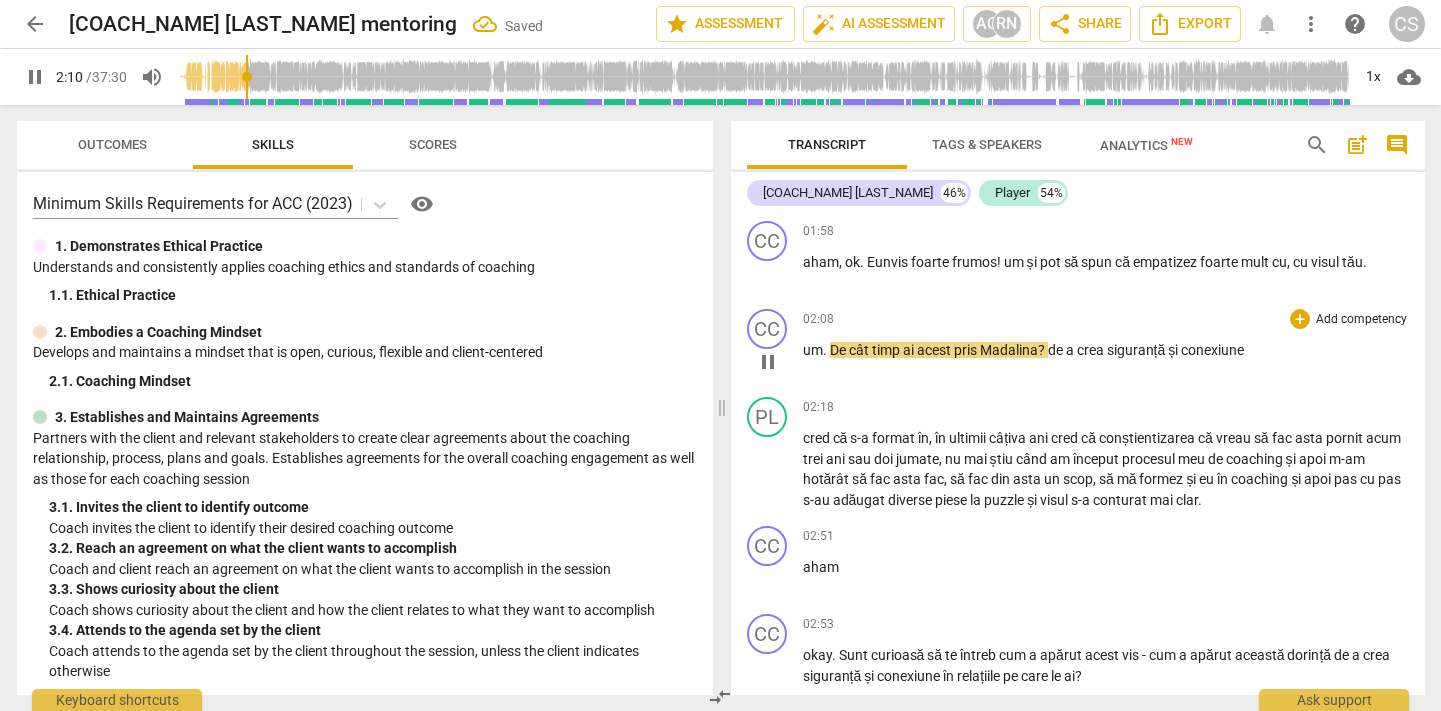 scroll, scrollTop: 1321, scrollLeft: 0, axis: vertical 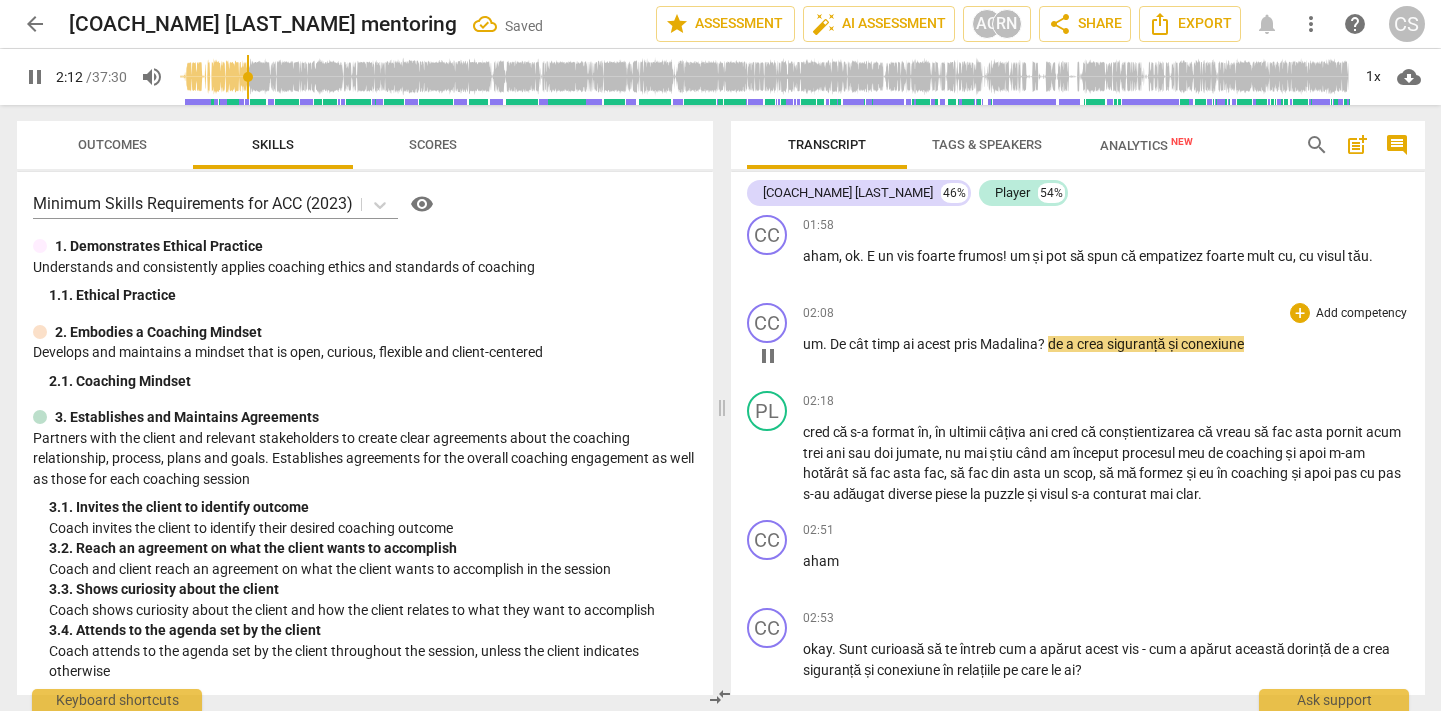 click on "pris" at bounding box center [967, 344] 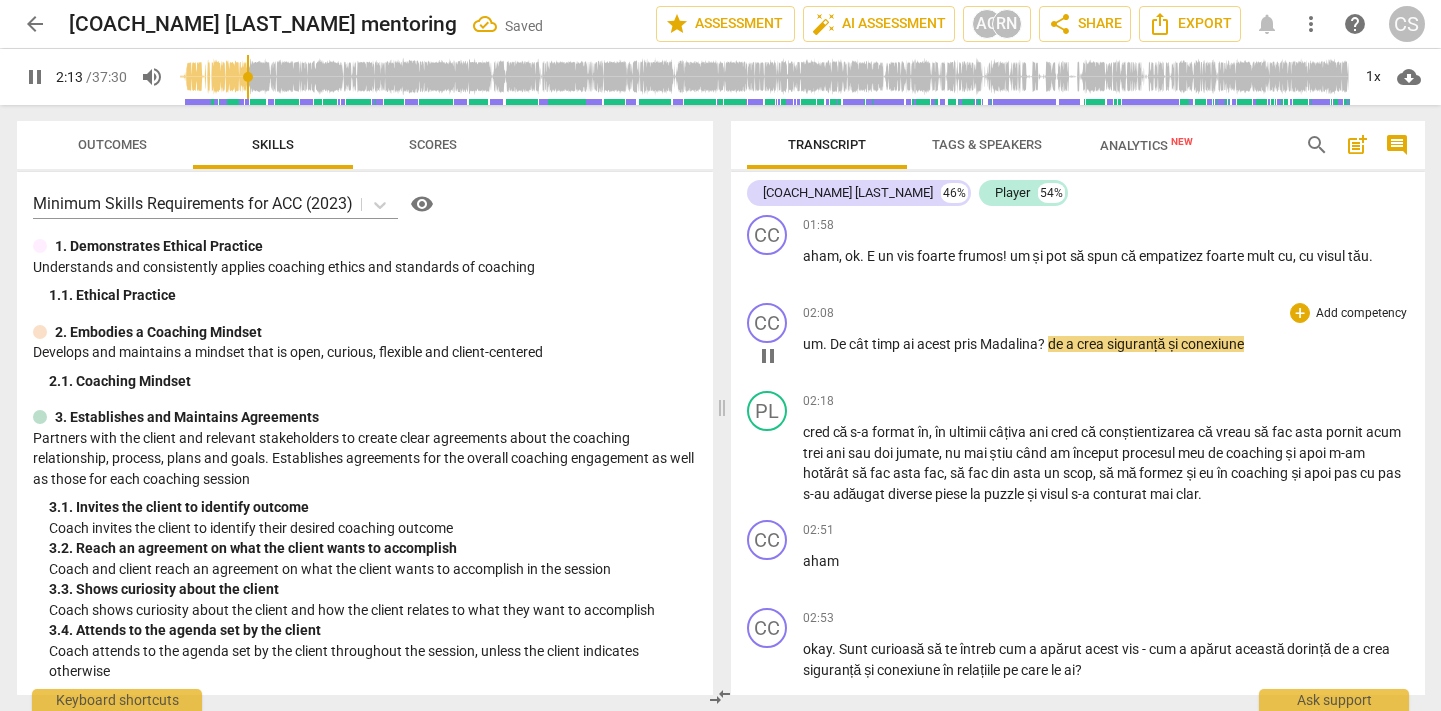 type on "134" 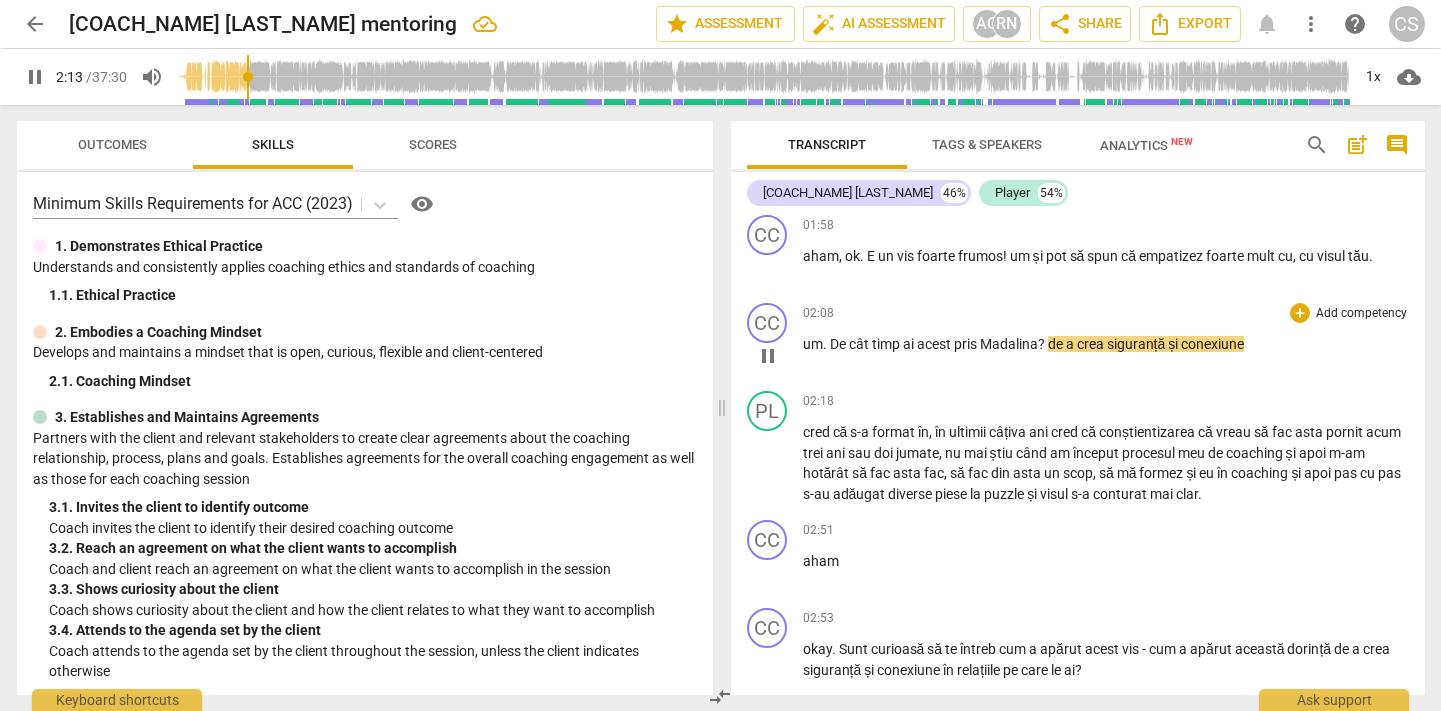 type 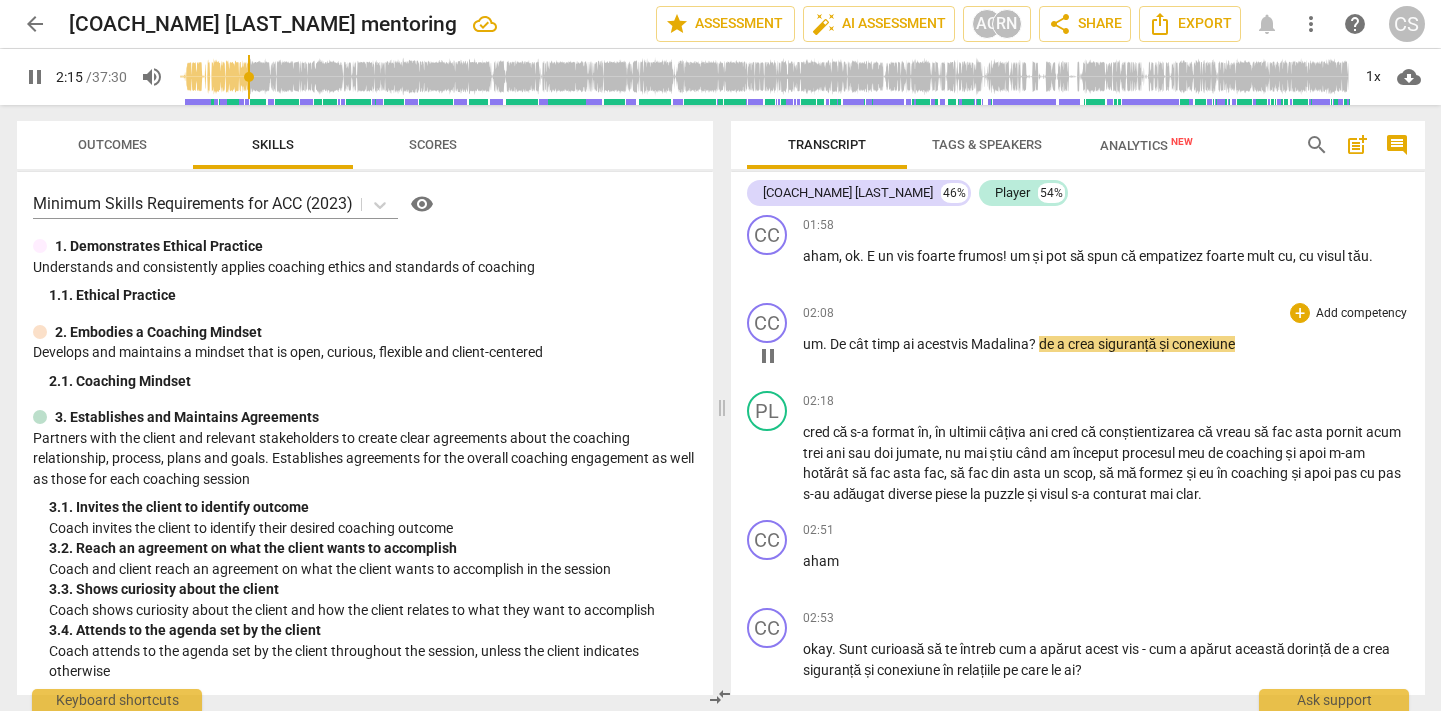 click on "Madalina" at bounding box center [1000, 344] 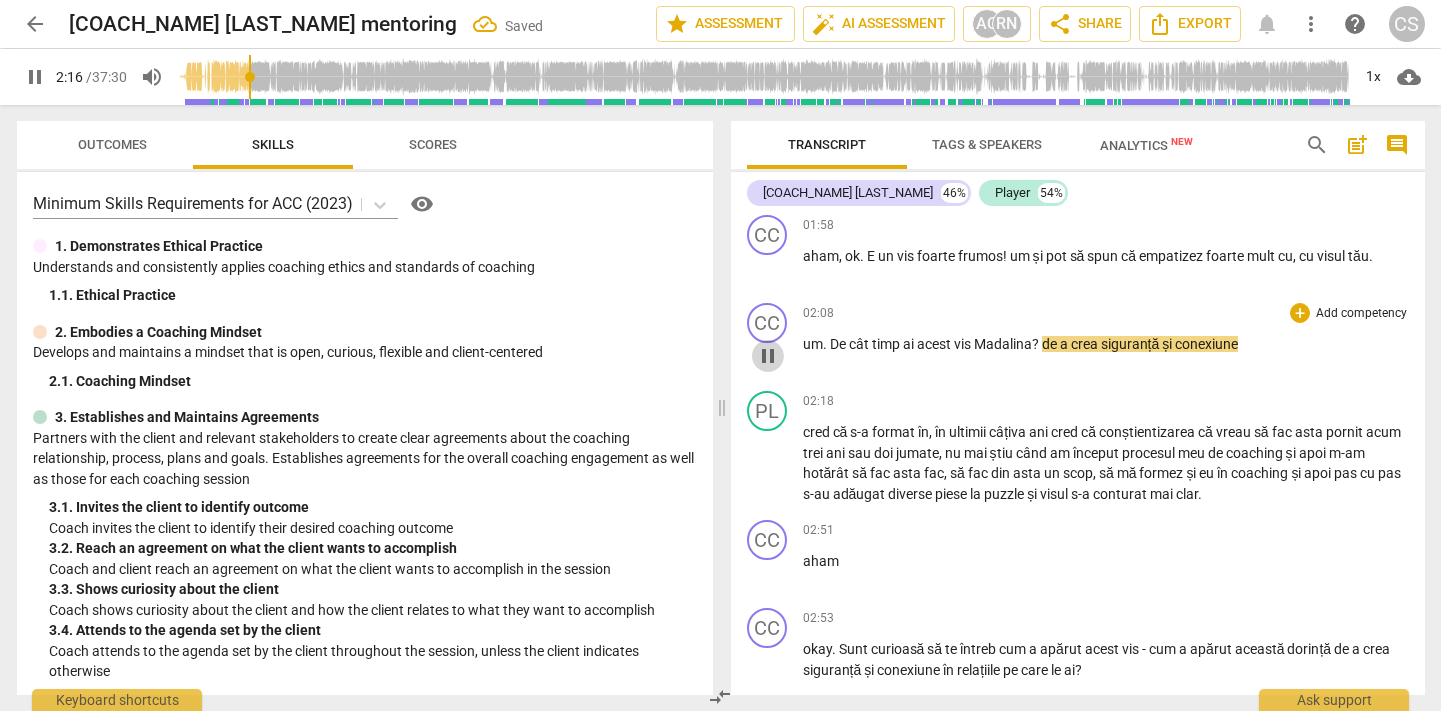 click on "pause" at bounding box center (768, 356) 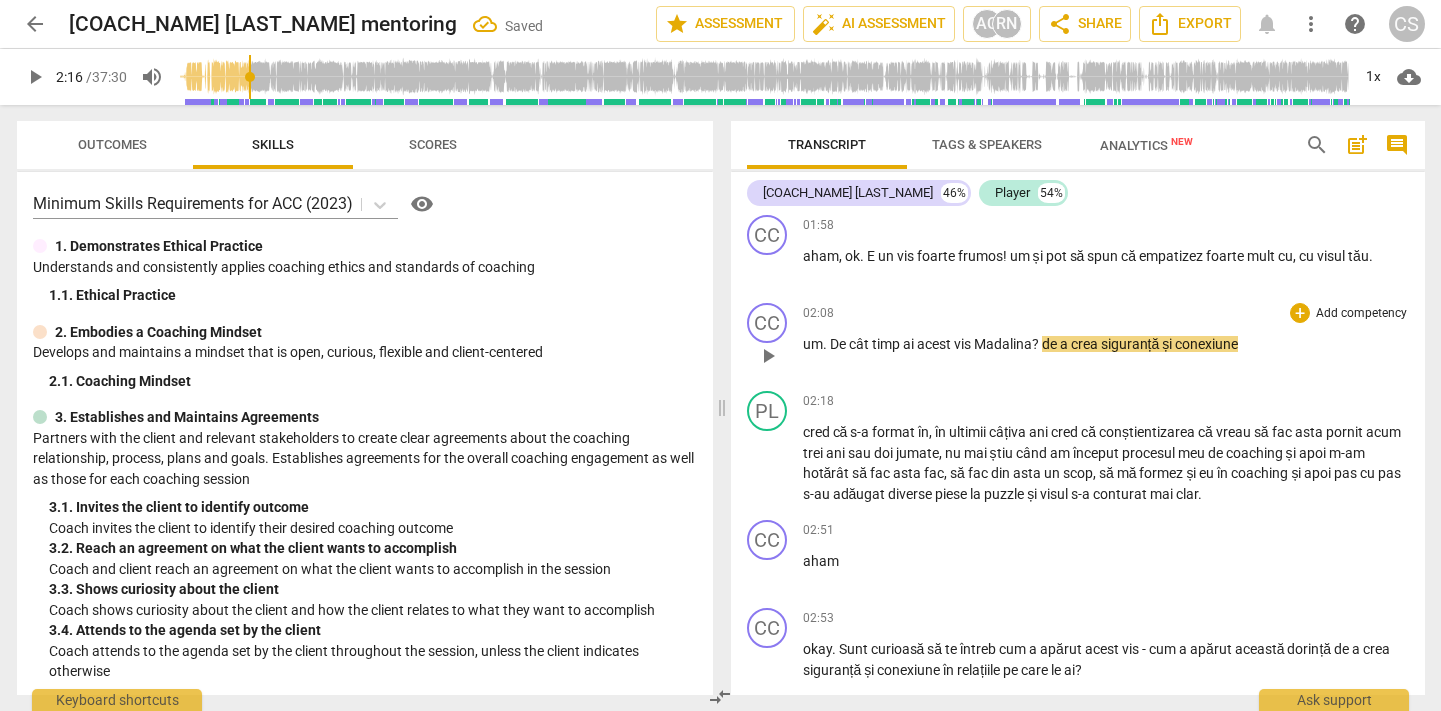 click on "de" at bounding box center (1051, 344) 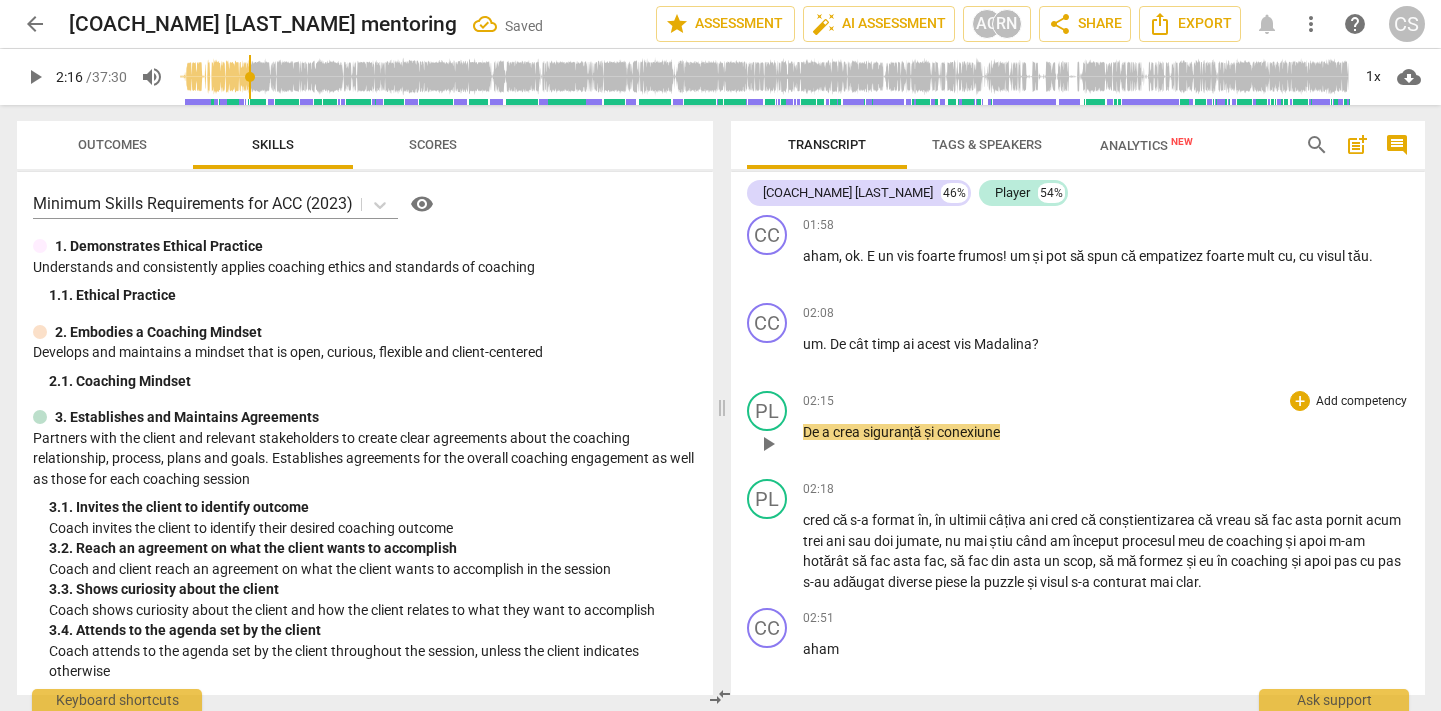 click on "De" at bounding box center [812, 432] 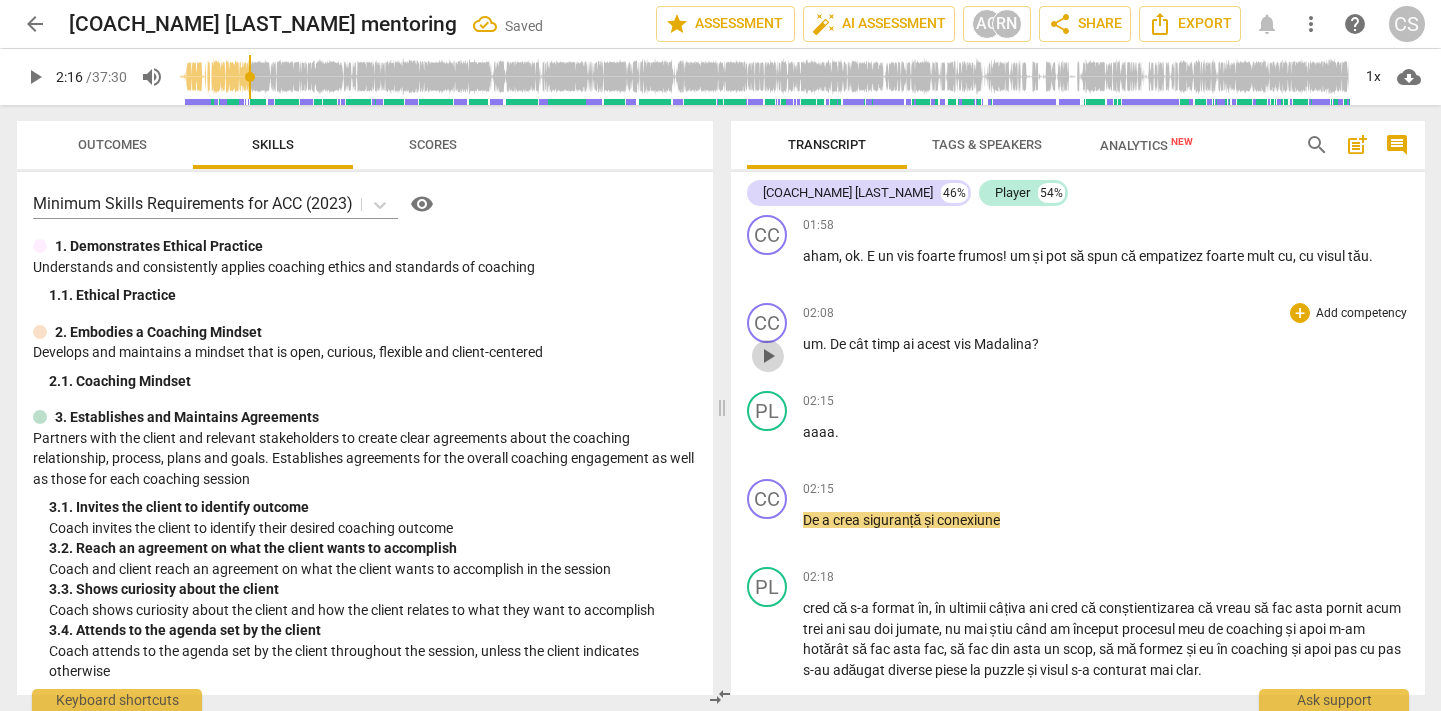 click on "play_arrow" at bounding box center [768, 356] 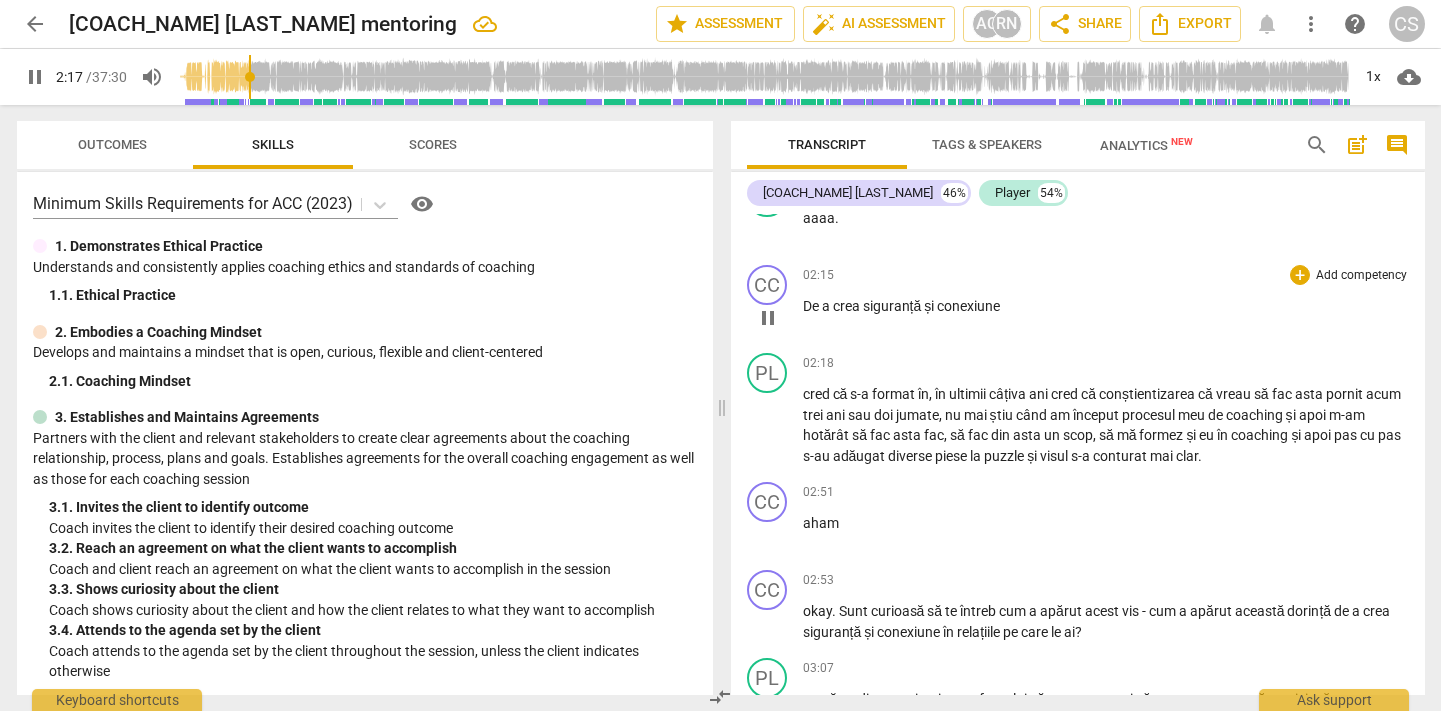 scroll, scrollTop: 1536, scrollLeft: 0, axis: vertical 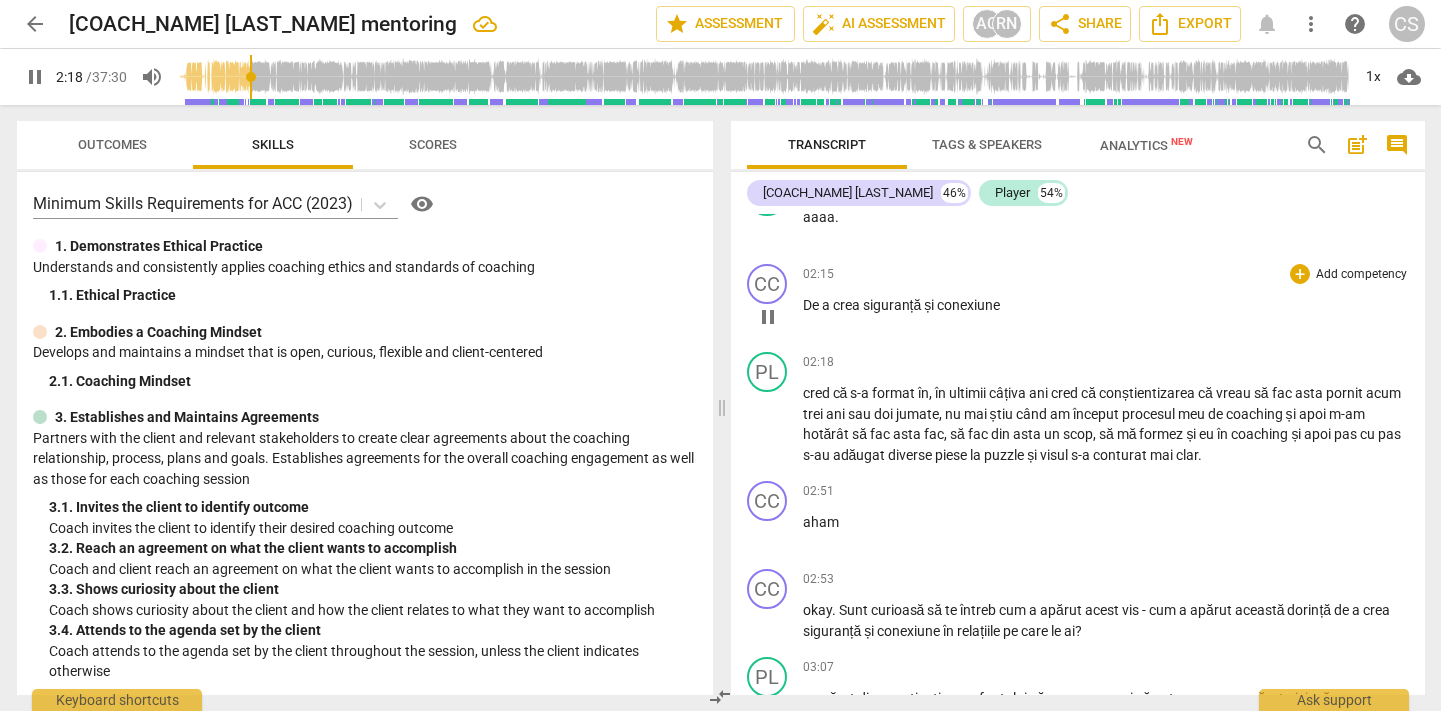 click on "De   a   crea   siguranță   și   conexiune" at bounding box center [1106, 305] 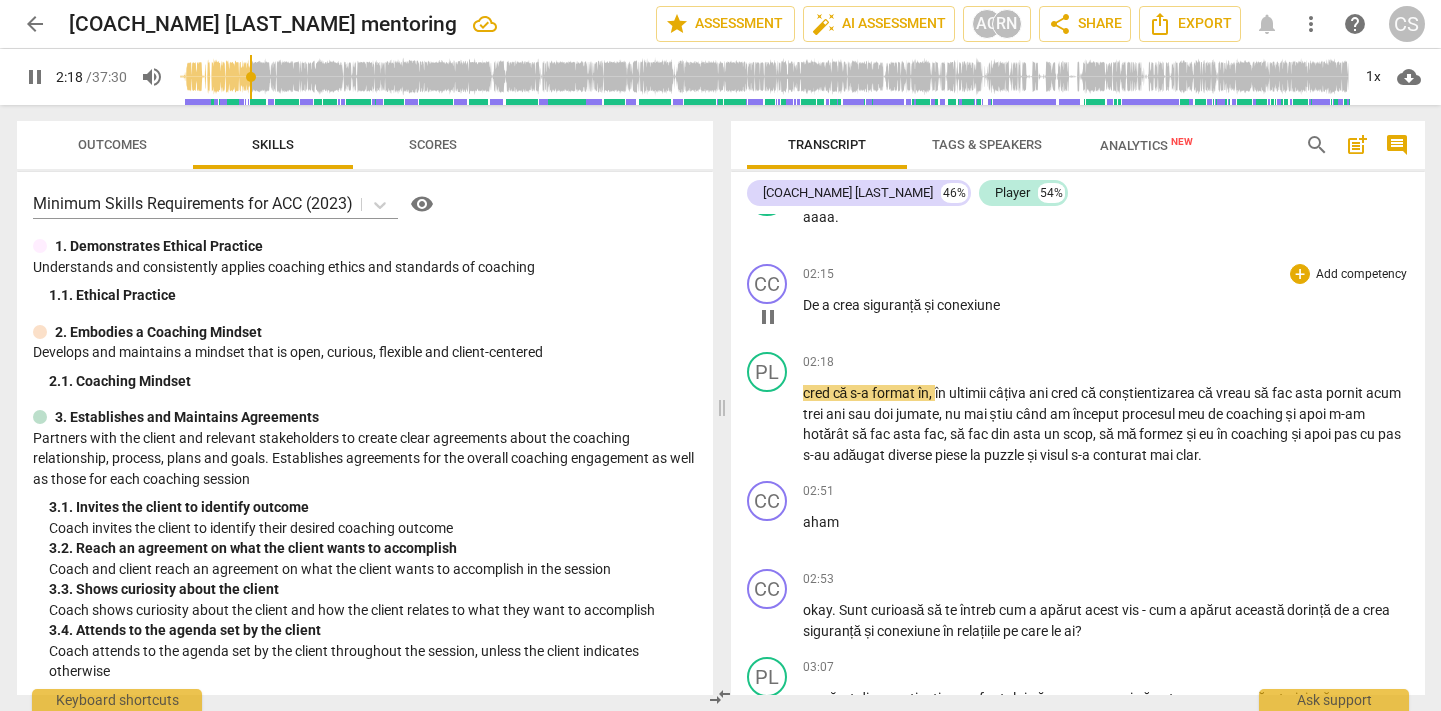 type on "139" 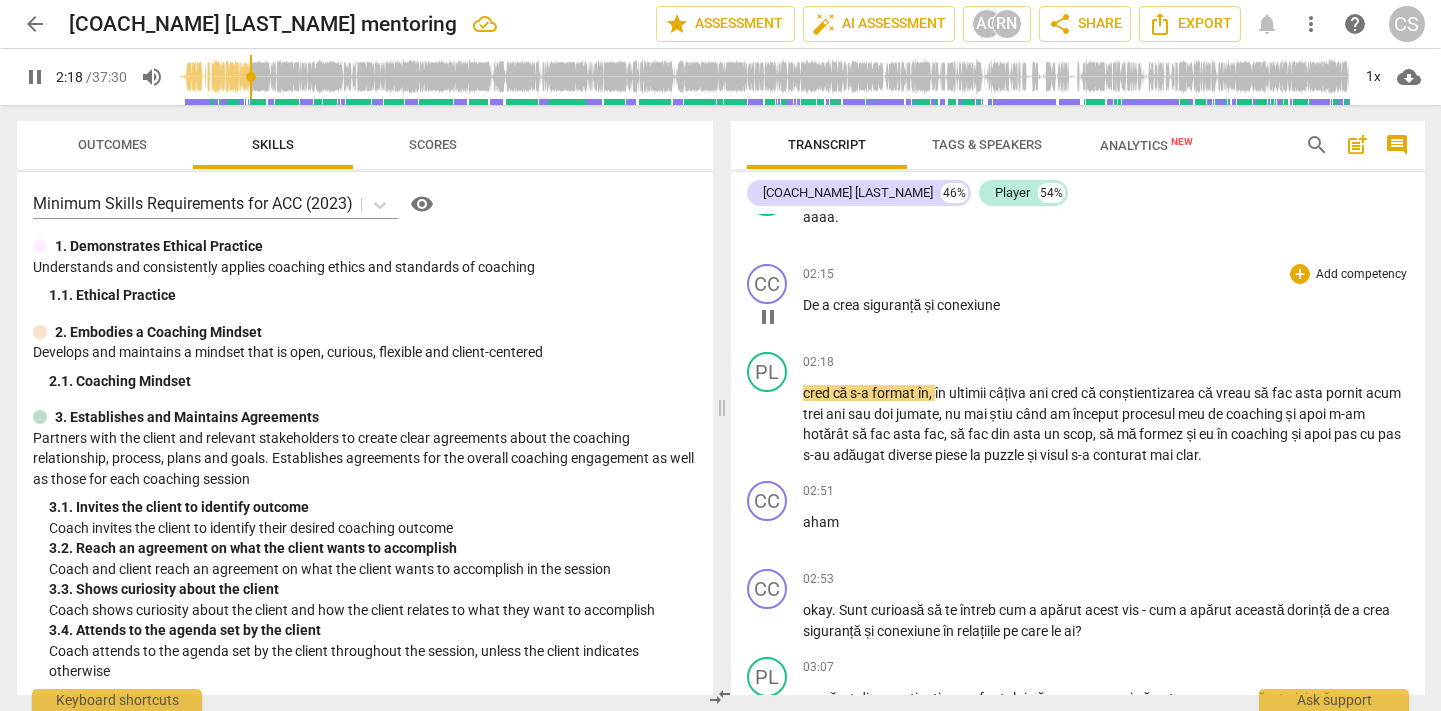 type 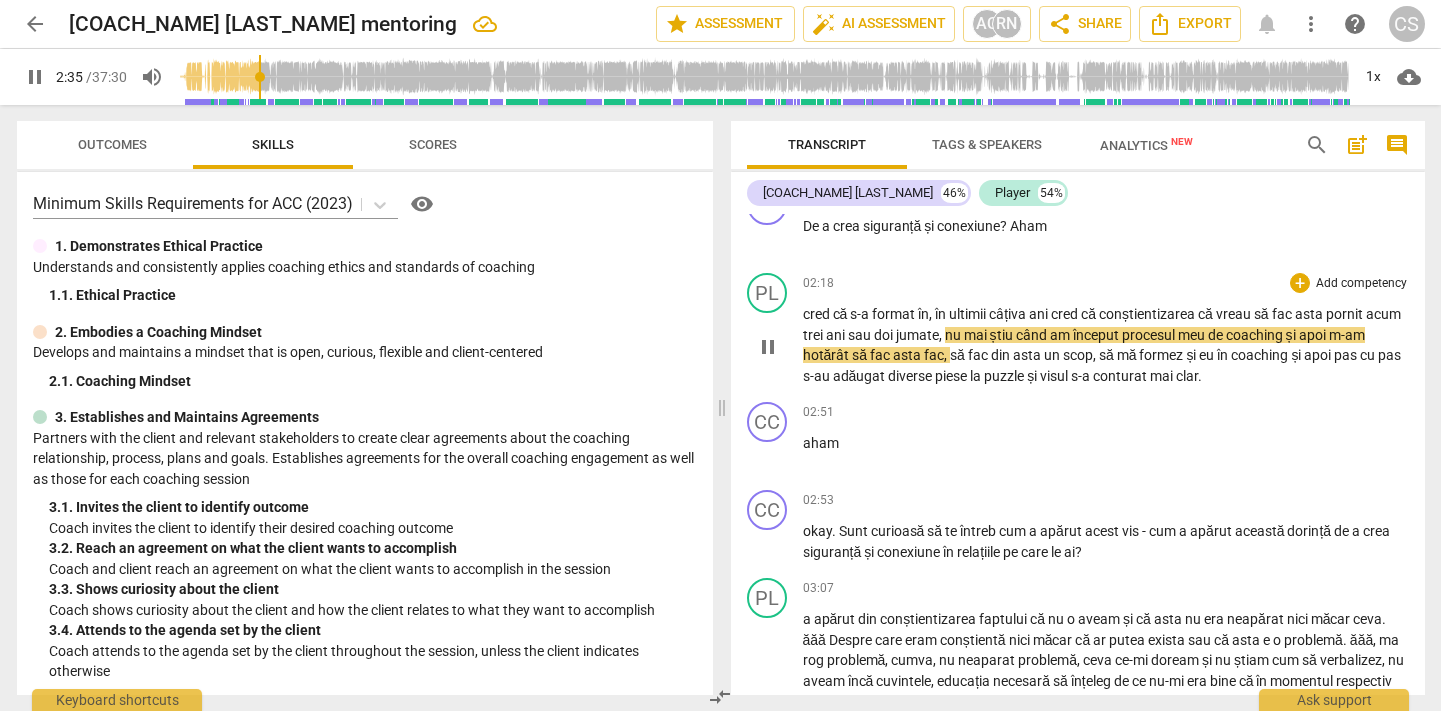 scroll, scrollTop: 1616, scrollLeft: 0, axis: vertical 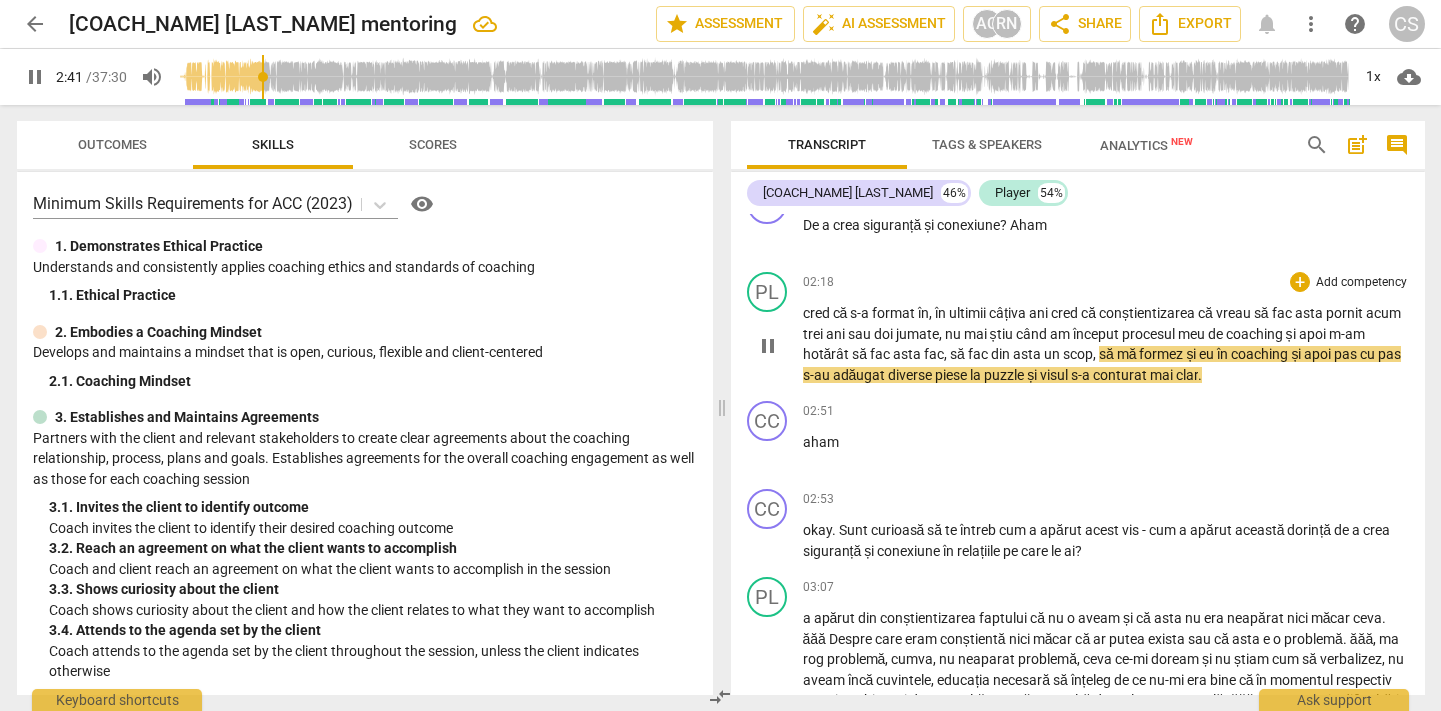 click on "pause" at bounding box center (768, 346) 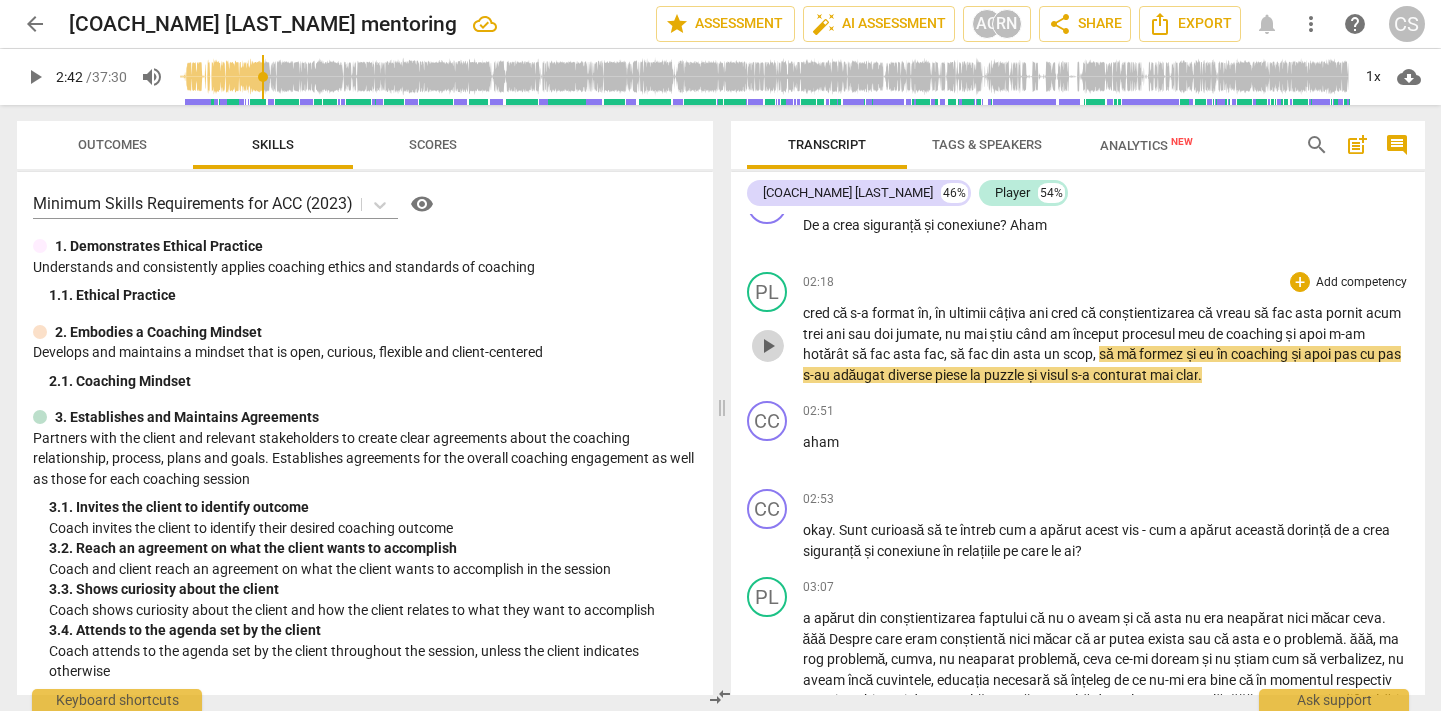 click on "play_arrow" at bounding box center [768, 346] 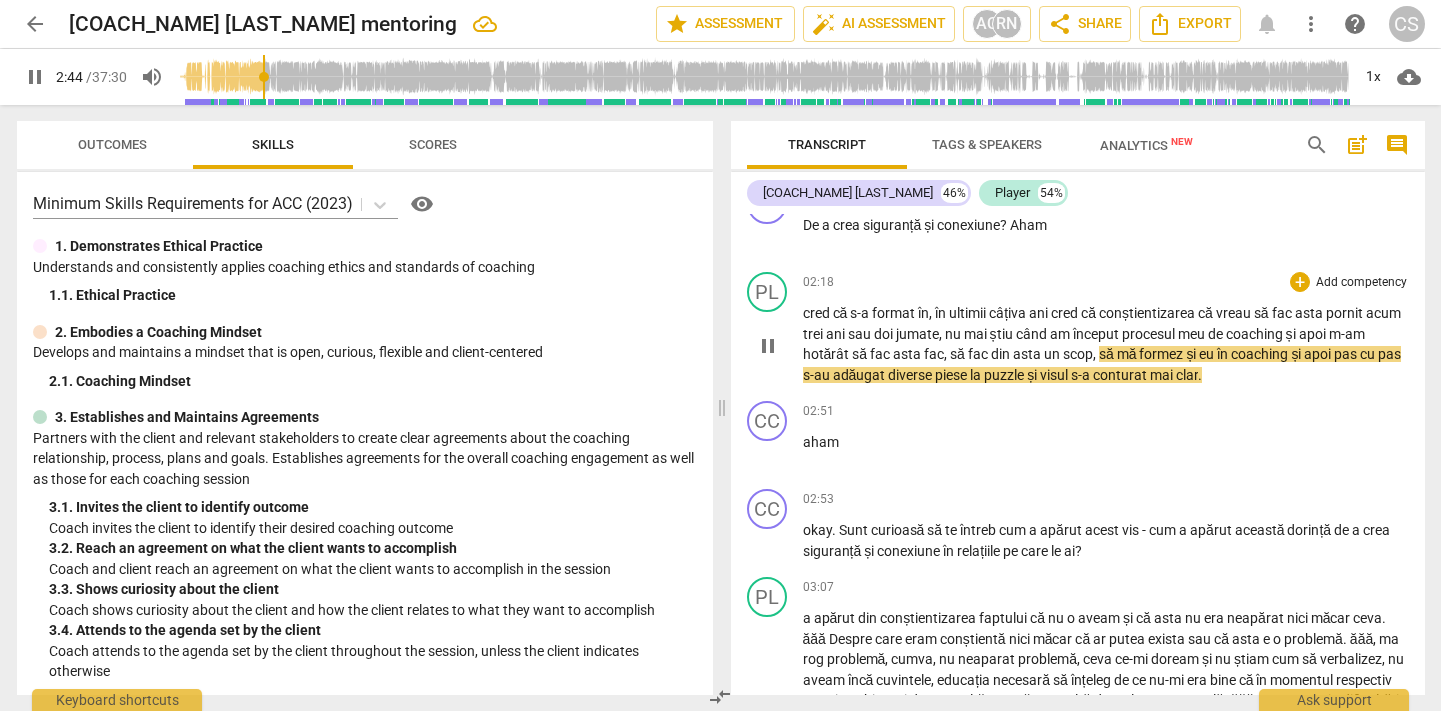 click on "pause" at bounding box center [768, 346] 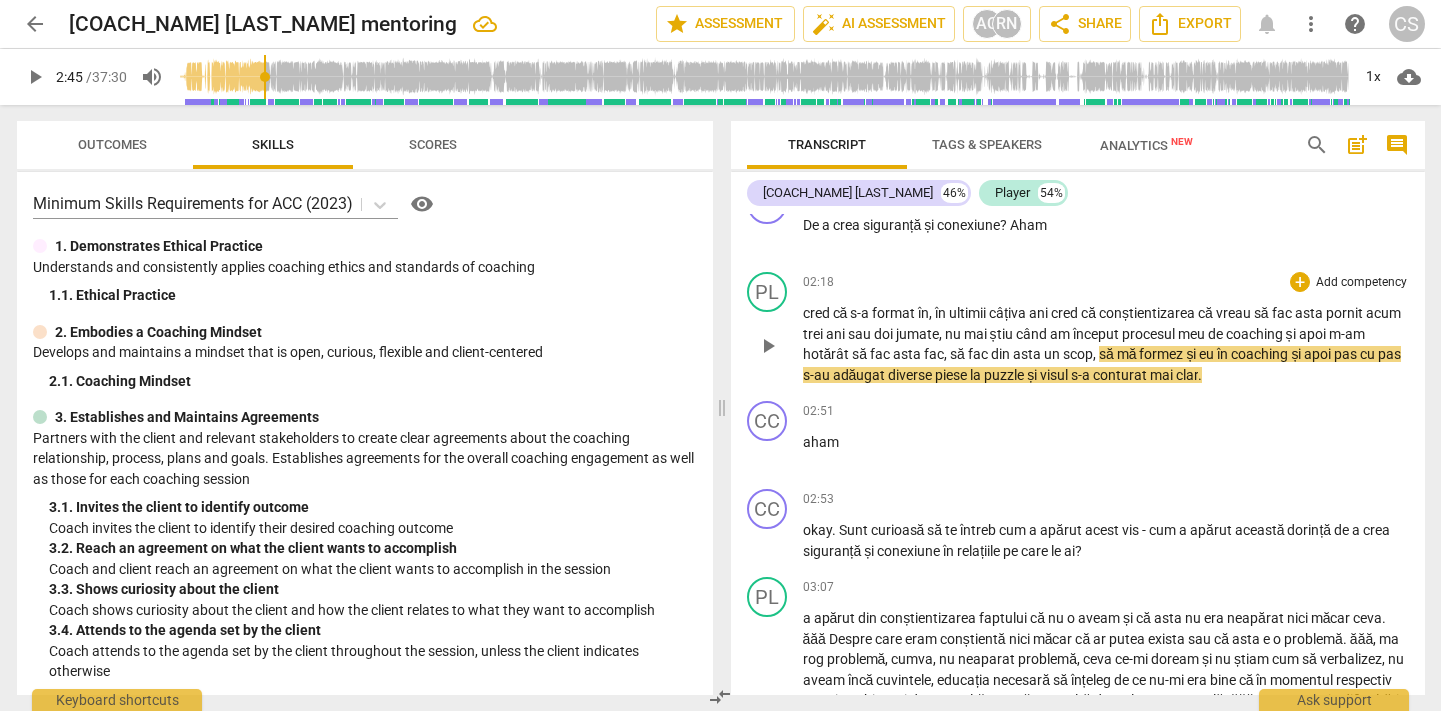 click on "coaching" at bounding box center [1261, 354] 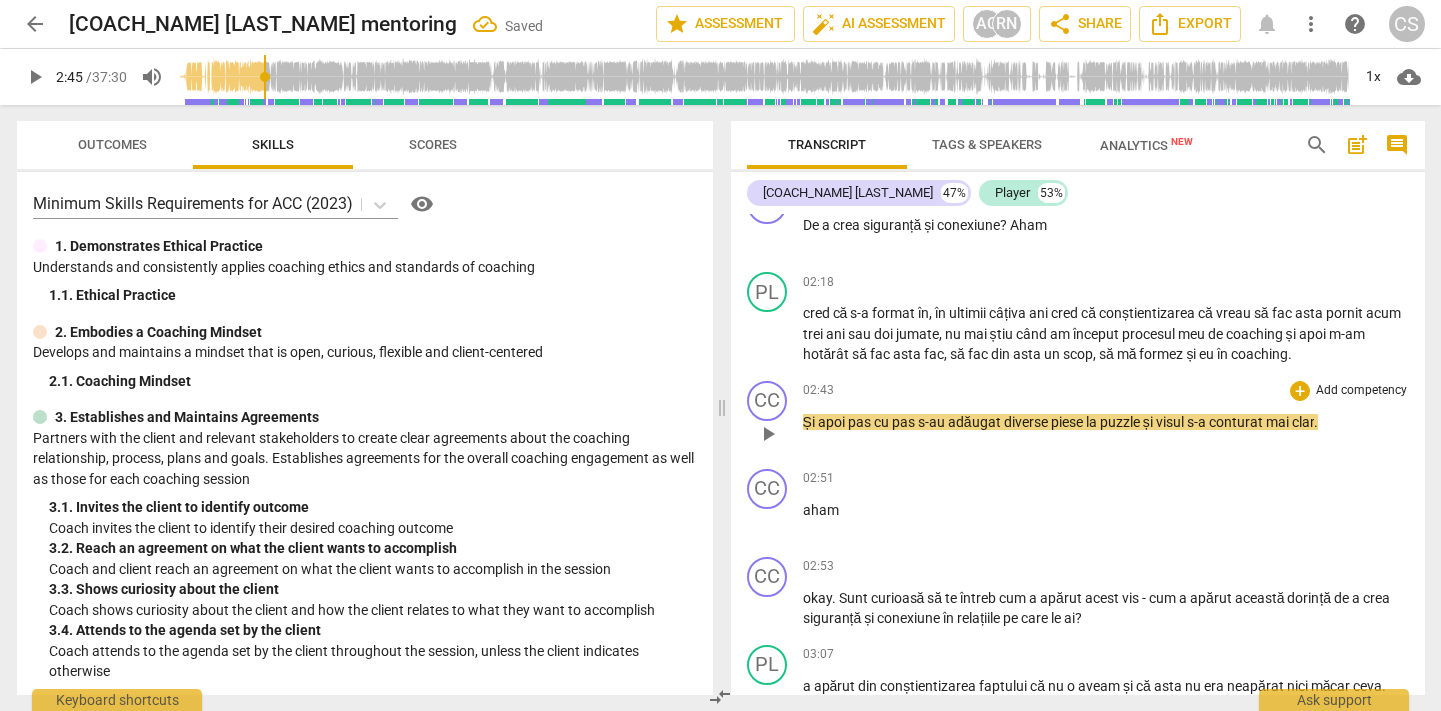 click on "Și" at bounding box center [810, 422] 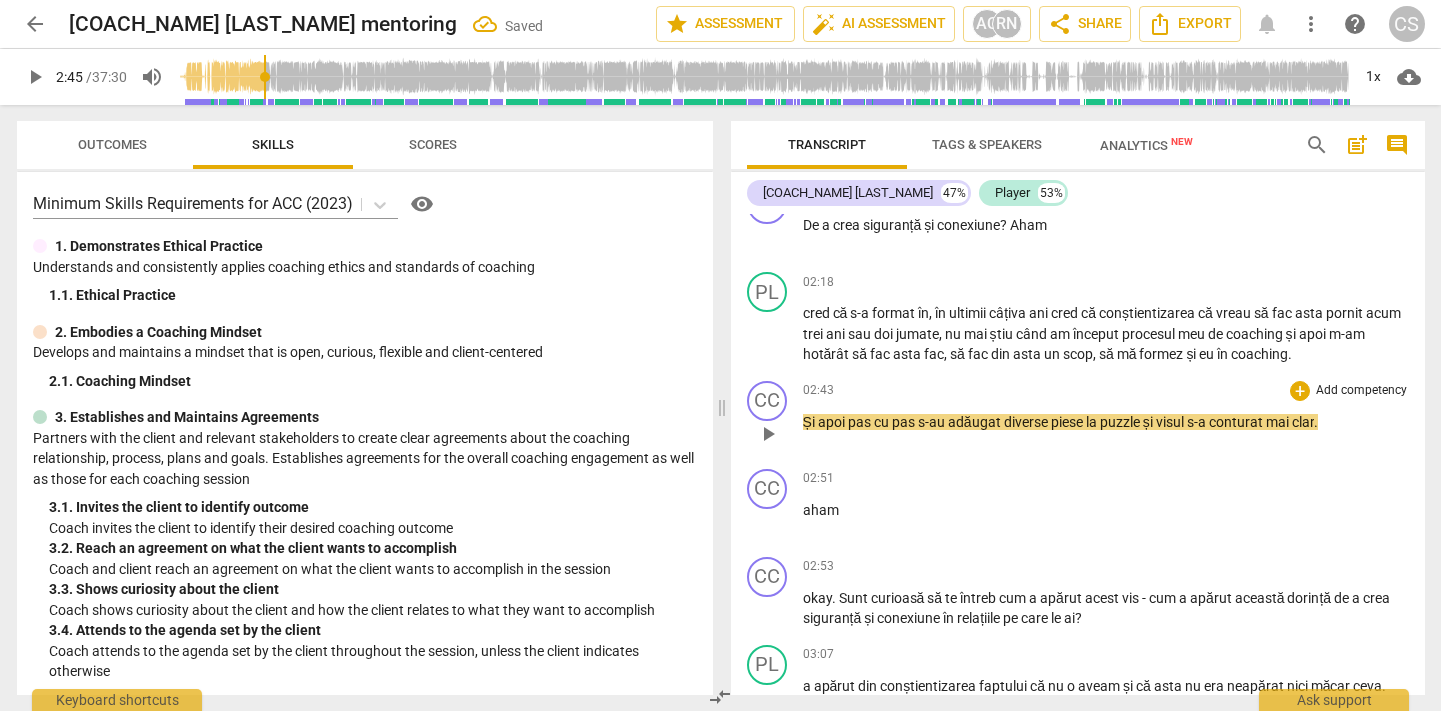 type 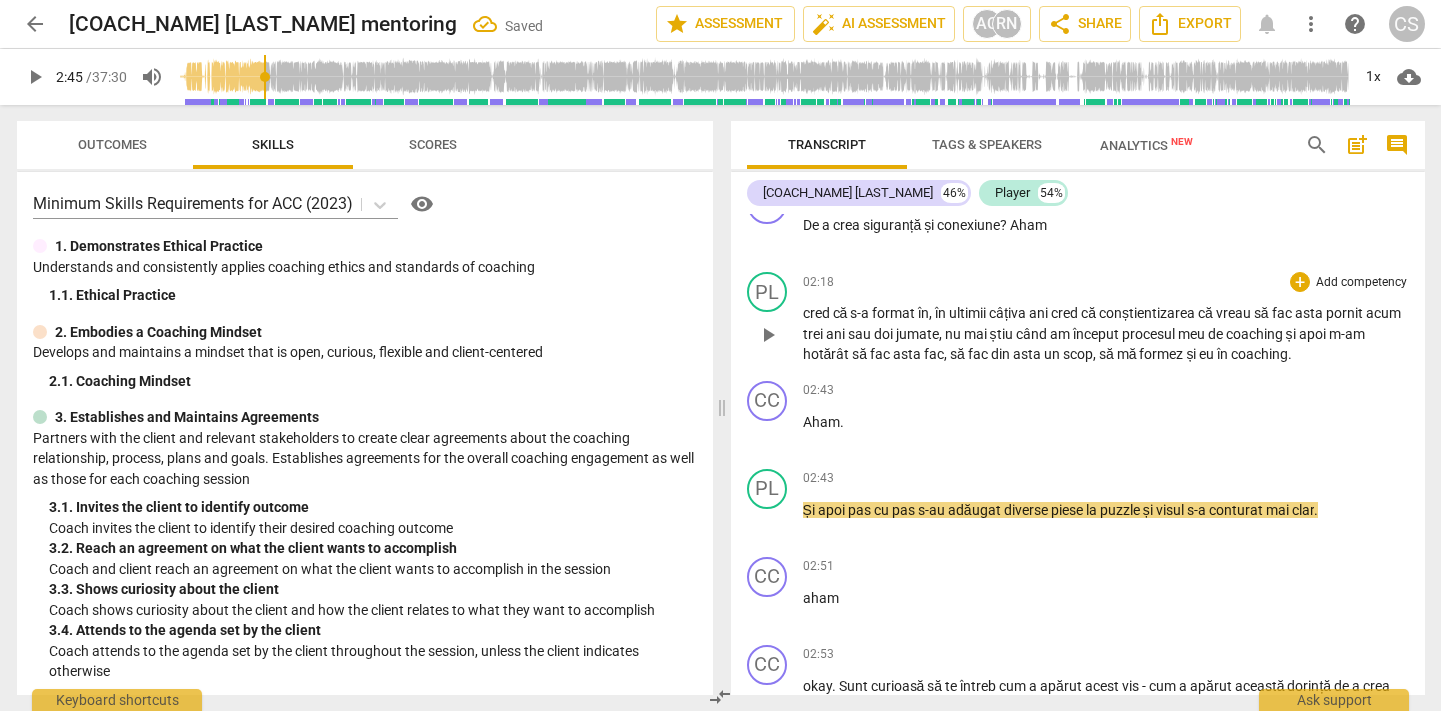 click on "play_arrow" at bounding box center (768, 335) 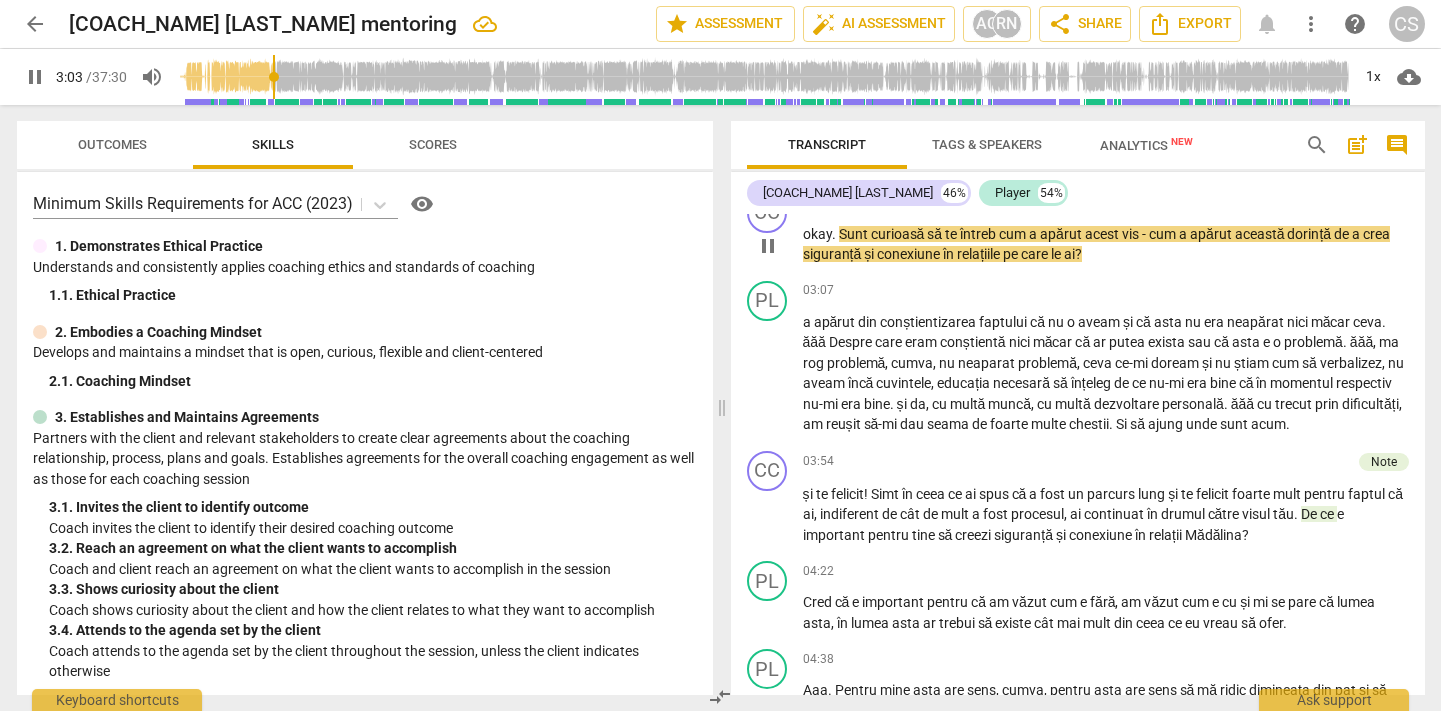 scroll, scrollTop: 2082, scrollLeft: 0, axis: vertical 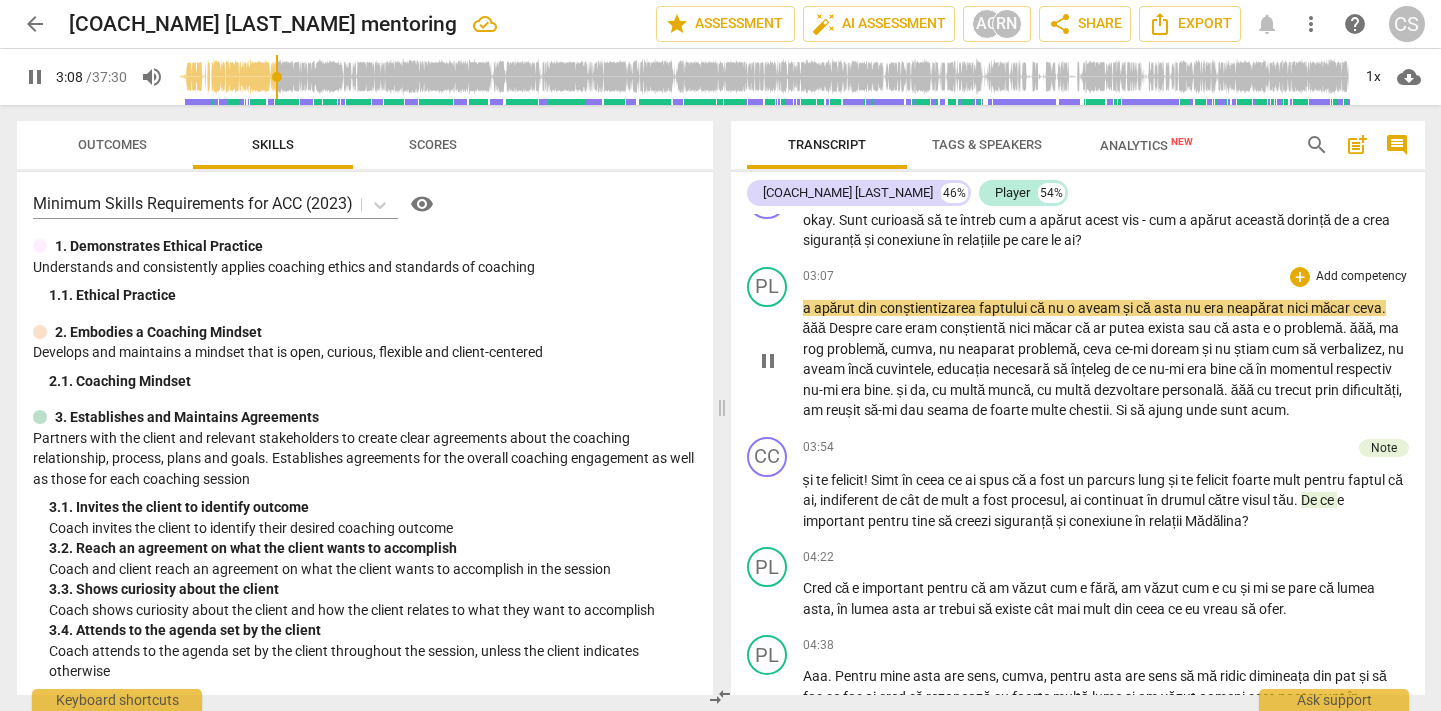 click on "a" at bounding box center (808, 308) 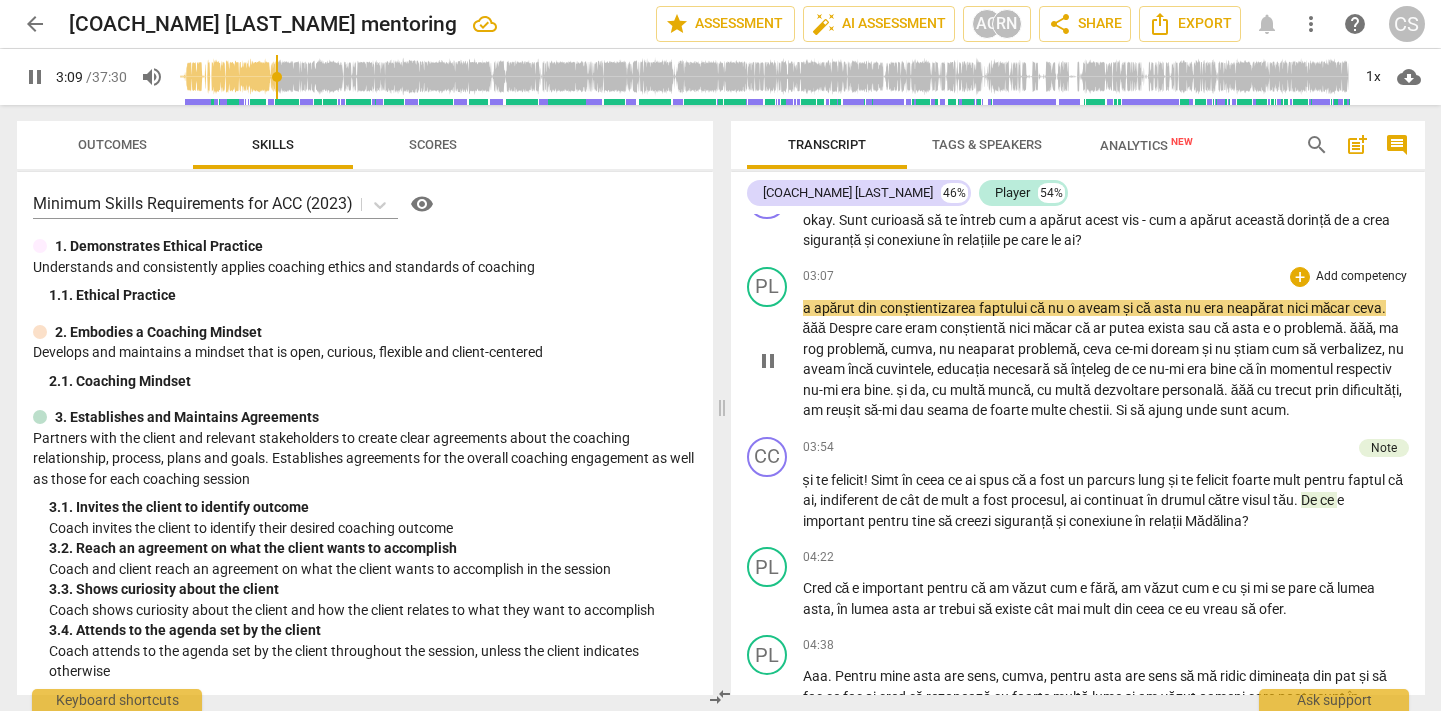 type on "189" 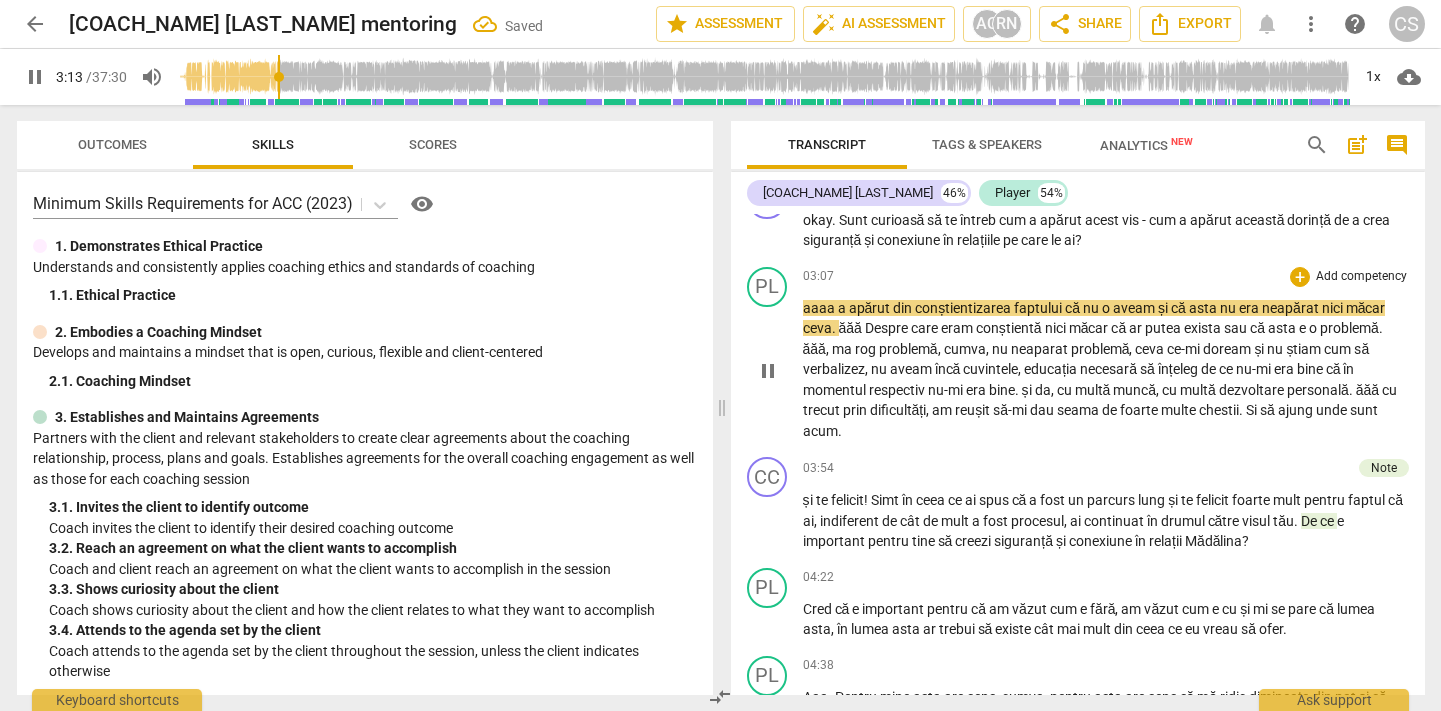 click on "pause" at bounding box center (768, 371) 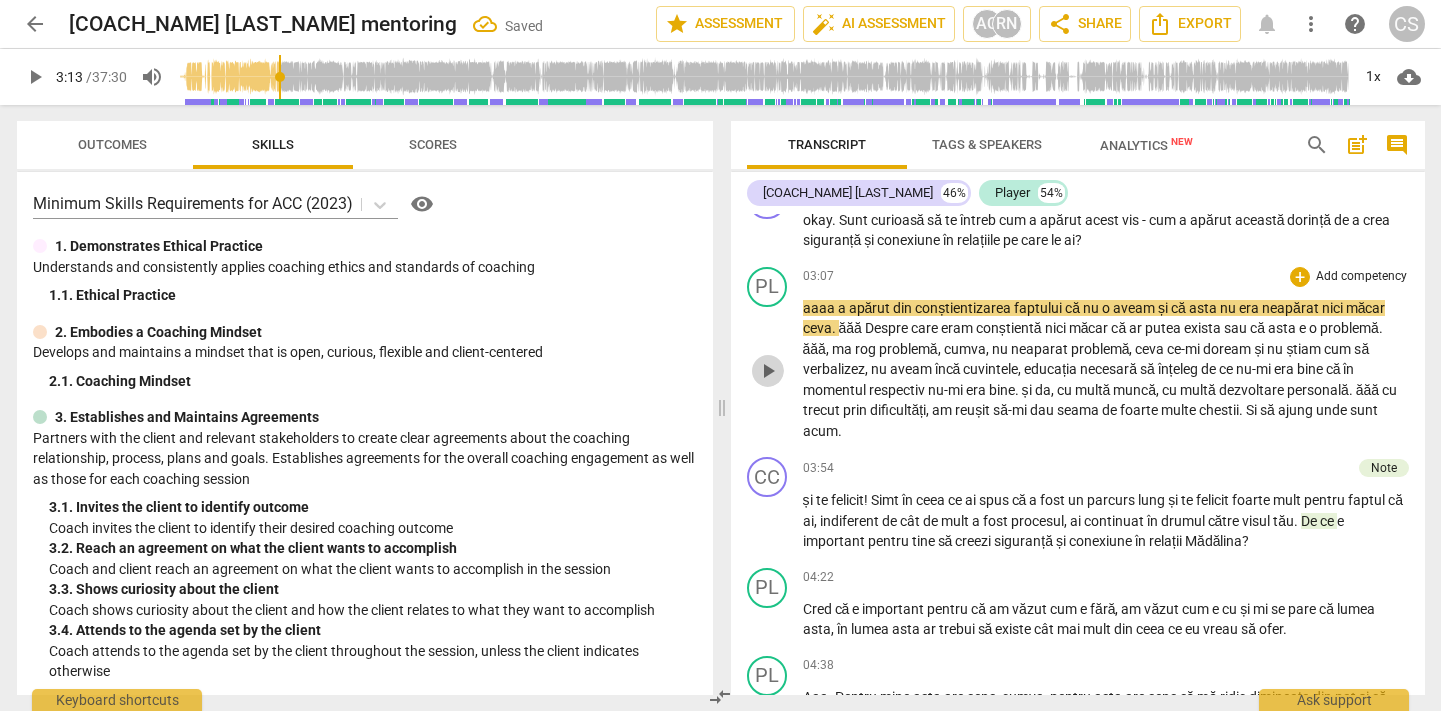 click on "play_arrow" at bounding box center (768, 371) 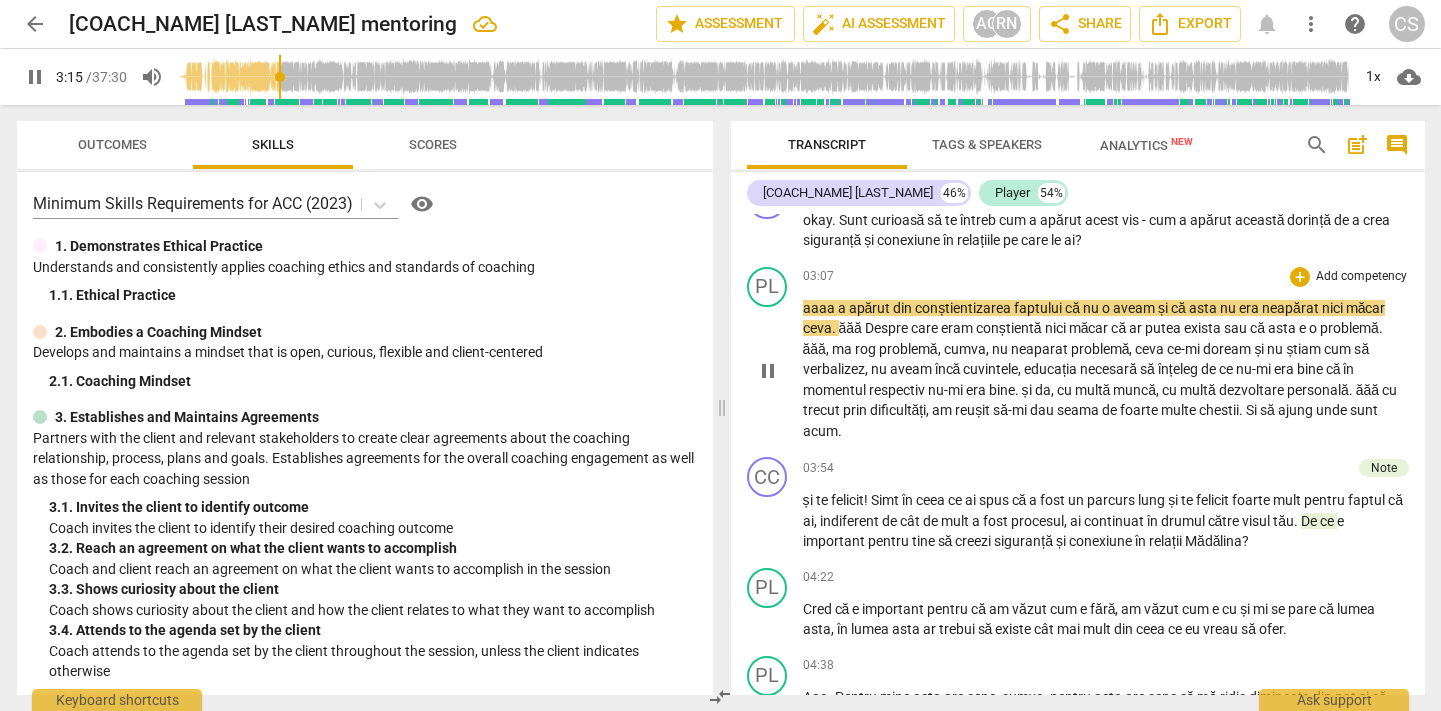 click on "apărut" at bounding box center [871, 308] 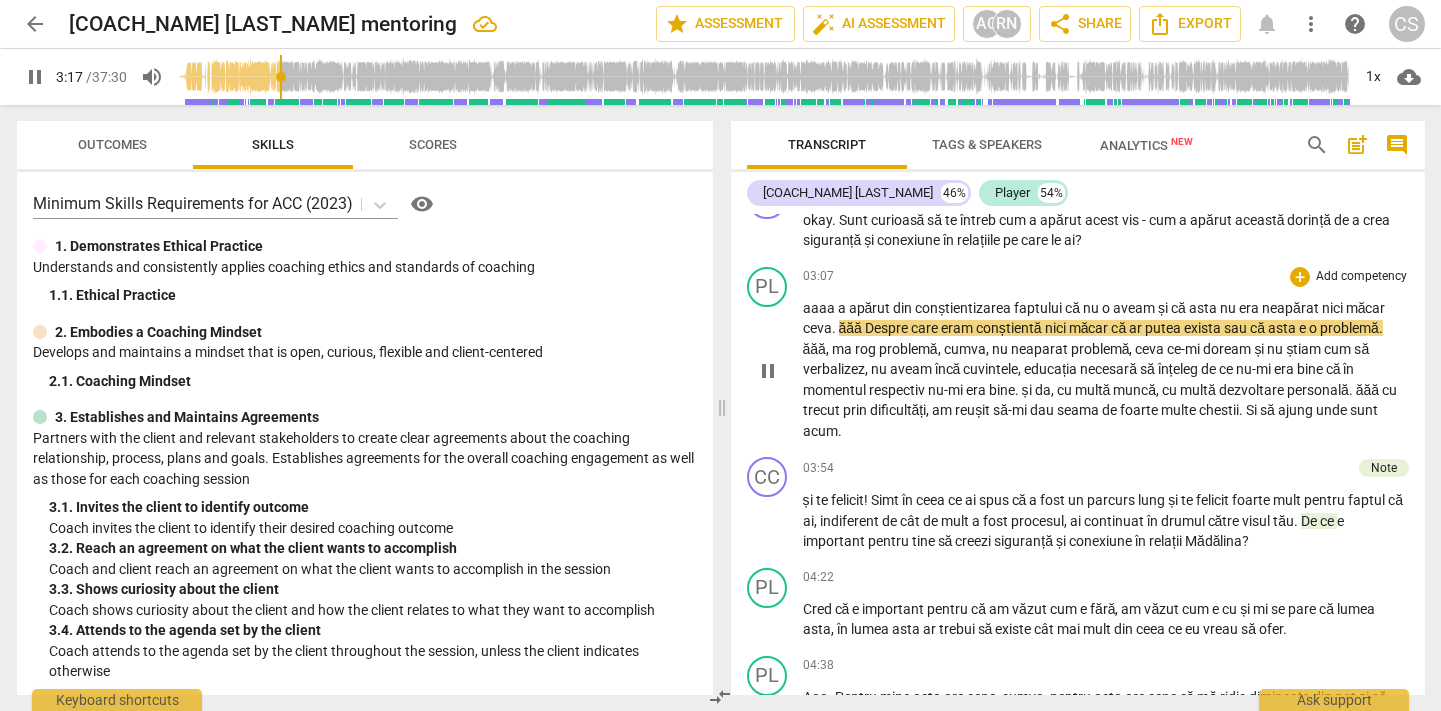 click on "aaaa" at bounding box center [820, 308] 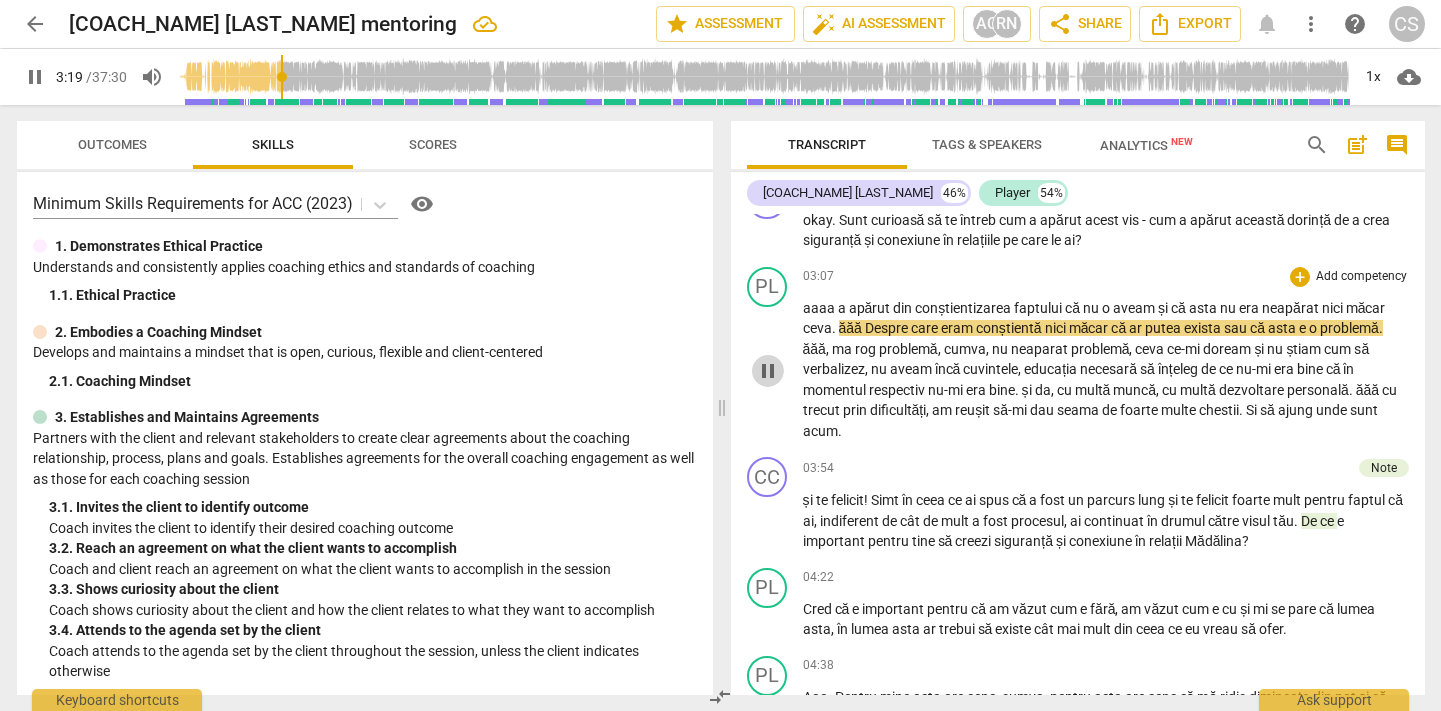 click on "pause" at bounding box center (768, 371) 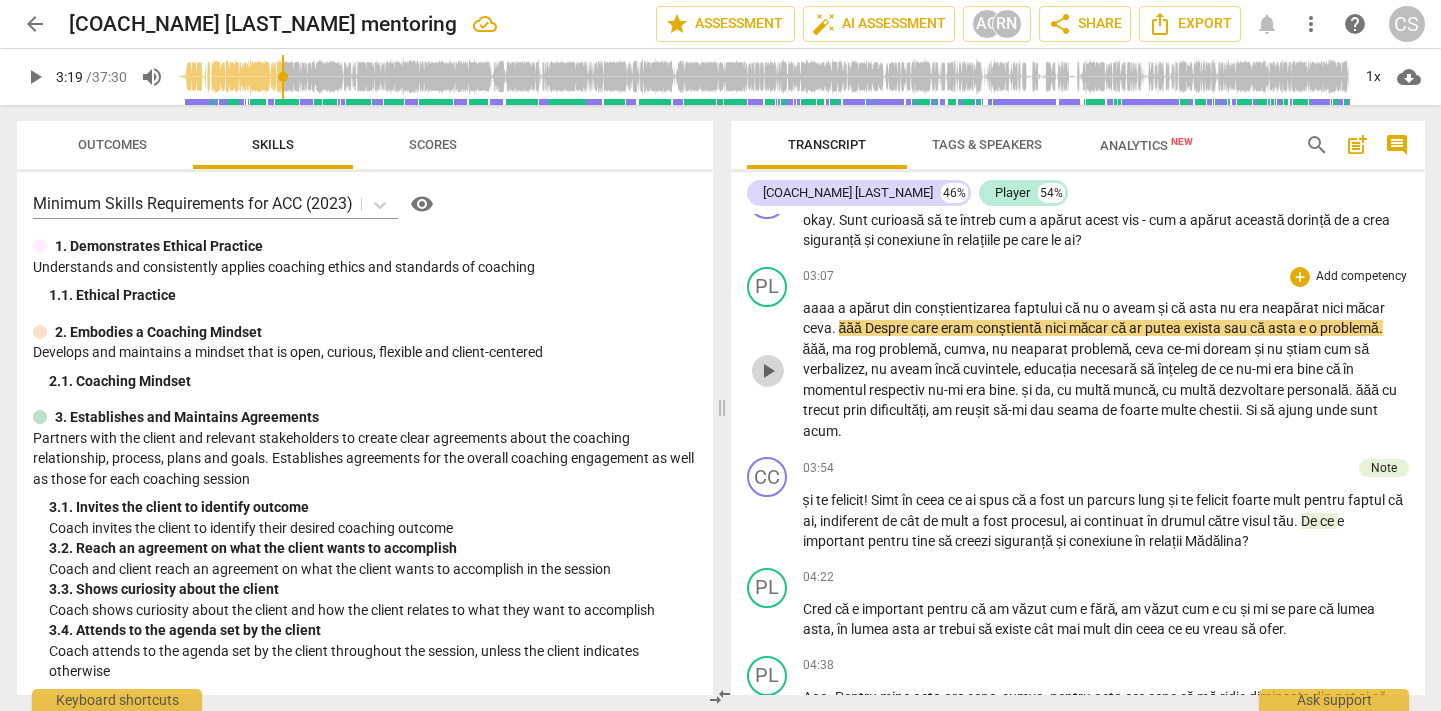 click on "play_arrow" at bounding box center (768, 371) 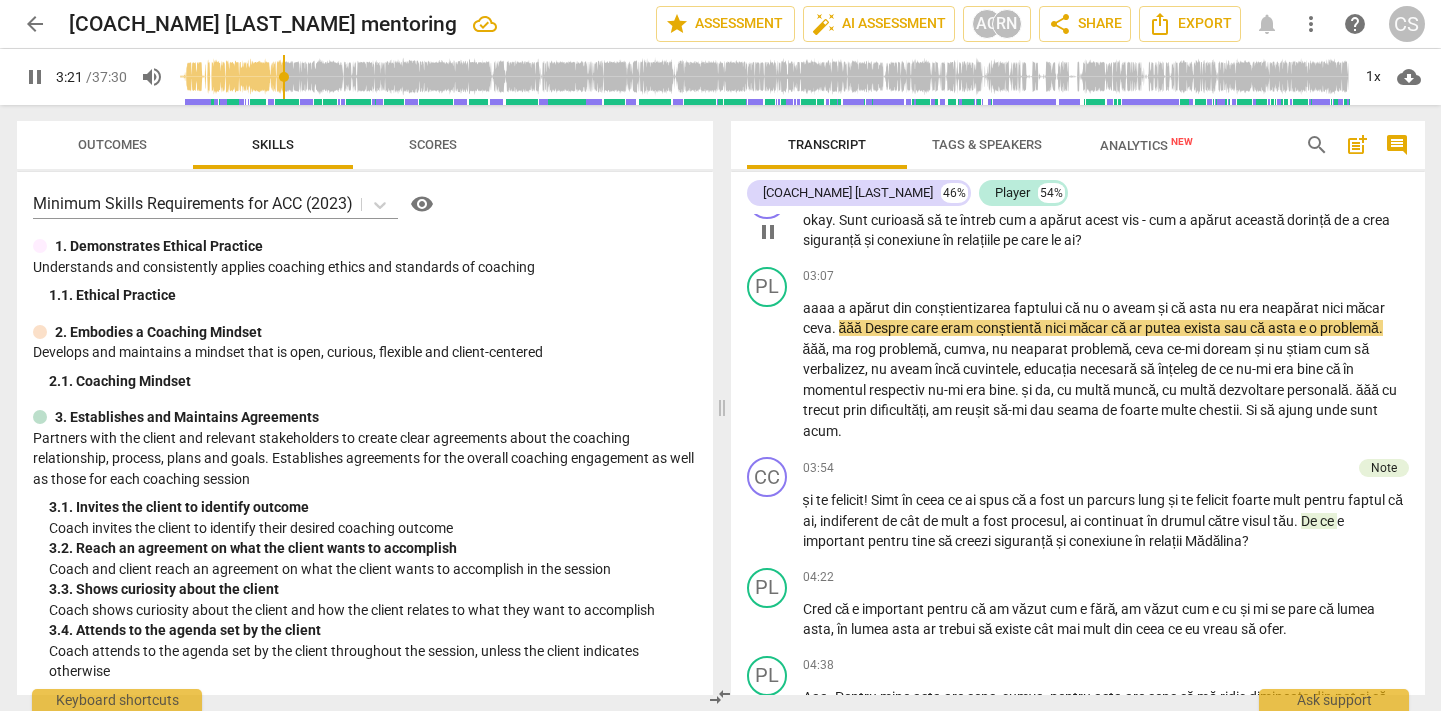 click on "pause" at bounding box center (768, 232) 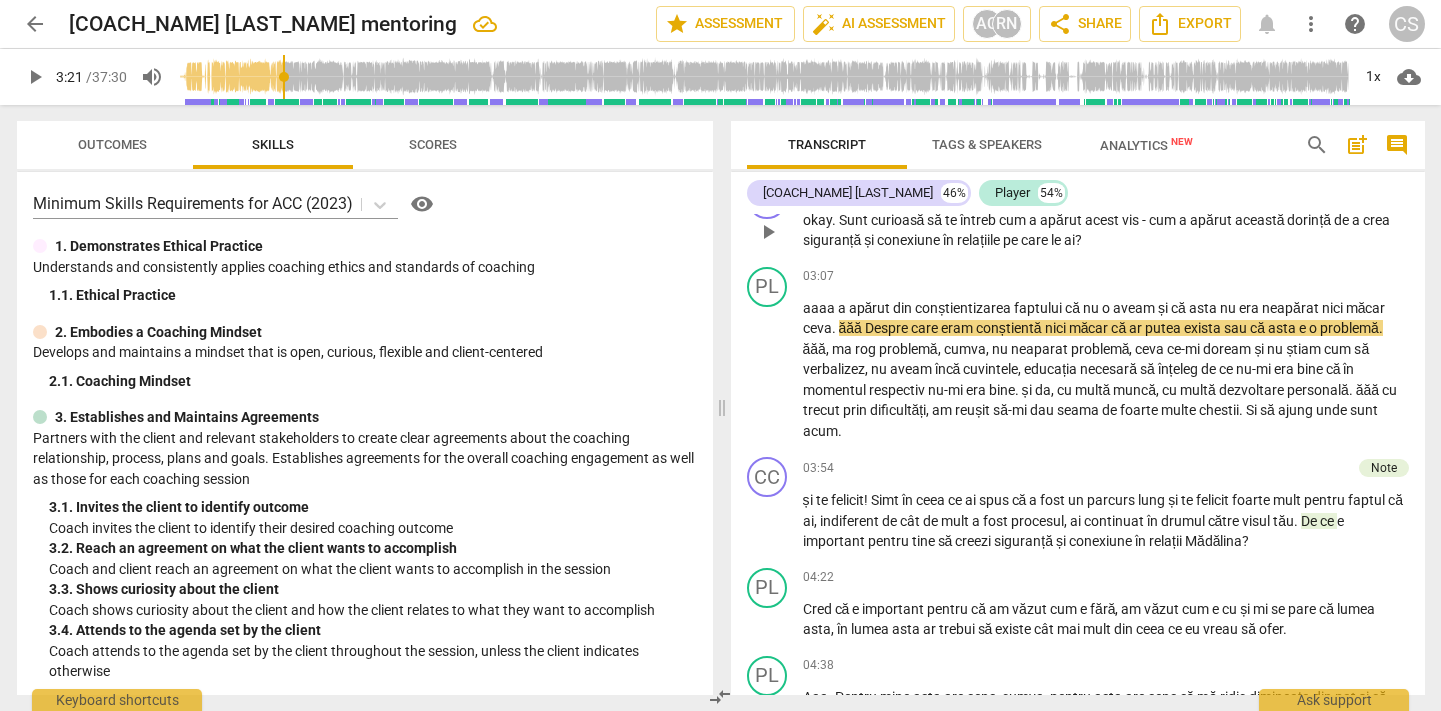 click on "play_arrow" at bounding box center (768, 232) 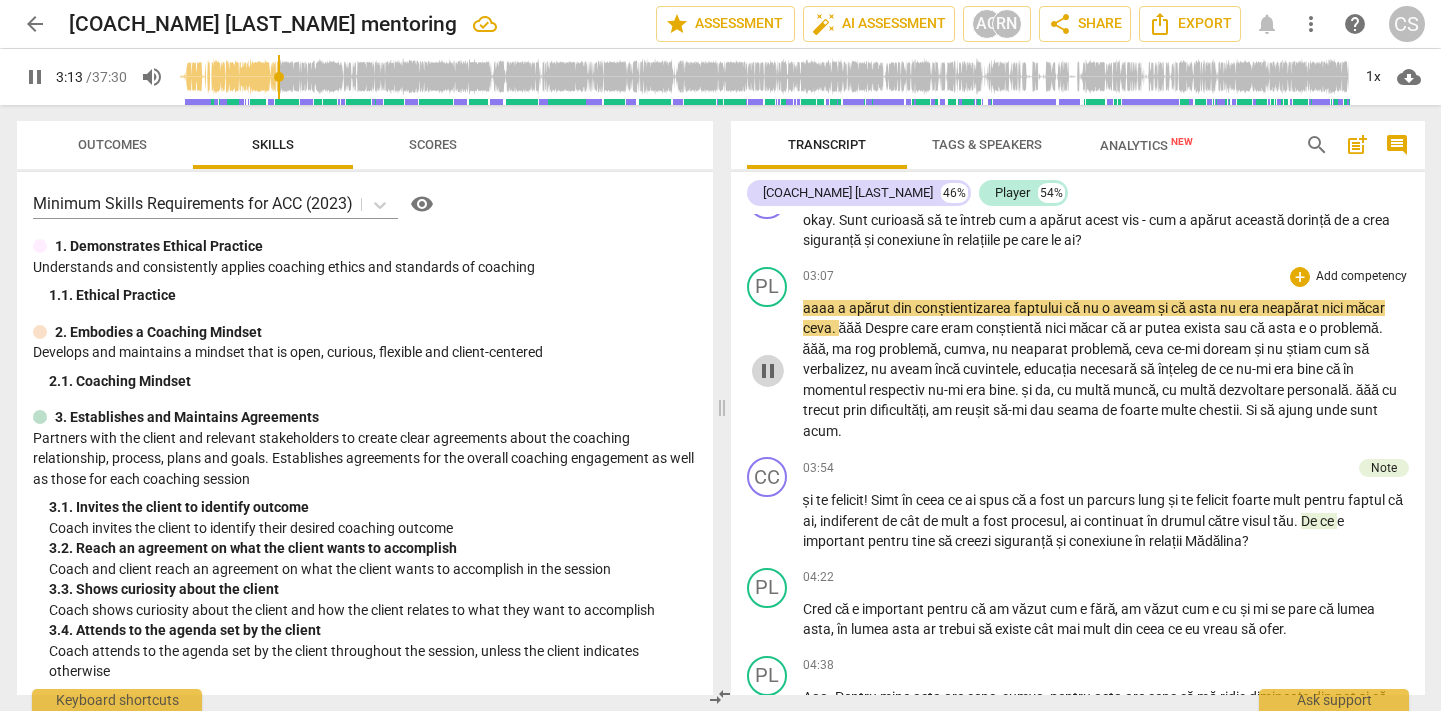 click on "pause" at bounding box center [768, 371] 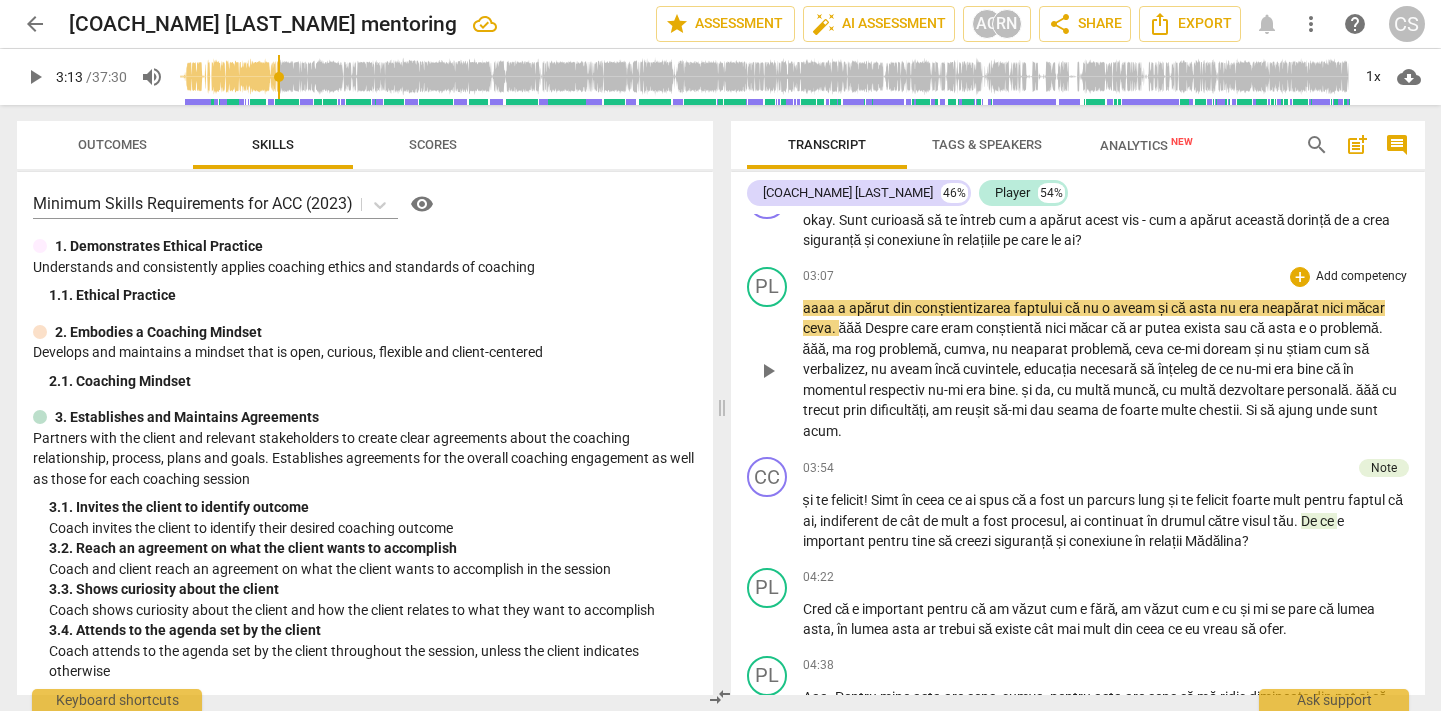 click on "și" at bounding box center [1164, 308] 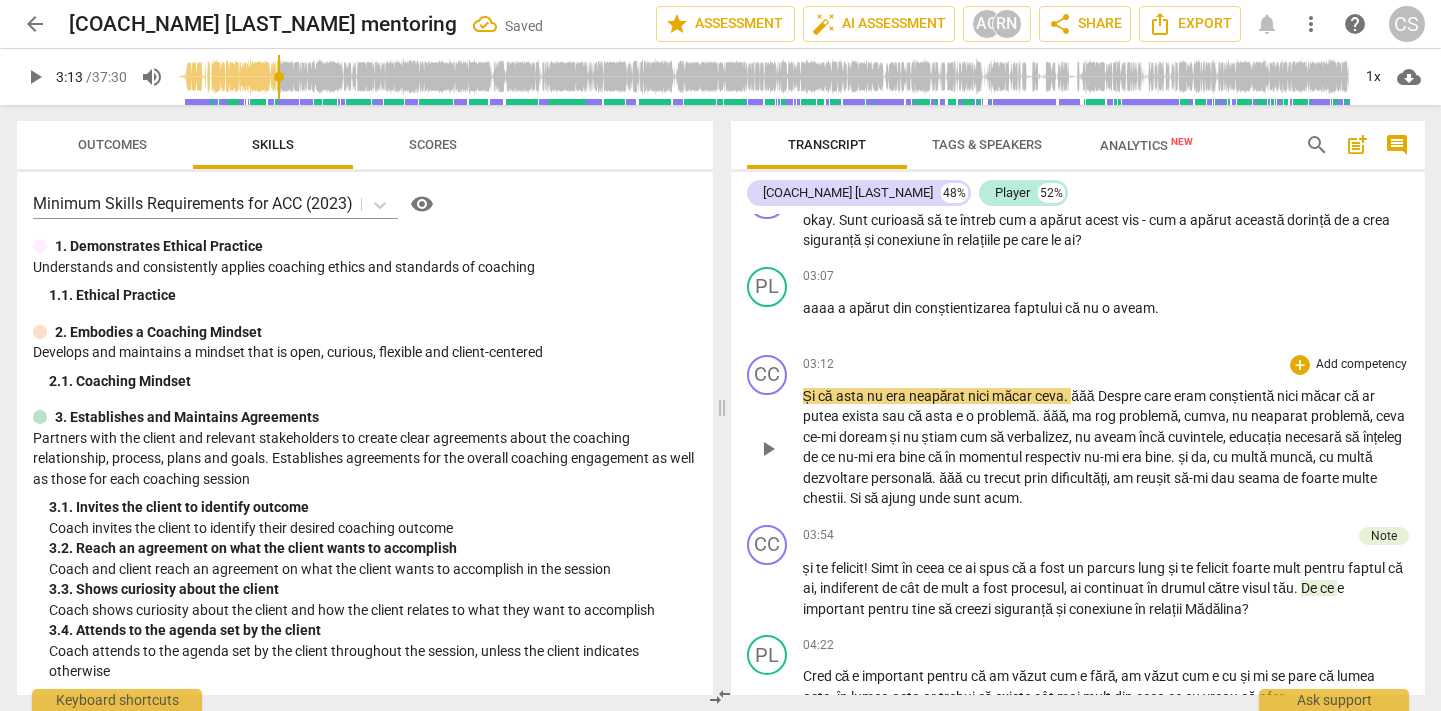 click on "play_arrow pause" at bounding box center (777, 449) 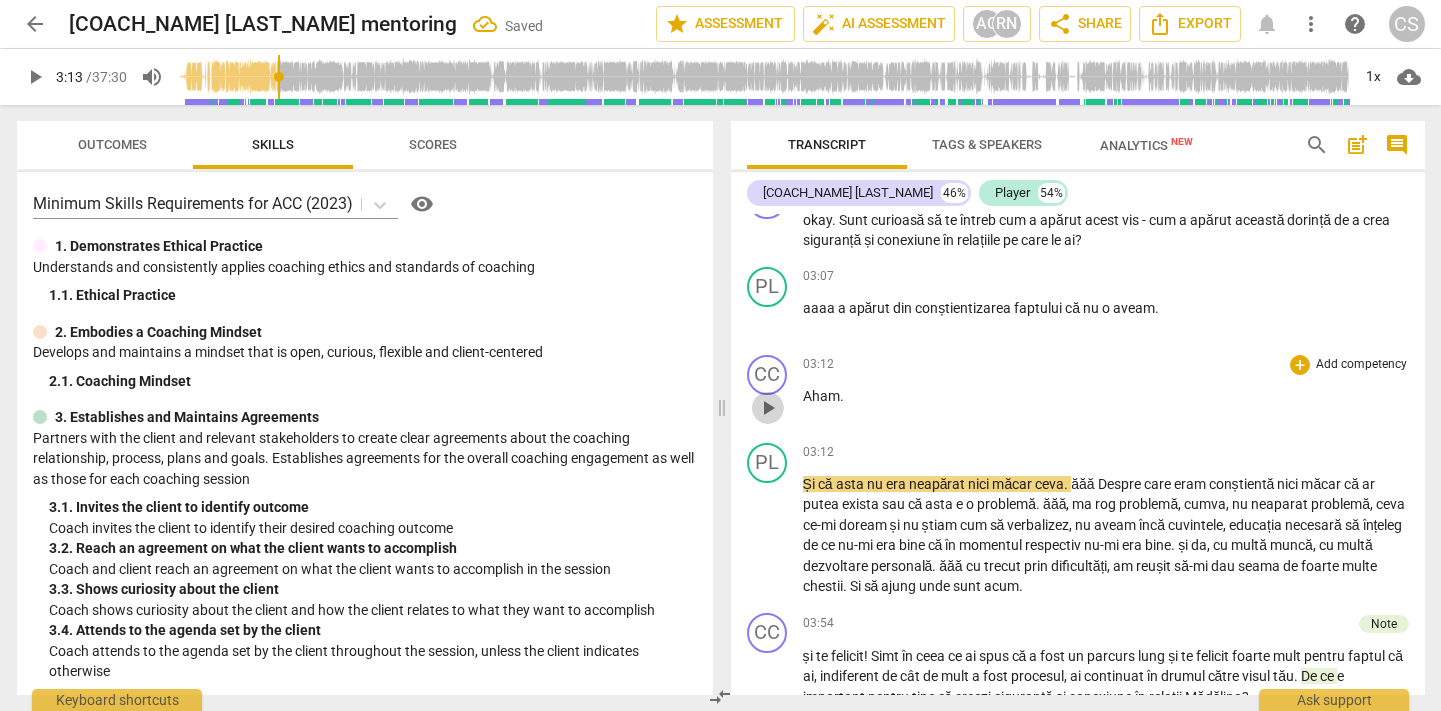 click on "play_arrow" at bounding box center (768, 408) 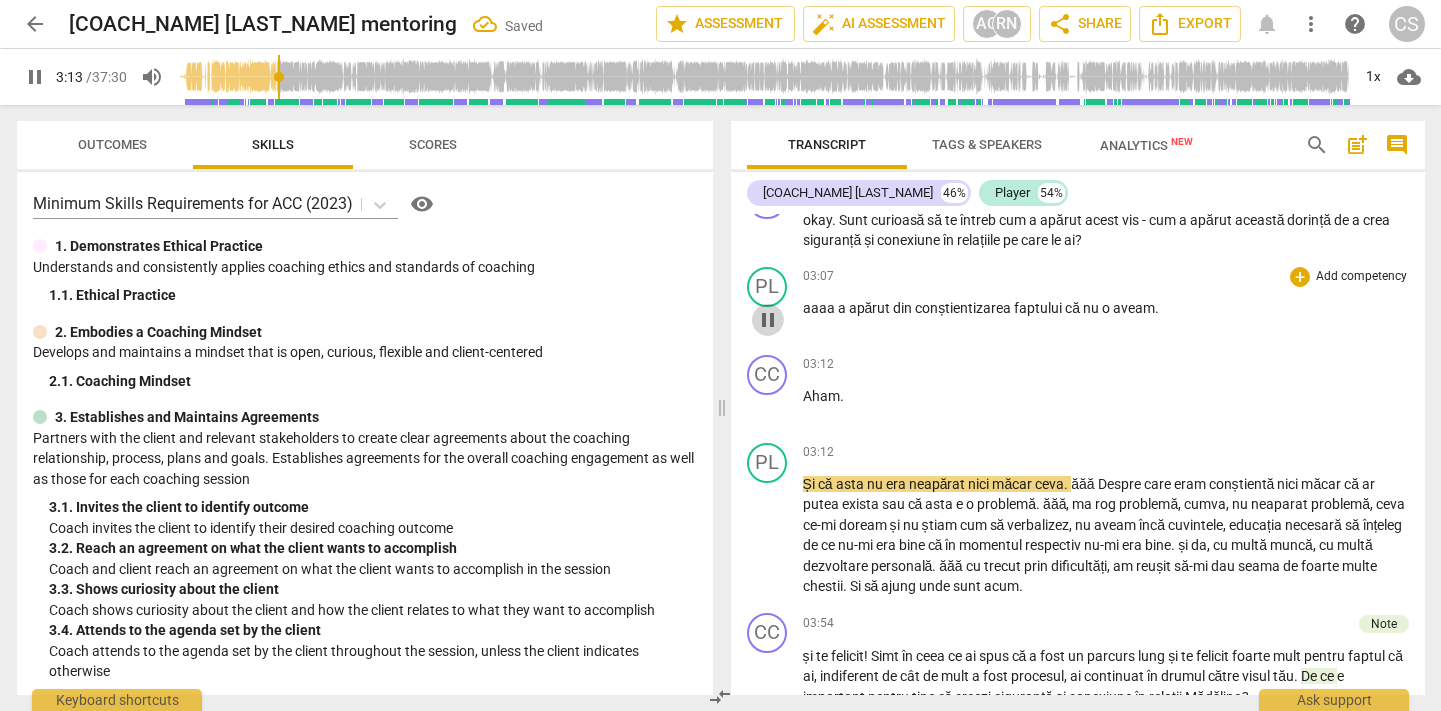 click on "pause" at bounding box center [768, 320] 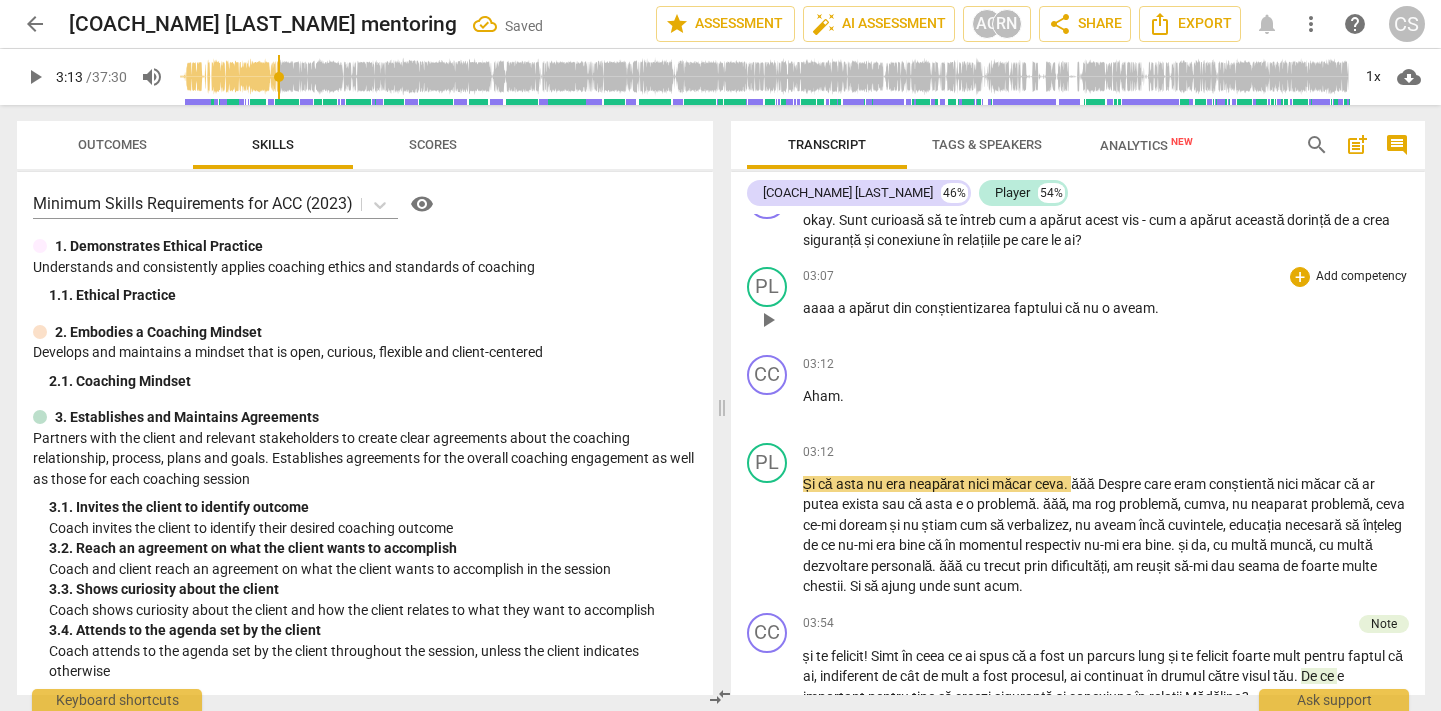 click on "play_arrow" at bounding box center [768, 320] 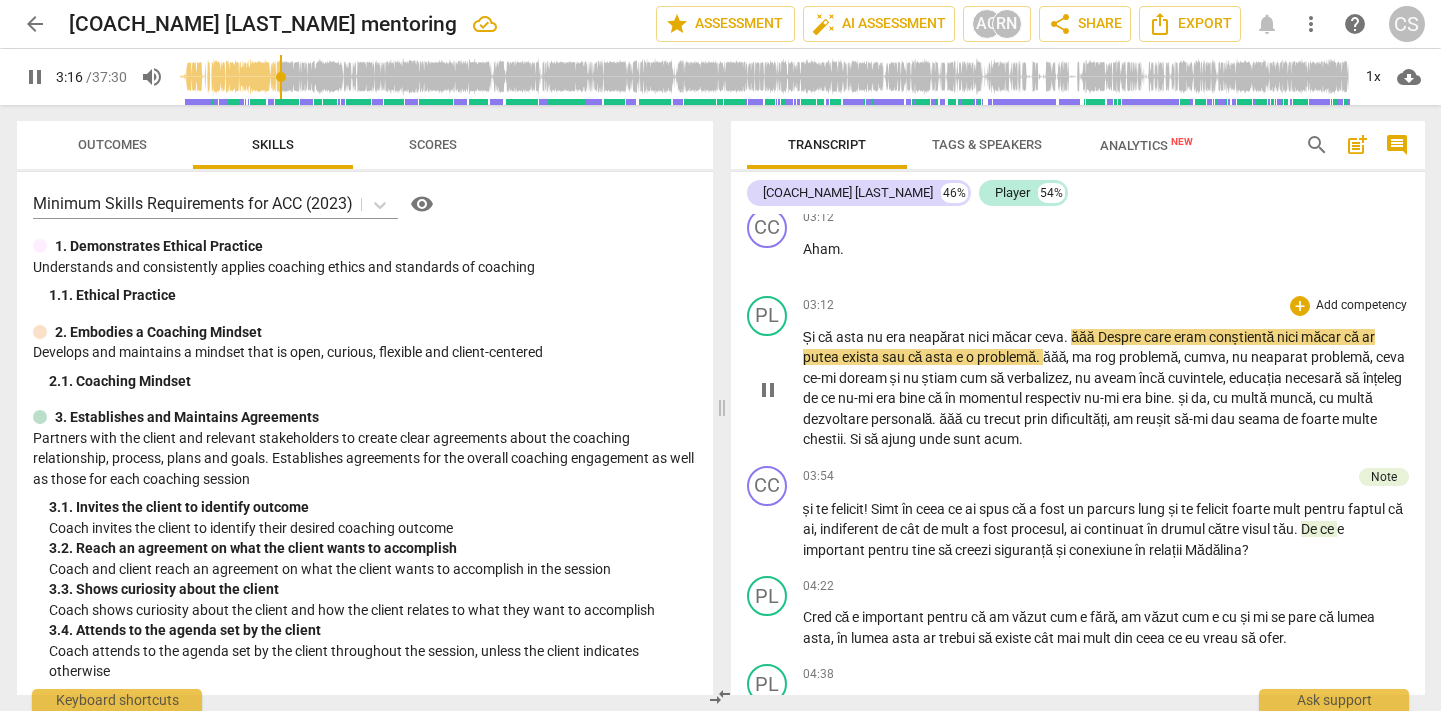 scroll, scrollTop: 2234, scrollLeft: 0, axis: vertical 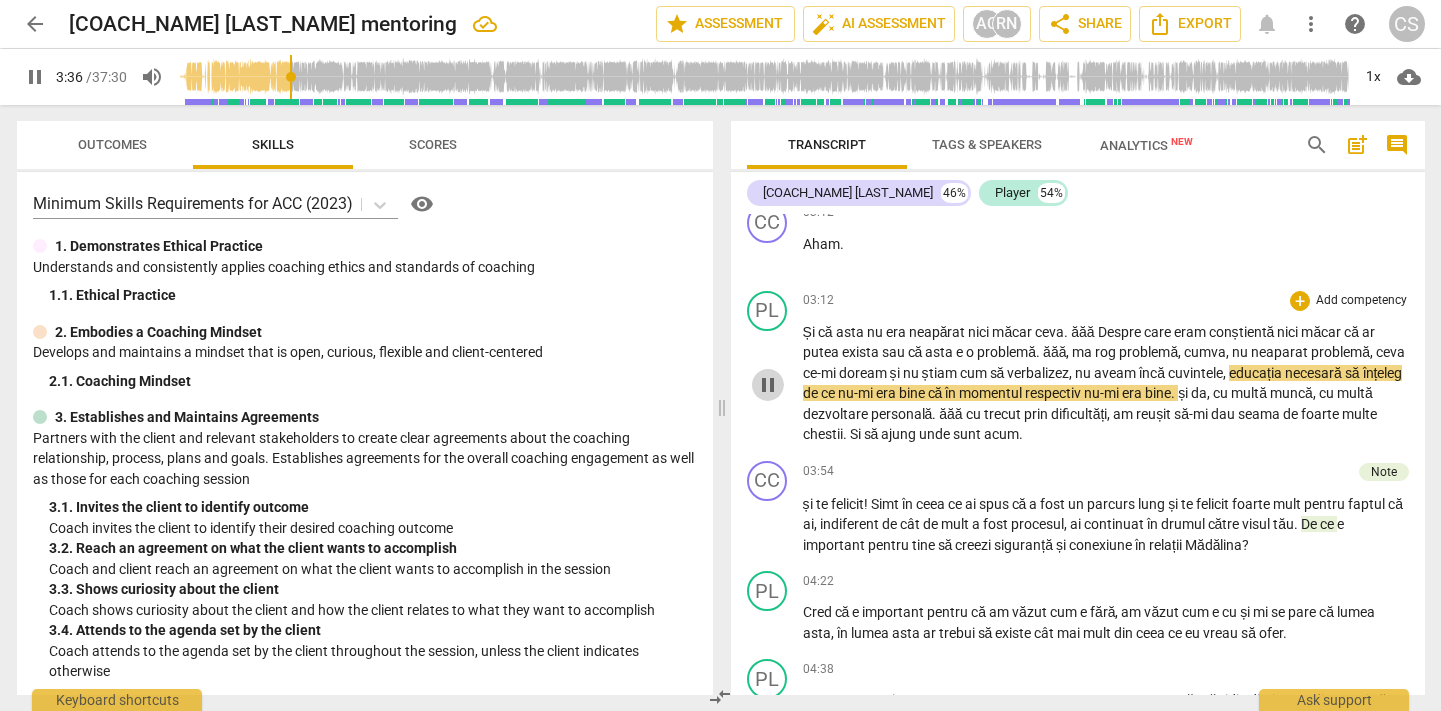 click on "pause" at bounding box center (768, 385) 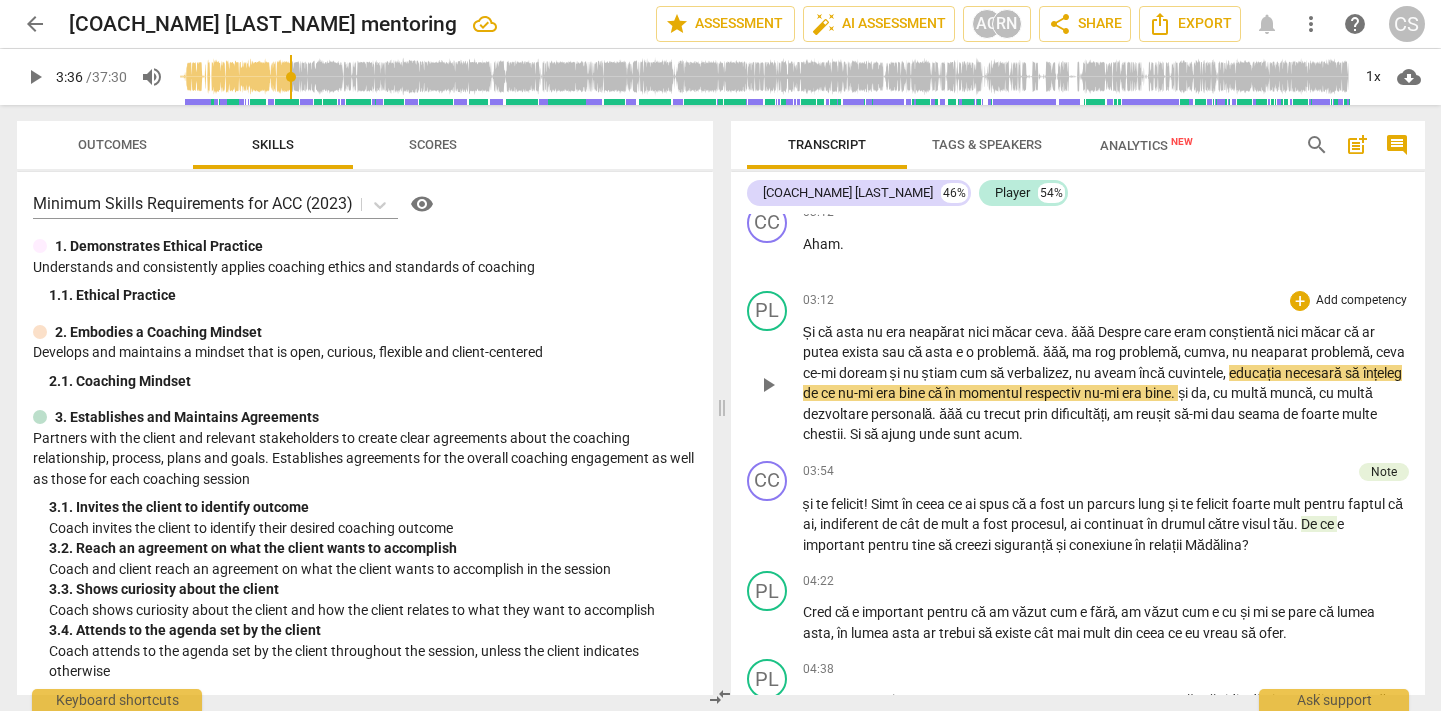 click on "doream" at bounding box center [864, 373] 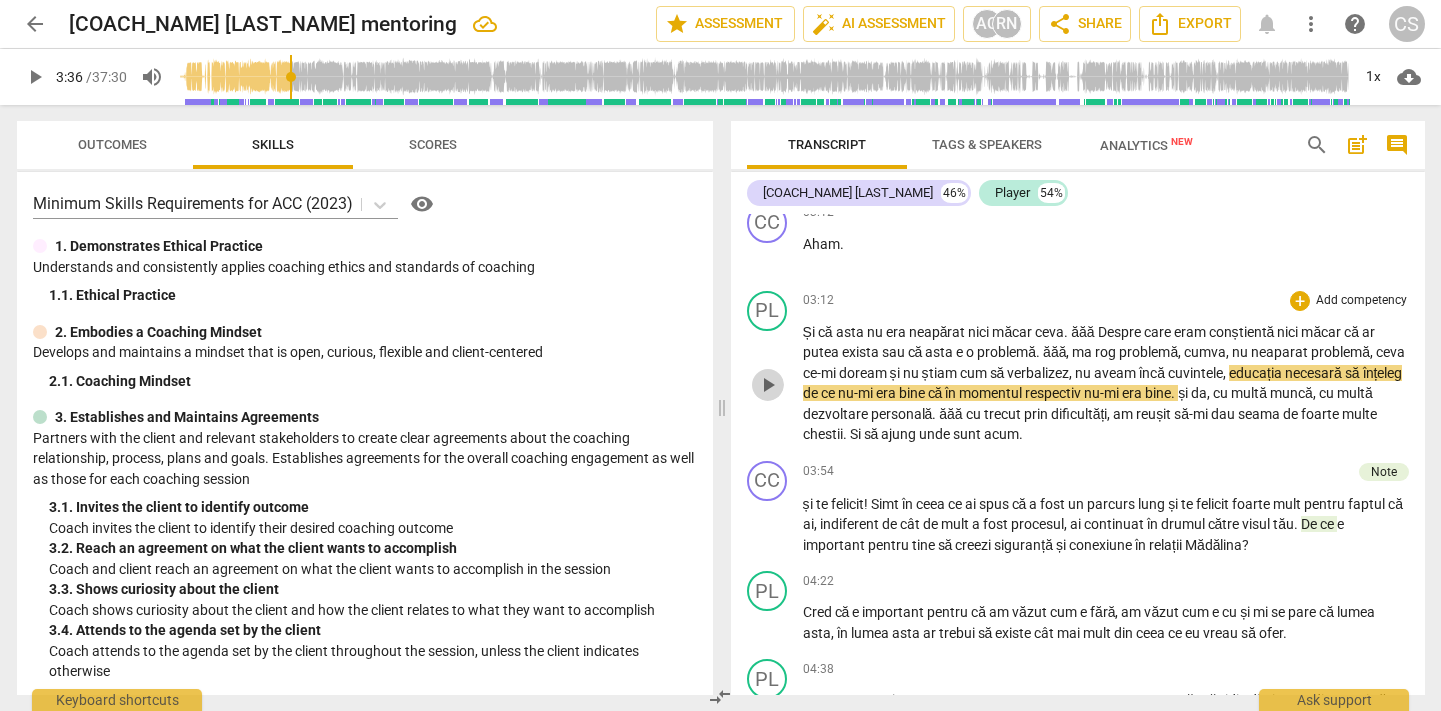 click on "play_arrow" at bounding box center [768, 385] 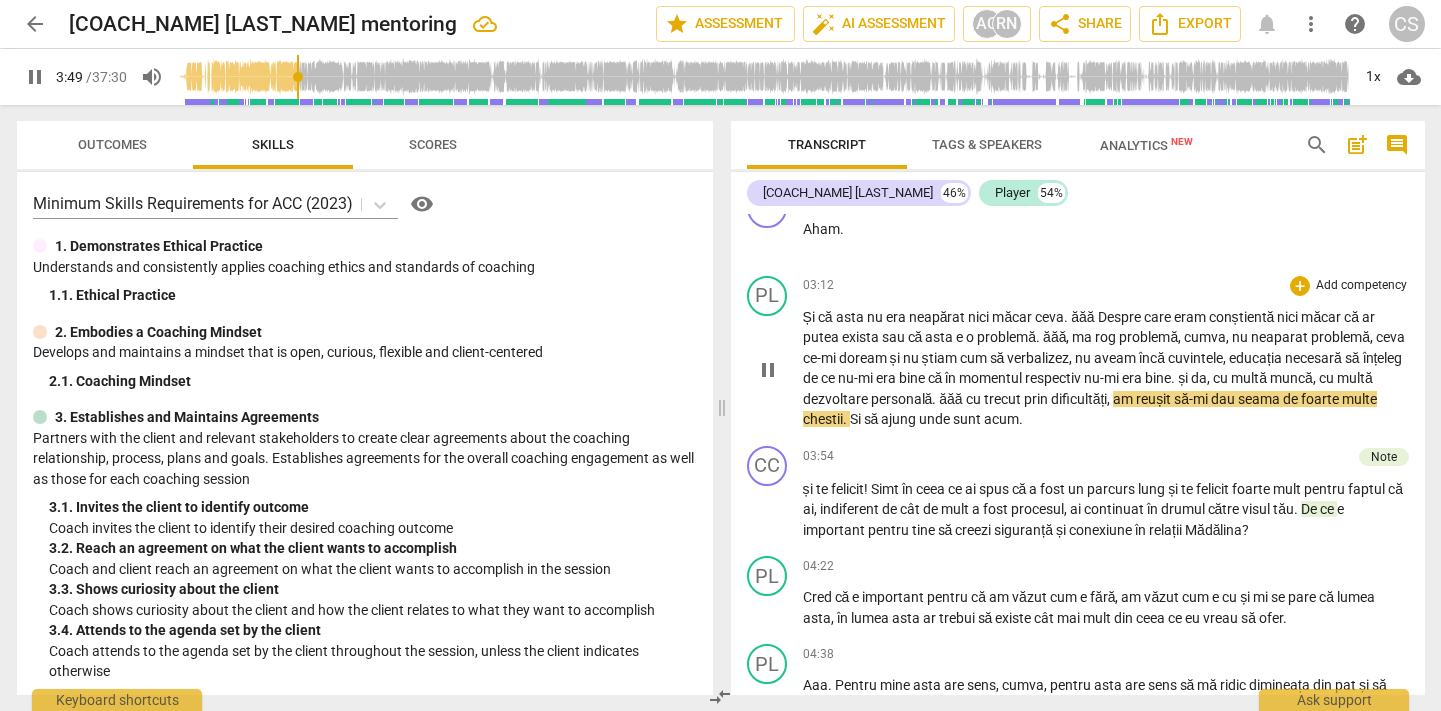 scroll, scrollTop: 2255, scrollLeft: 0, axis: vertical 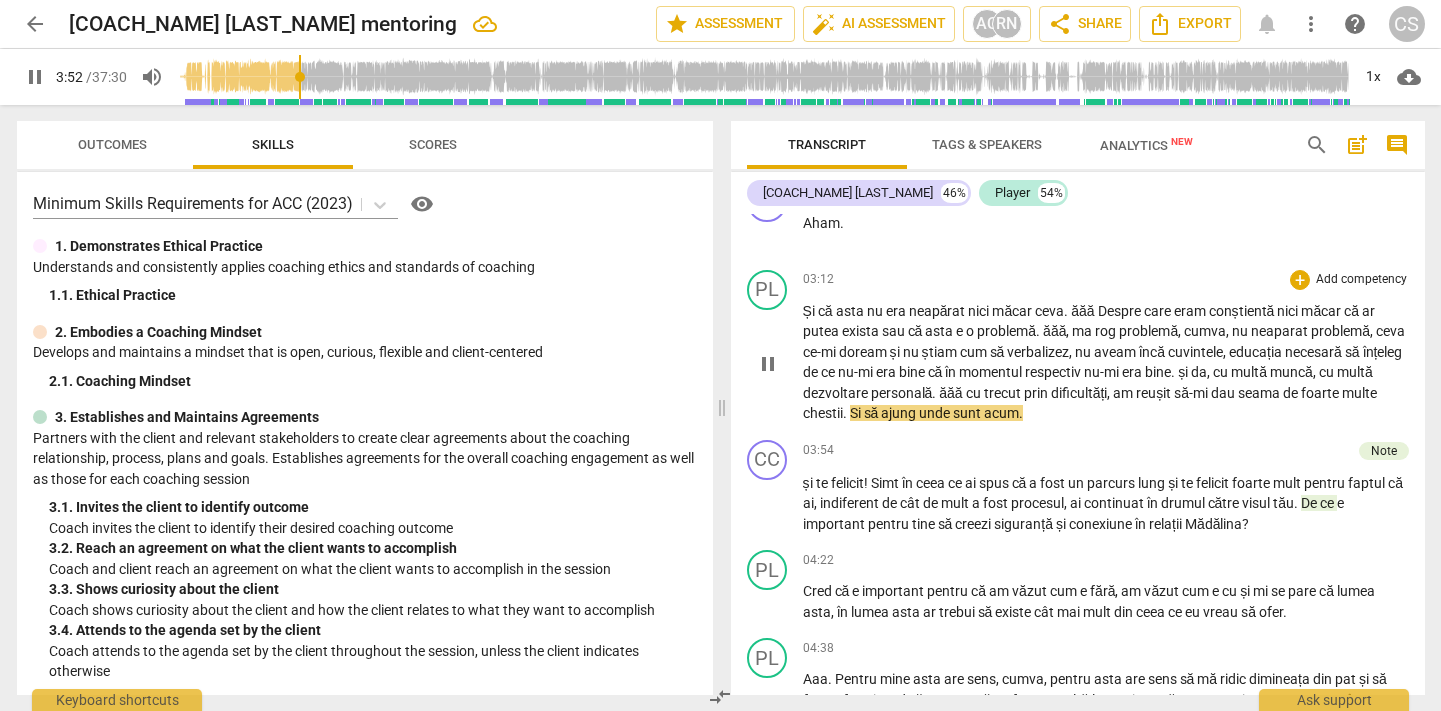 click on "pause" at bounding box center (768, 364) 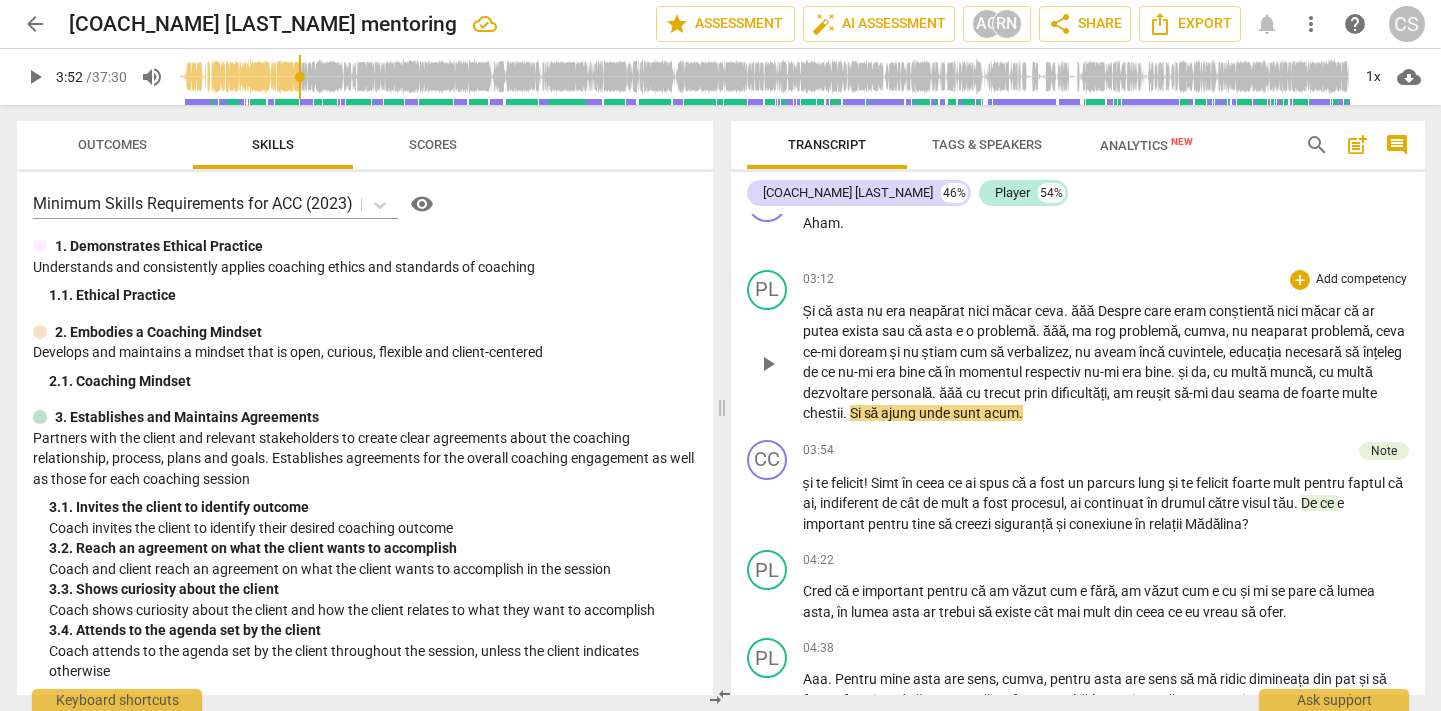 click on "Si" at bounding box center (857, 413) 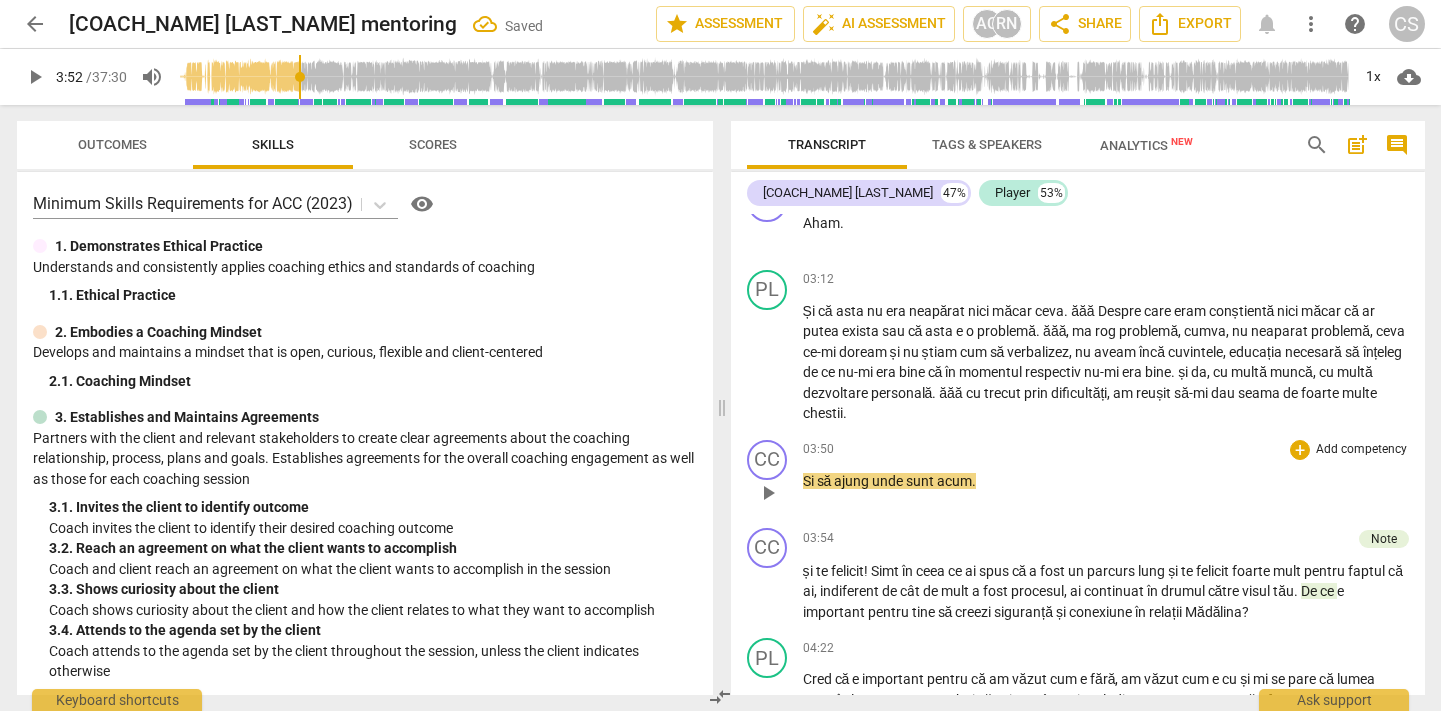 click on "CC play_arrow pause" at bounding box center [775, 476] 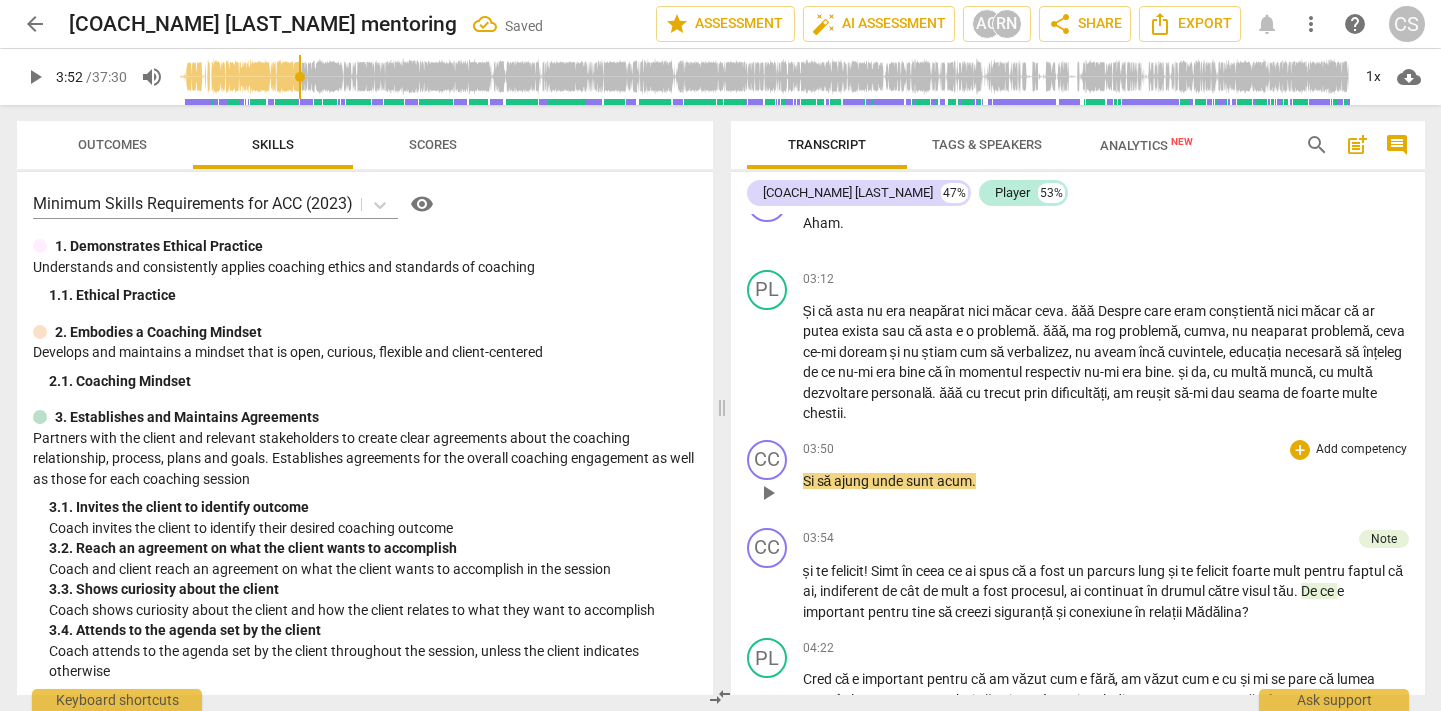 type 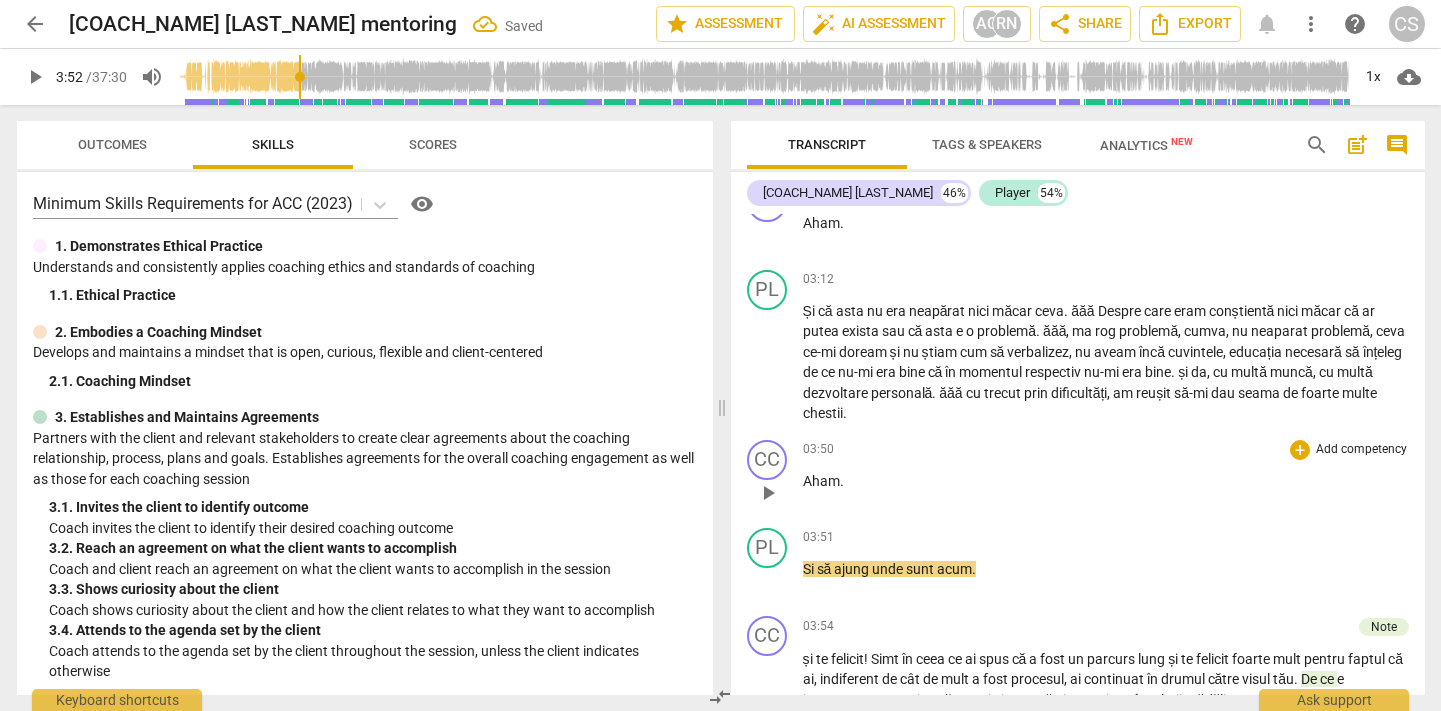 click on "play_arrow" at bounding box center (768, 493) 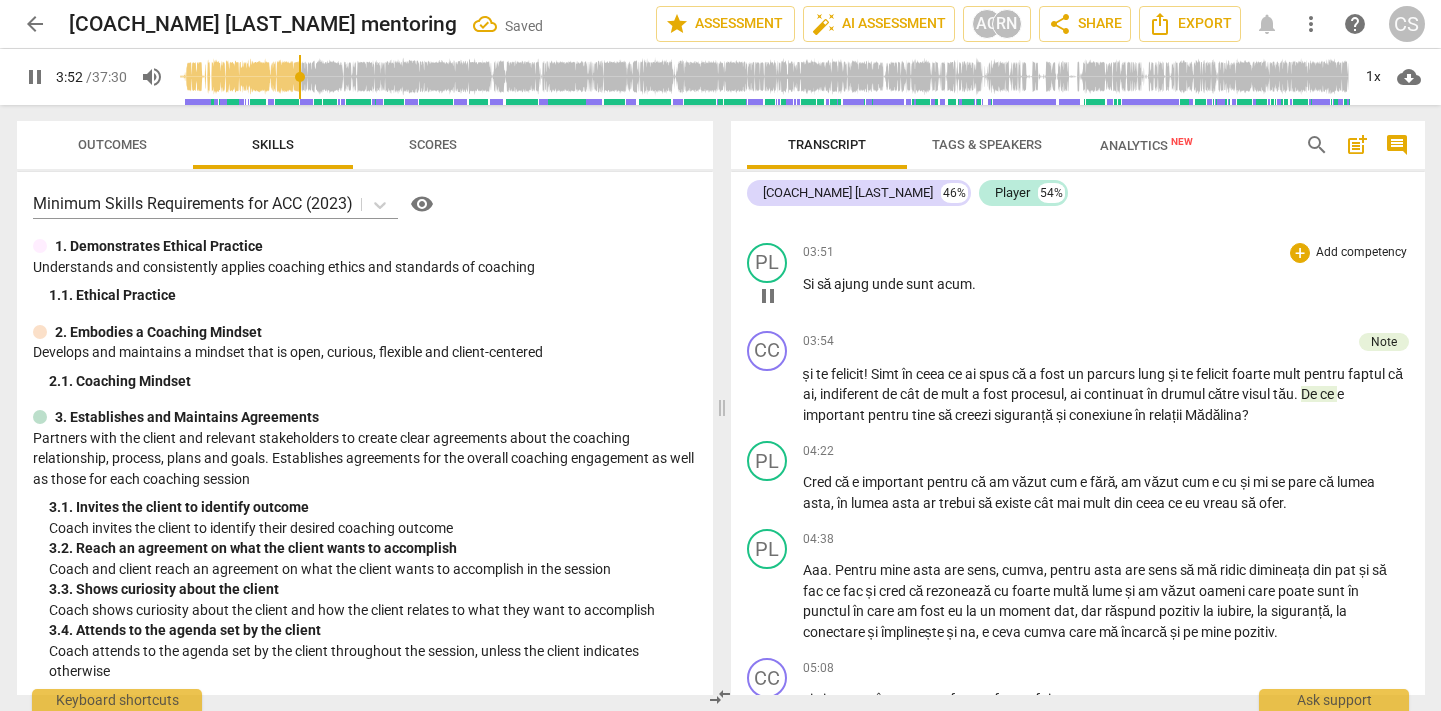 scroll, scrollTop: 2545, scrollLeft: 0, axis: vertical 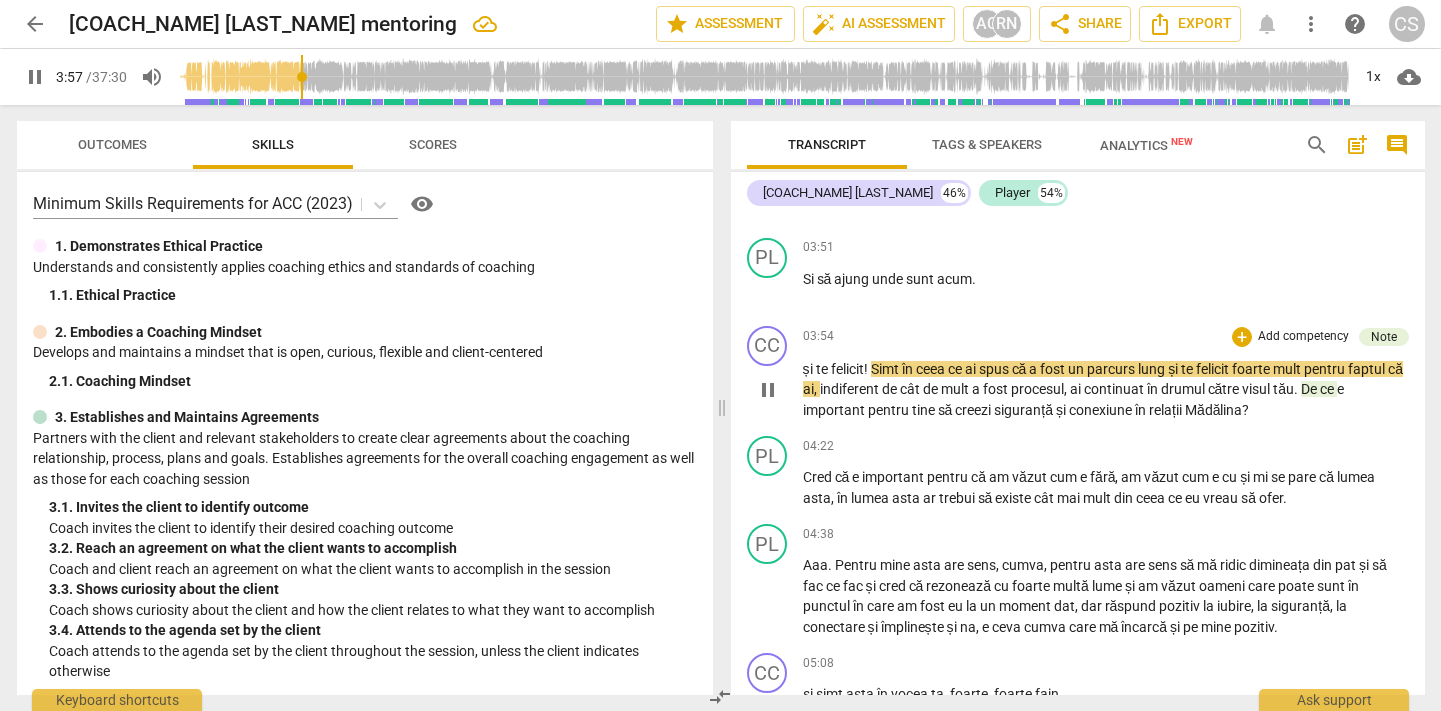 click on "!" at bounding box center [867, 369] 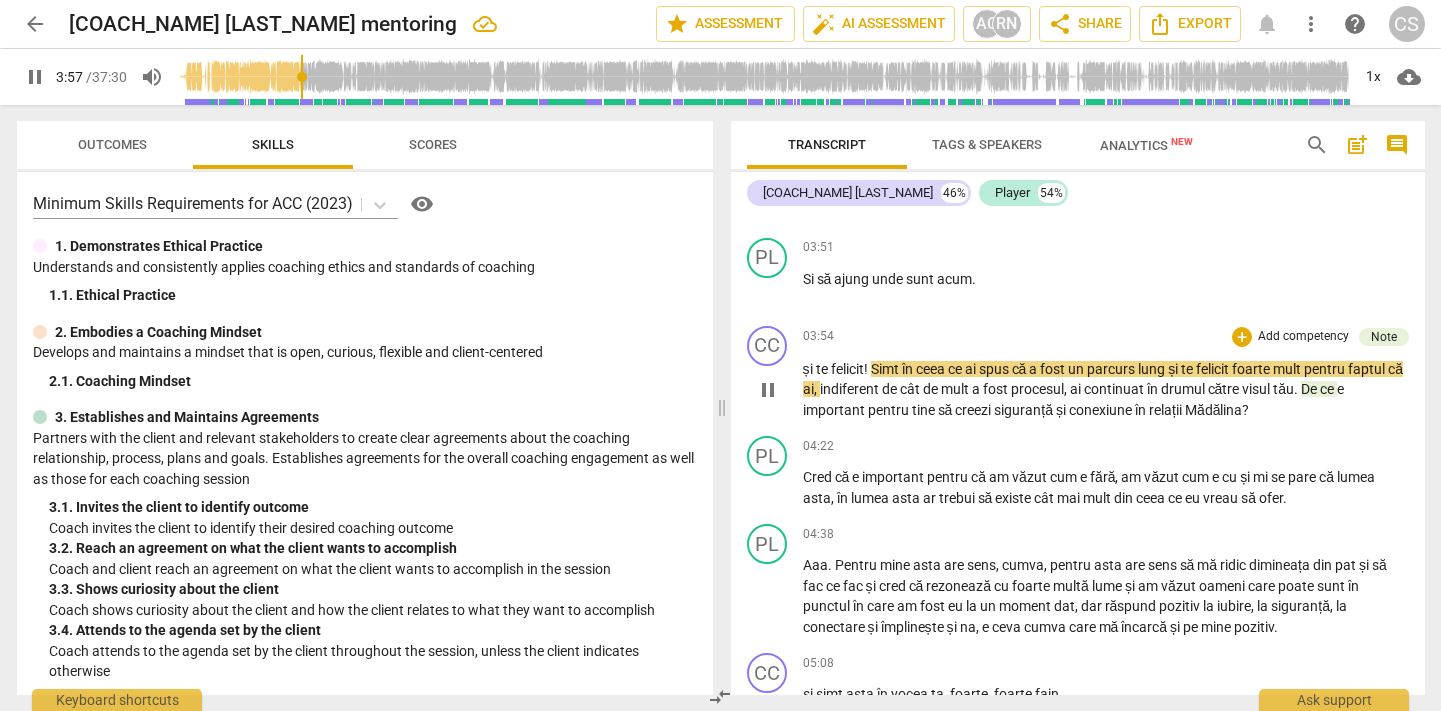 type on "238" 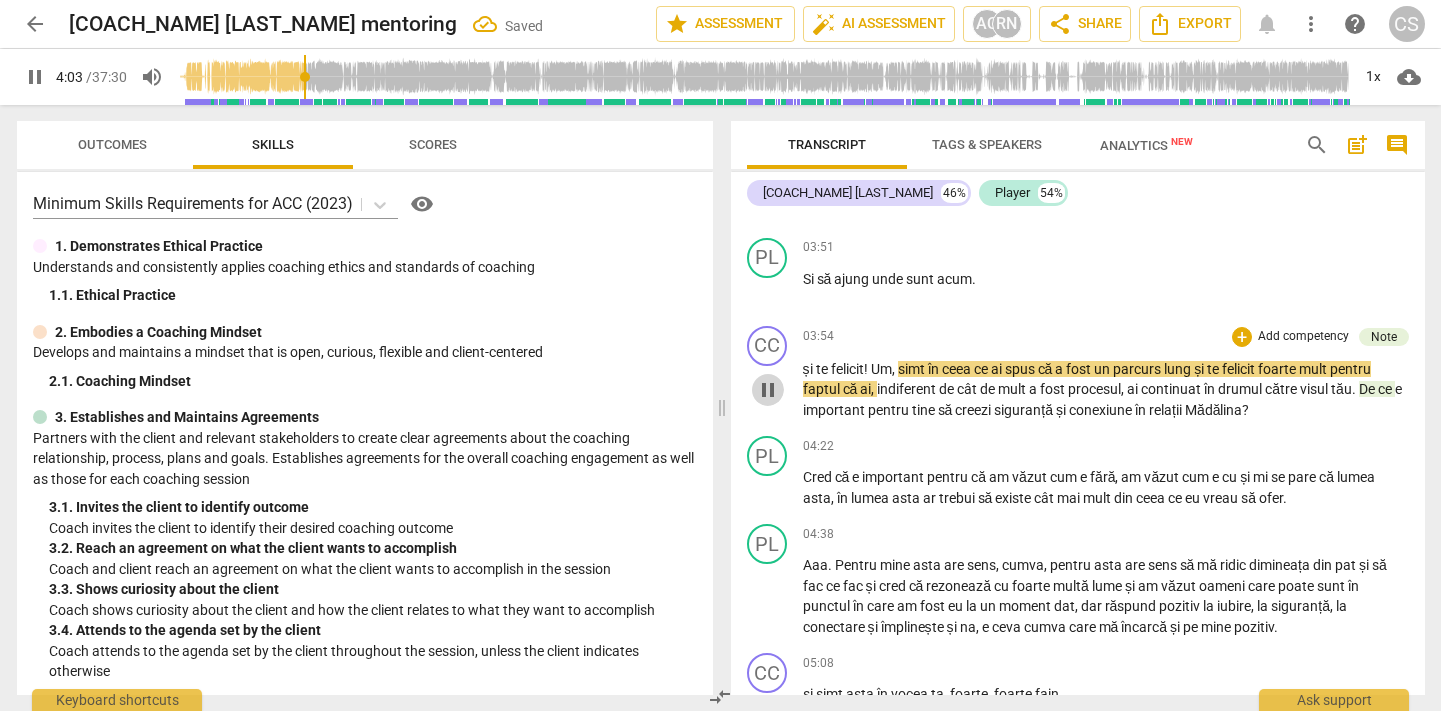 click on "pause" at bounding box center [768, 390] 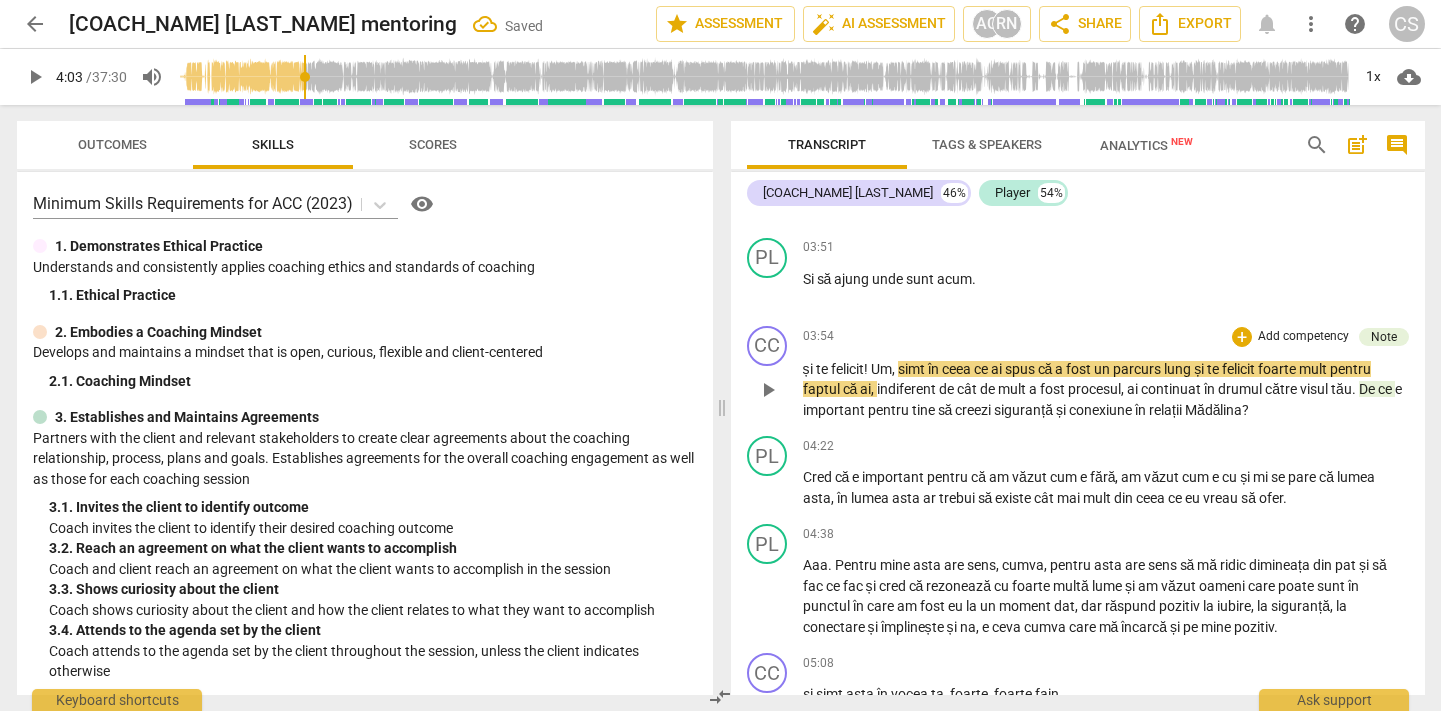 click on "și" at bounding box center (1200, 369) 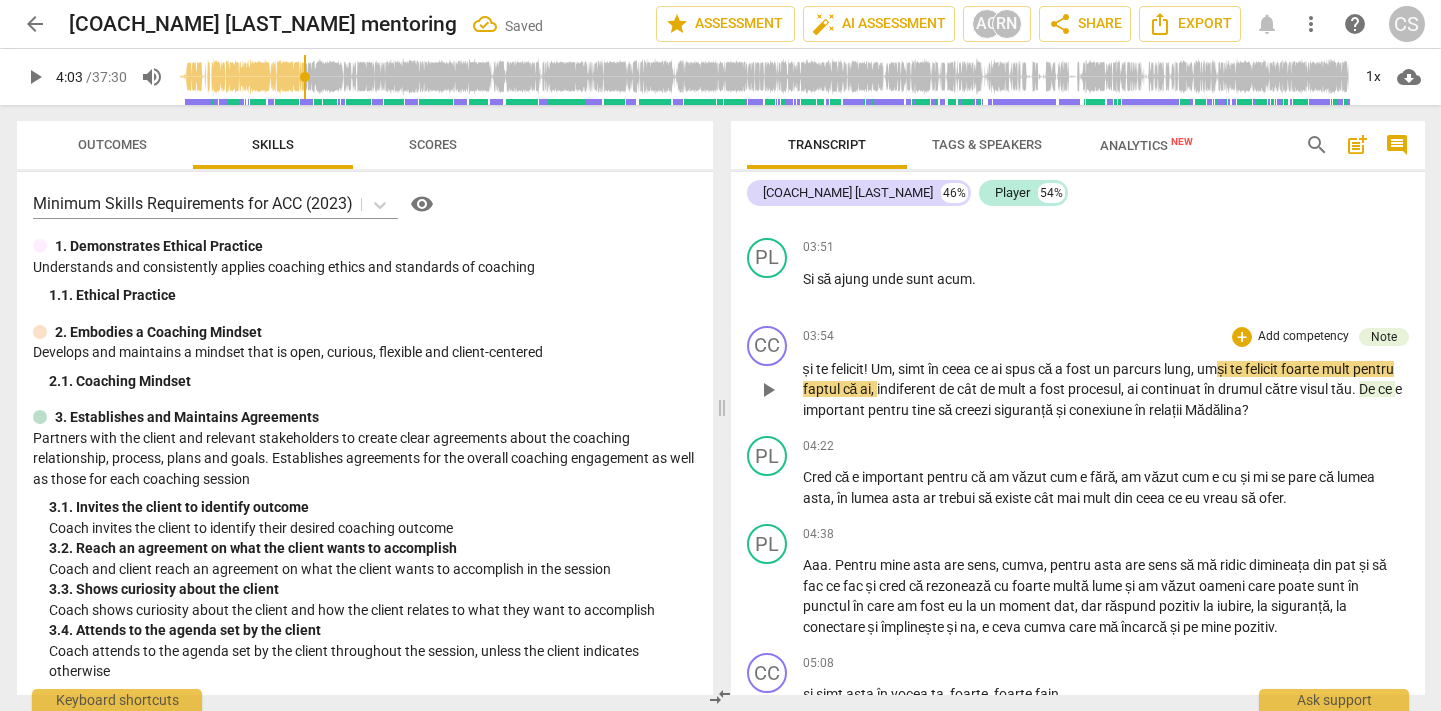 click on "play_arrow" at bounding box center (768, 390) 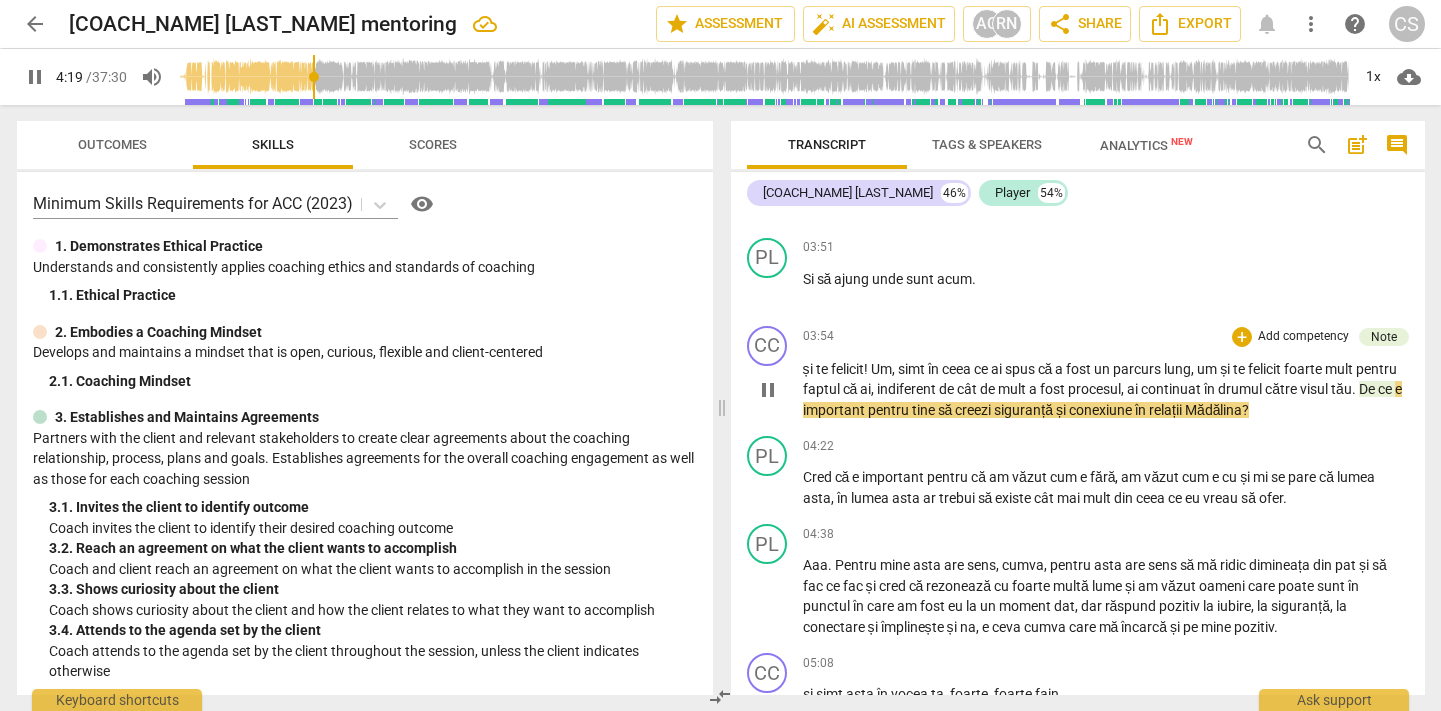 click on "relații" at bounding box center (1167, 410) 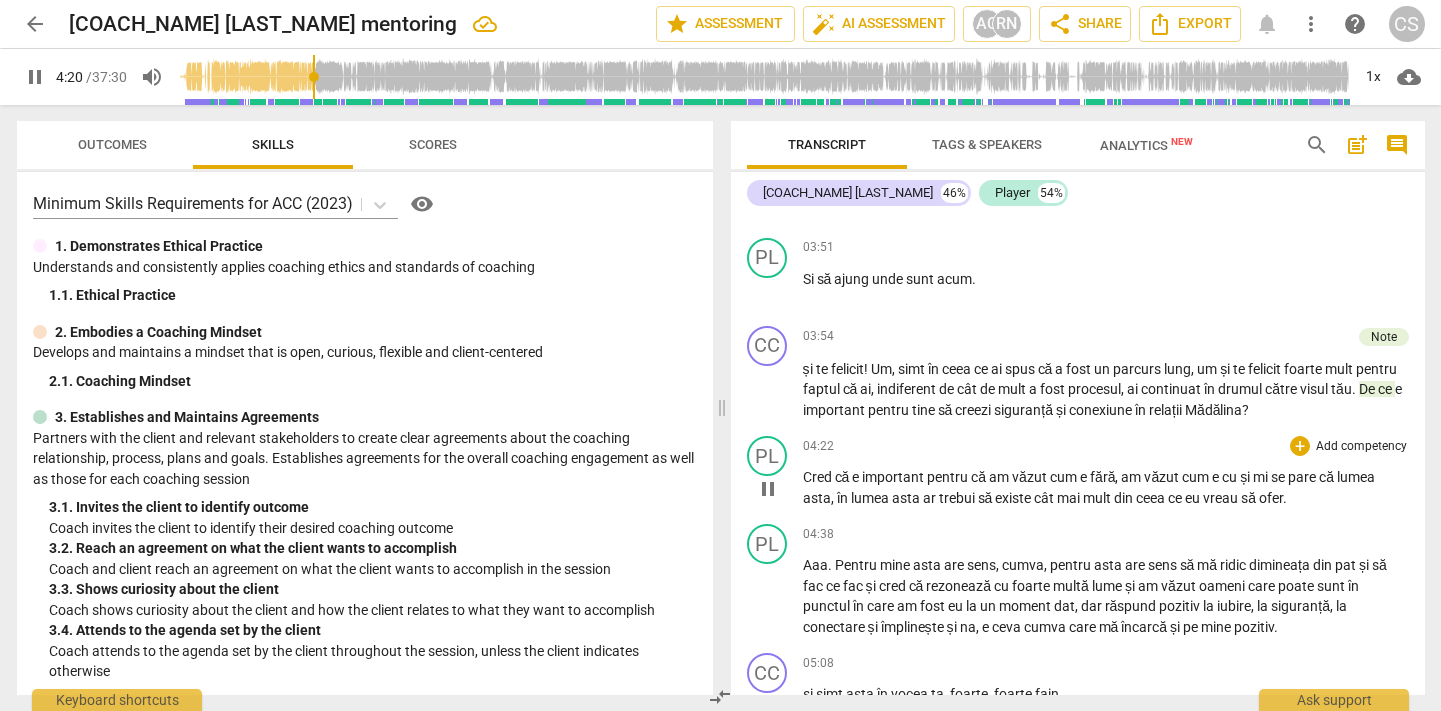 type on "260" 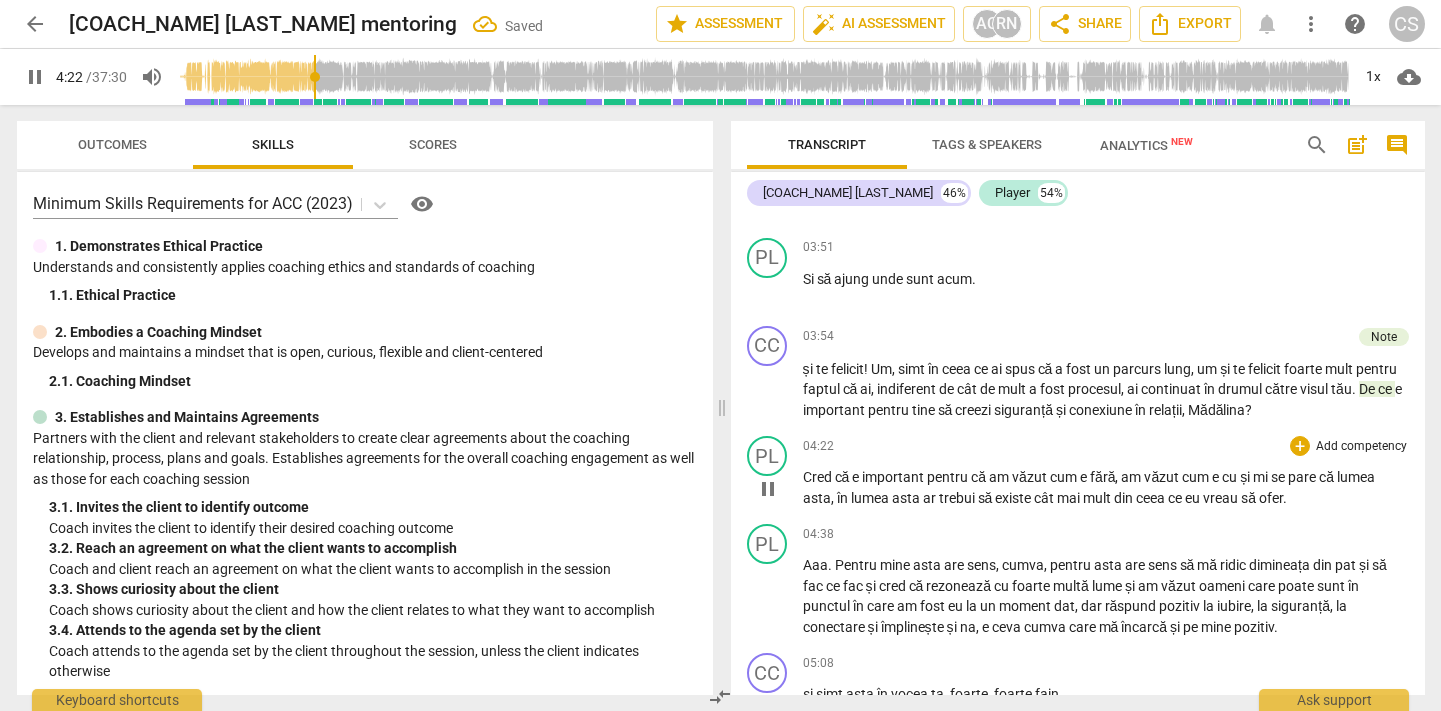 scroll, scrollTop: 2660, scrollLeft: 0, axis: vertical 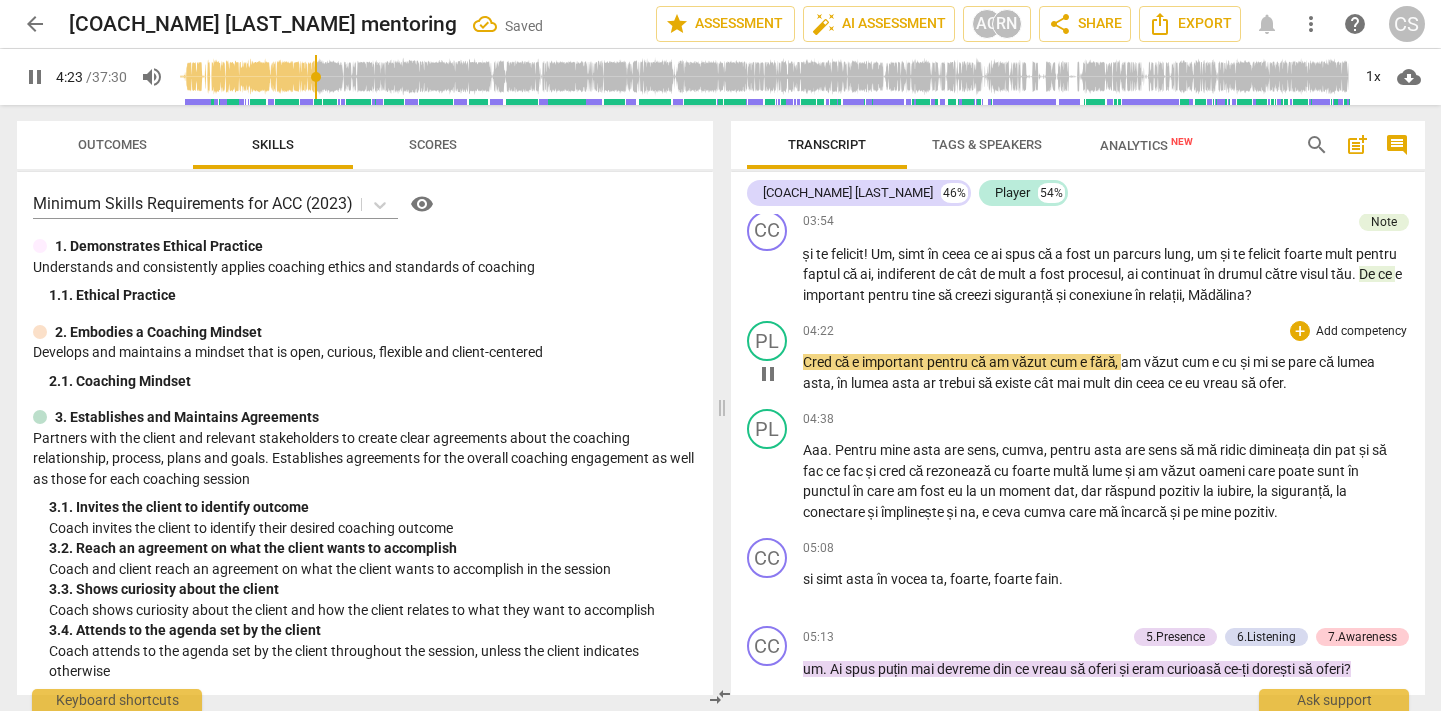 click on "Cred" at bounding box center [819, 362] 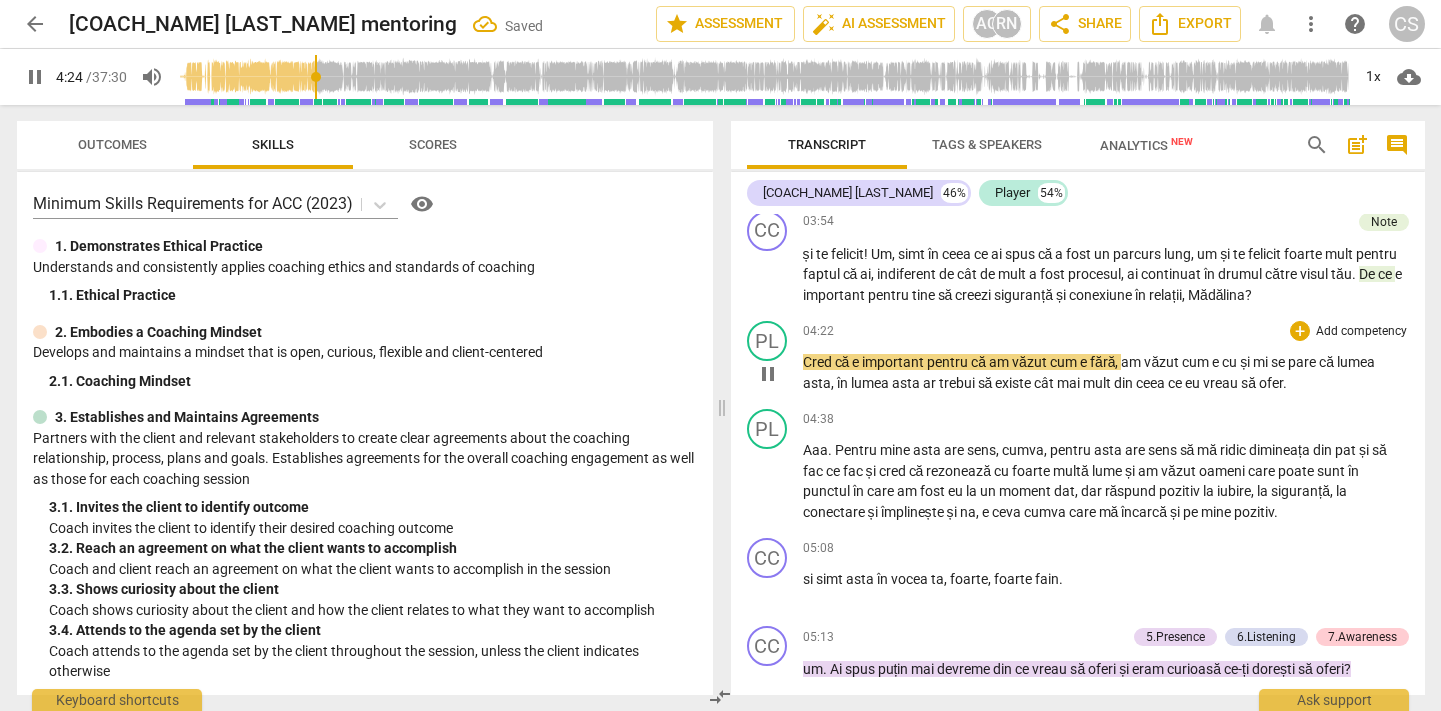 click on "pause" at bounding box center [768, 374] 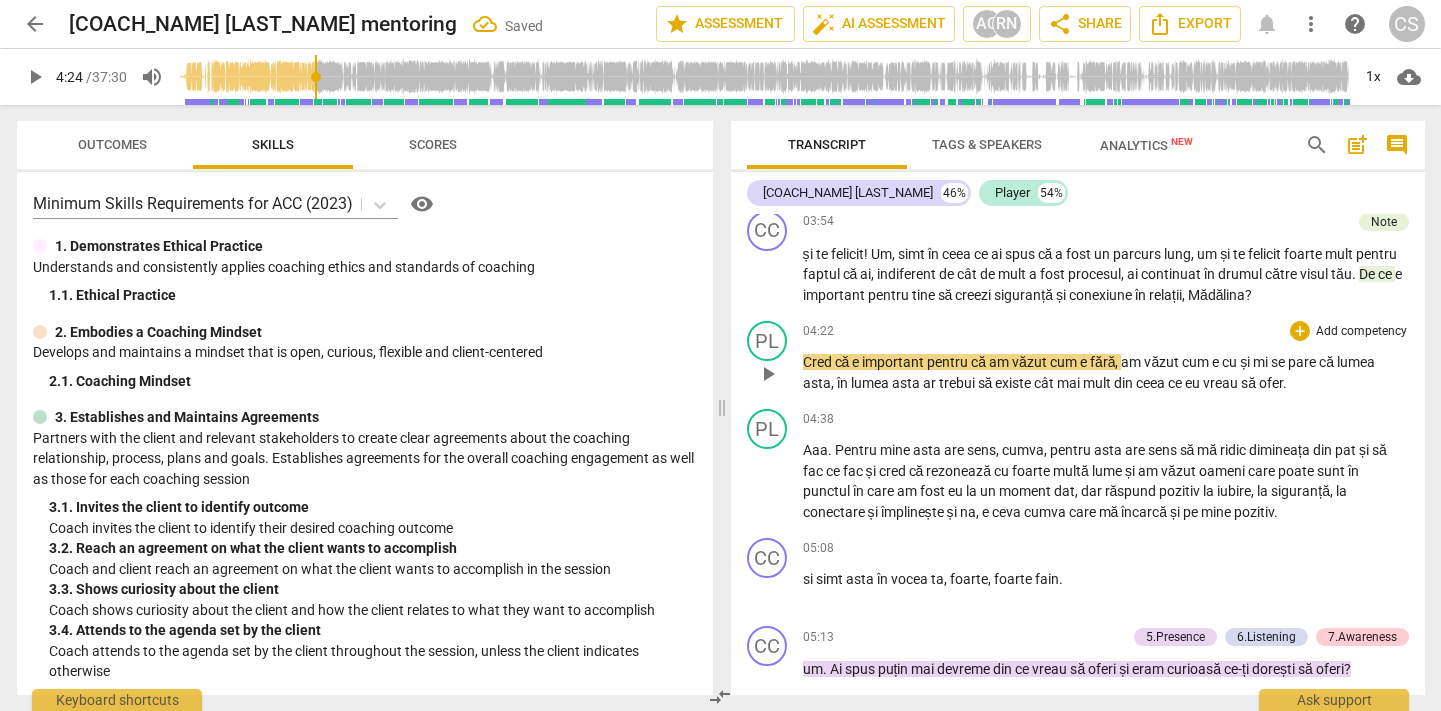 type on "265" 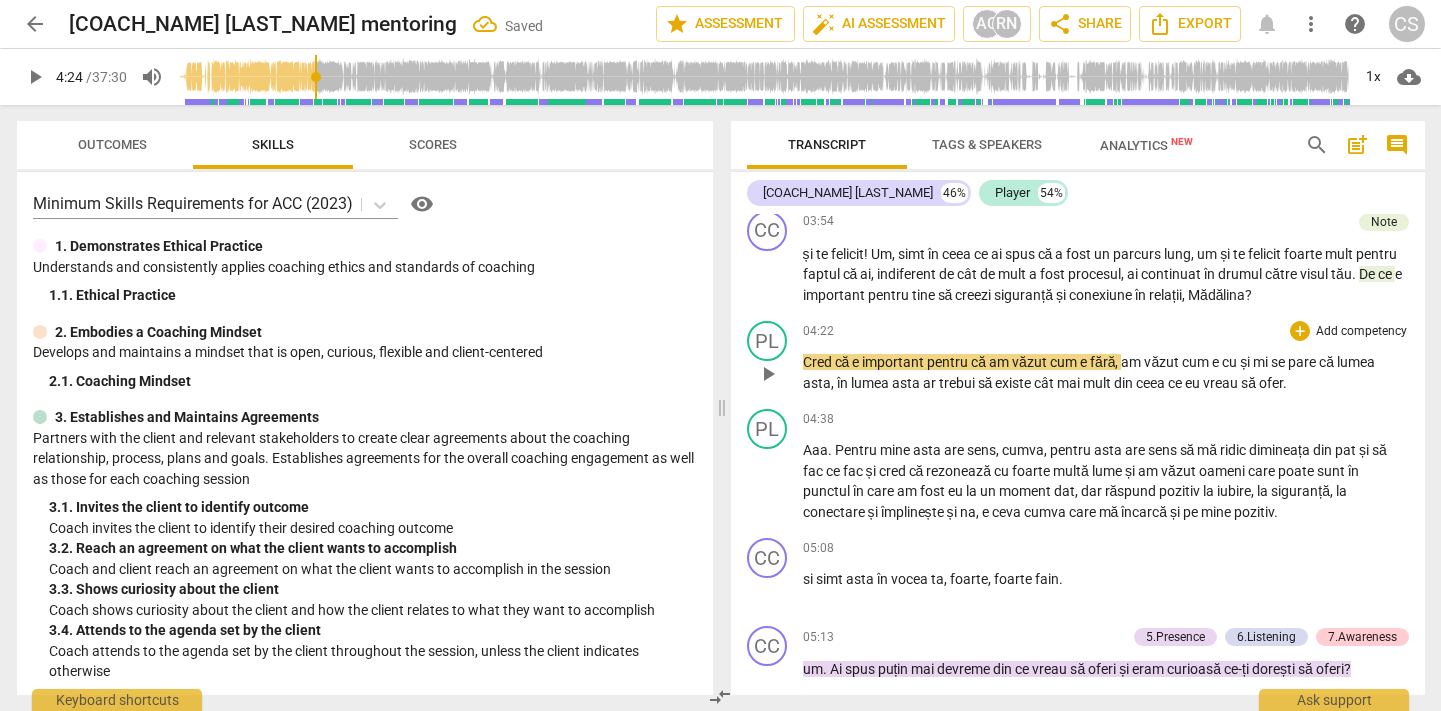 click on "Cred" at bounding box center [819, 362] 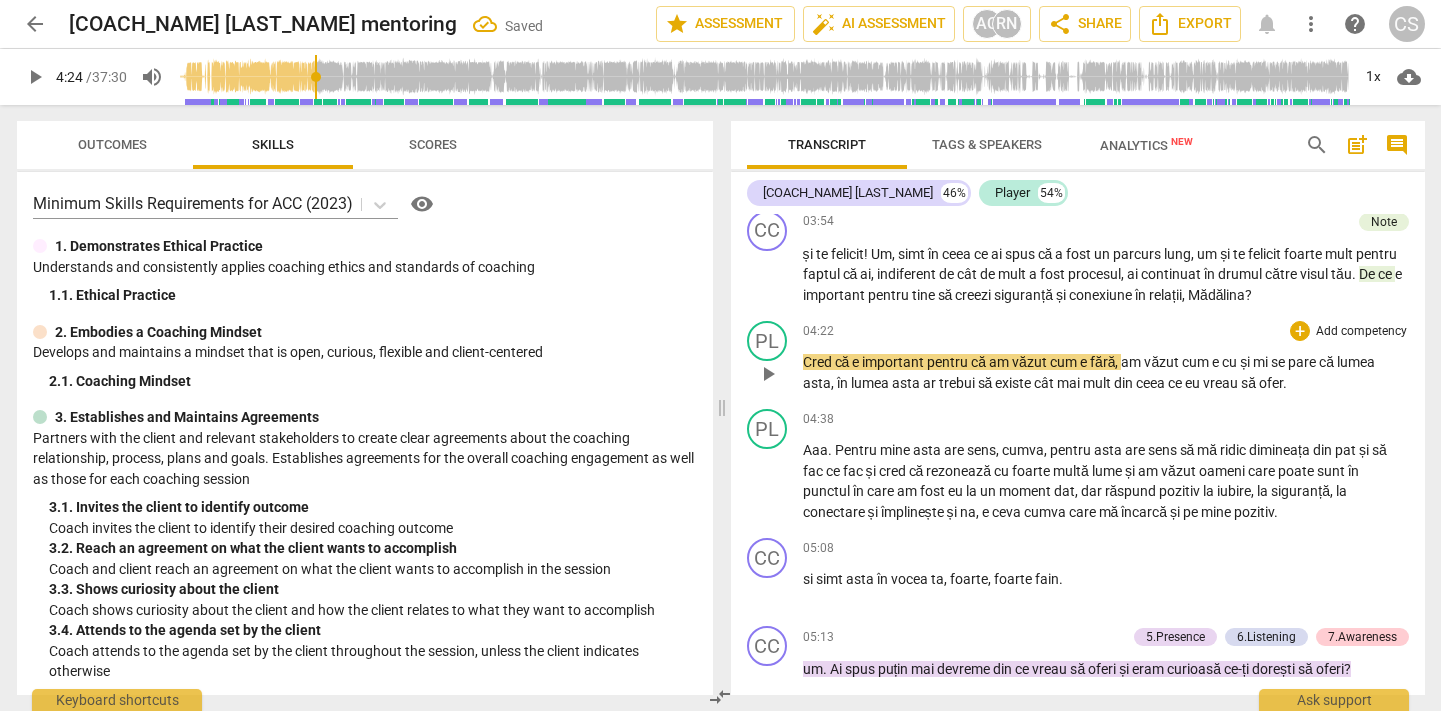 type 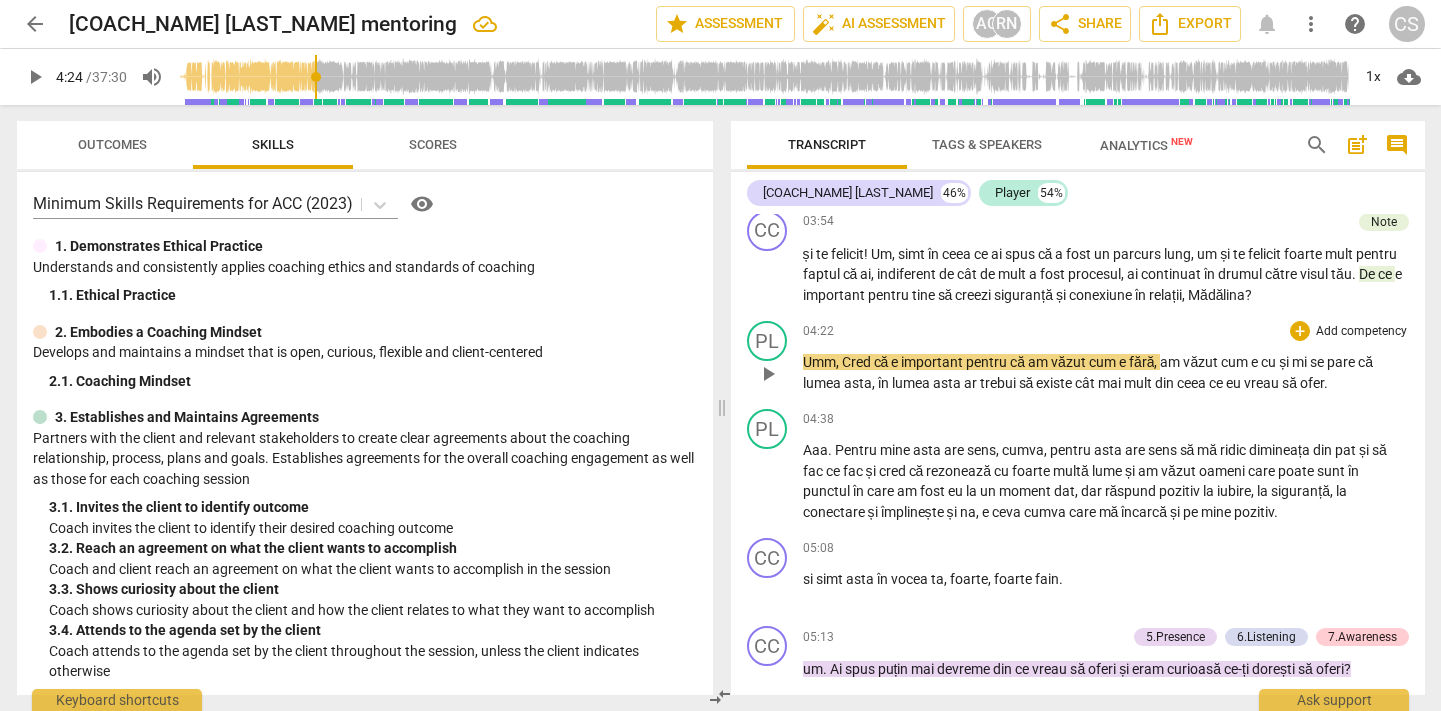 click on "Umm, Cred" at bounding box center (838, 362) 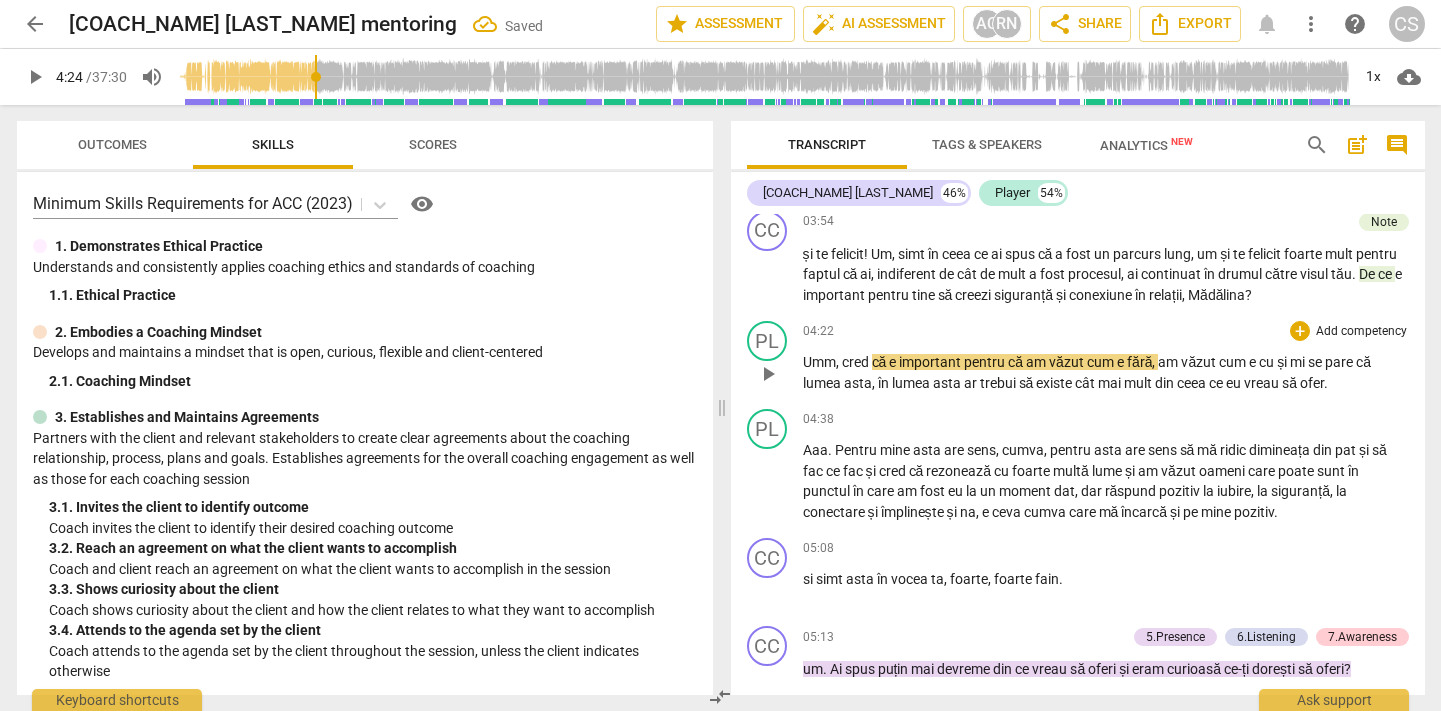 click on "play_arrow" at bounding box center [768, 374] 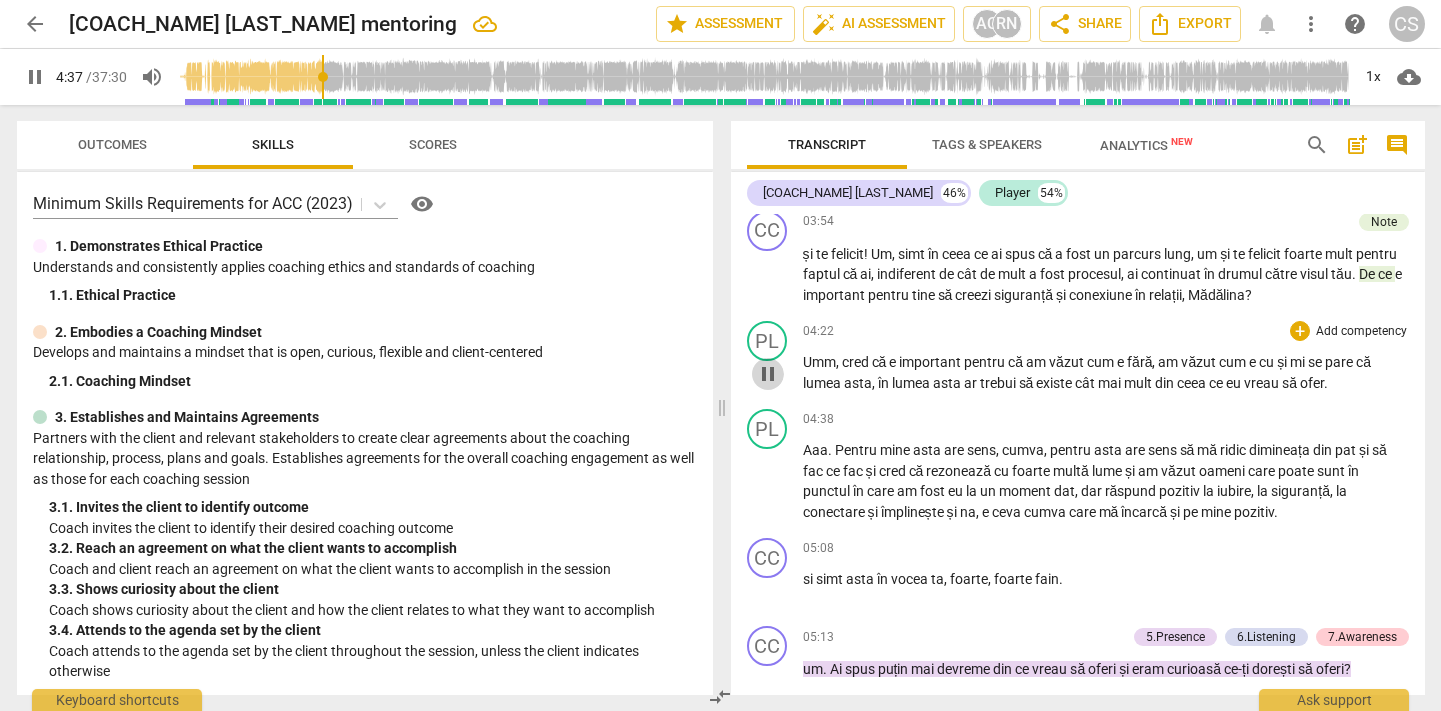click on "pause" at bounding box center [768, 374] 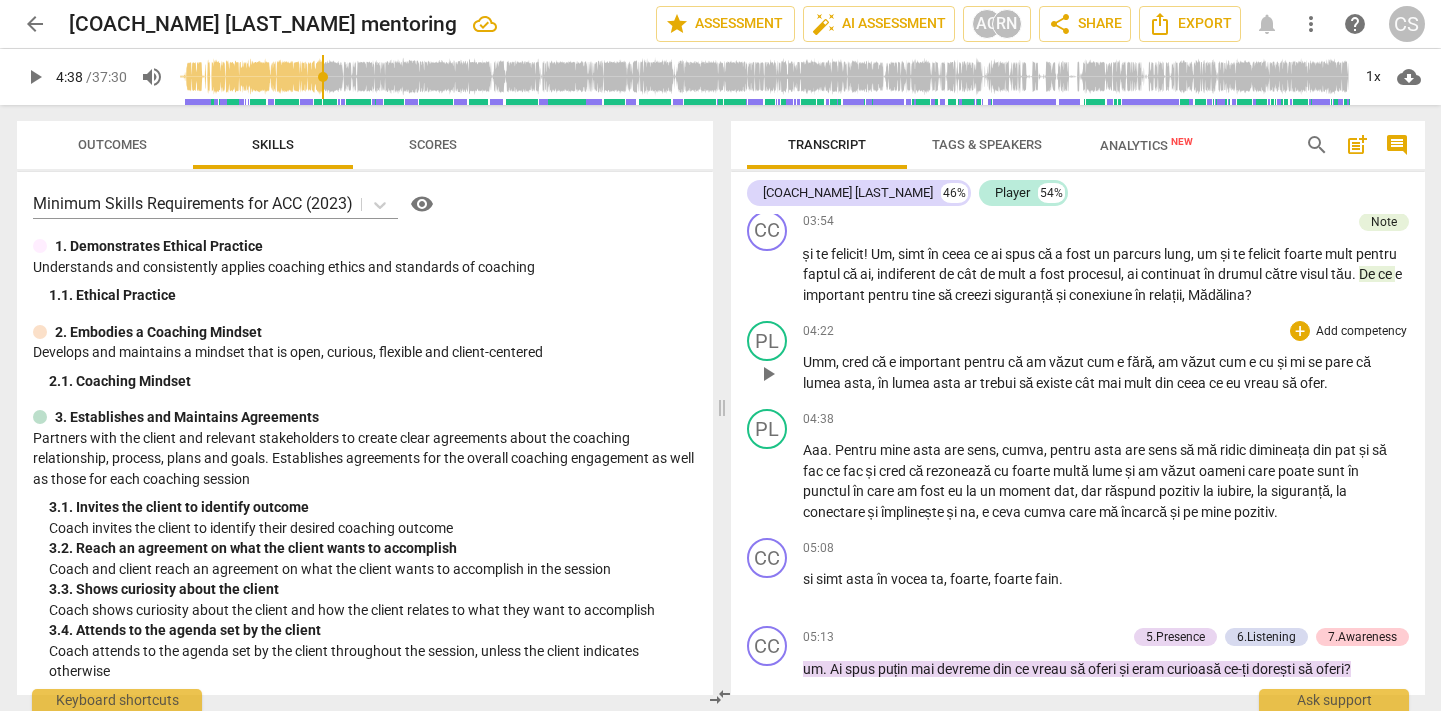 click on "play_arrow" at bounding box center [768, 374] 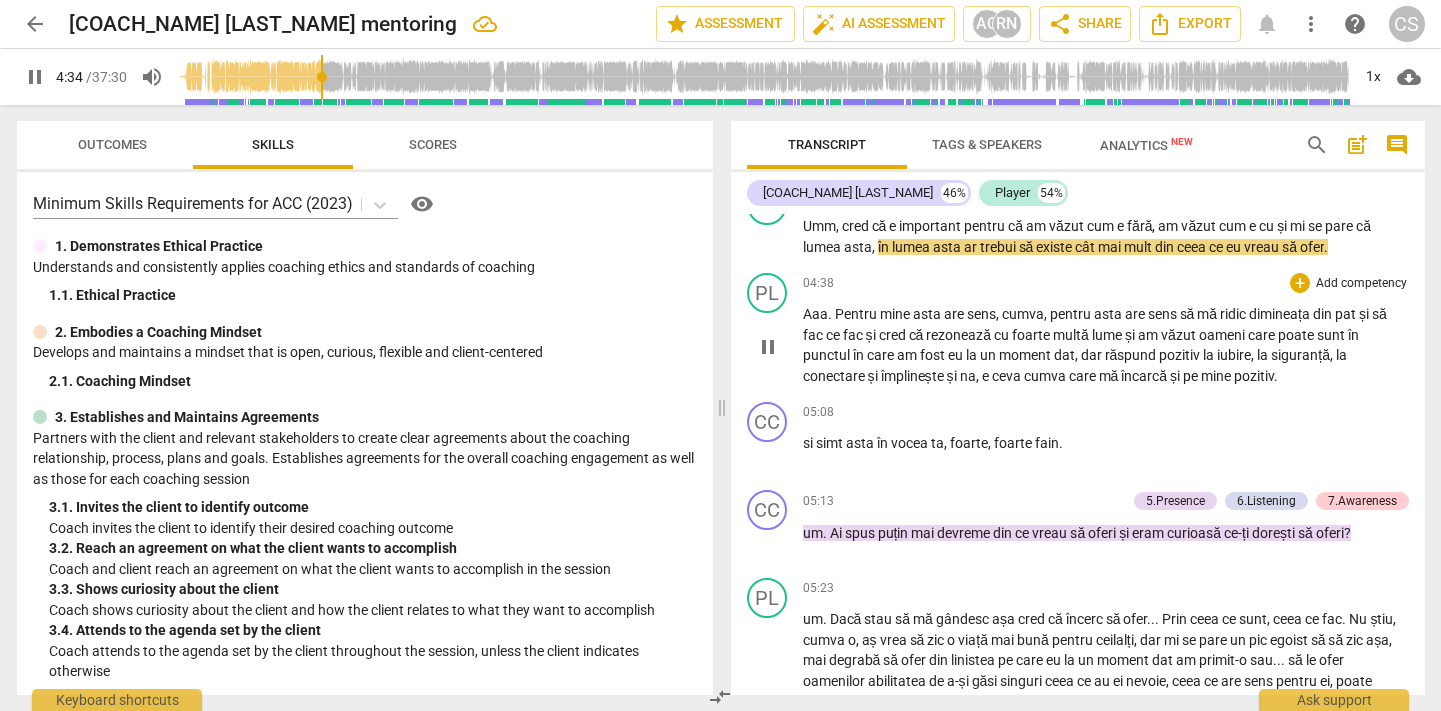 scroll, scrollTop: 2800, scrollLeft: 0, axis: vertical 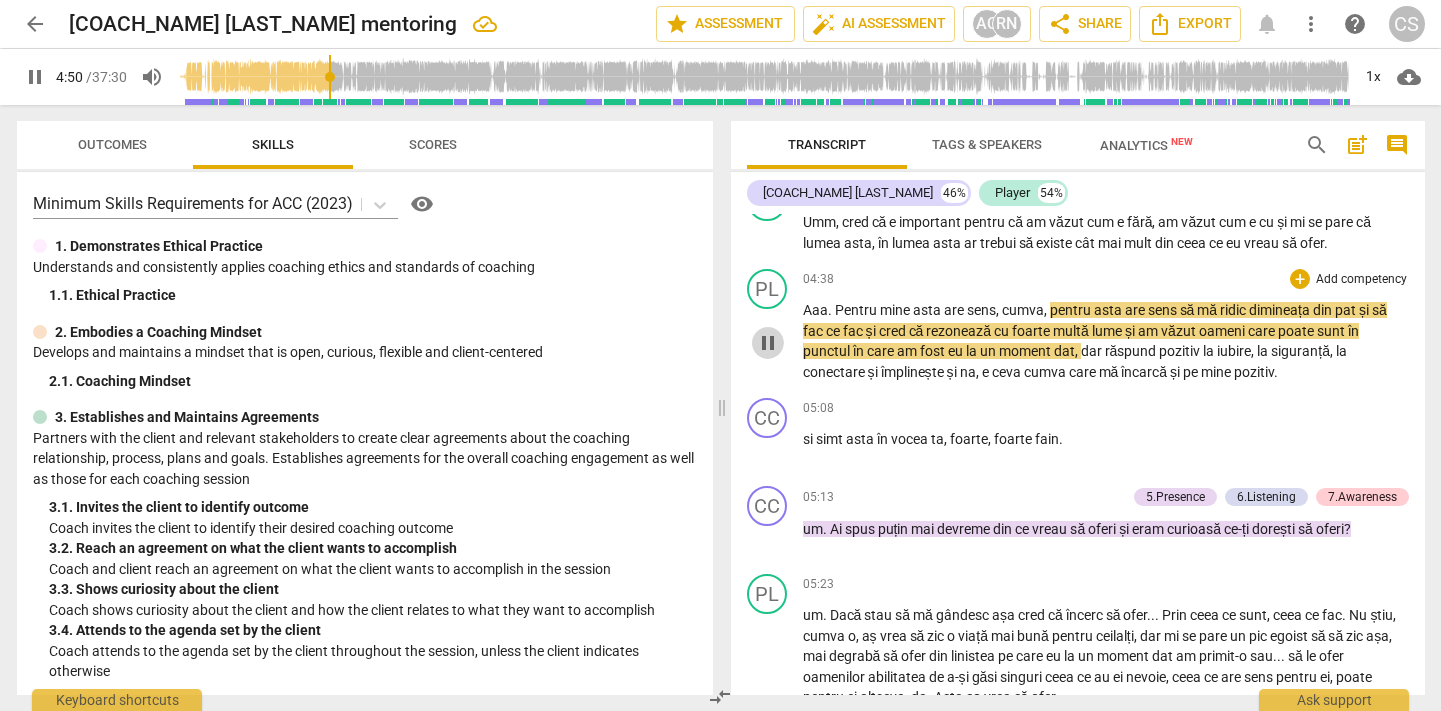click on "pause" at bounding box center (768, 343) 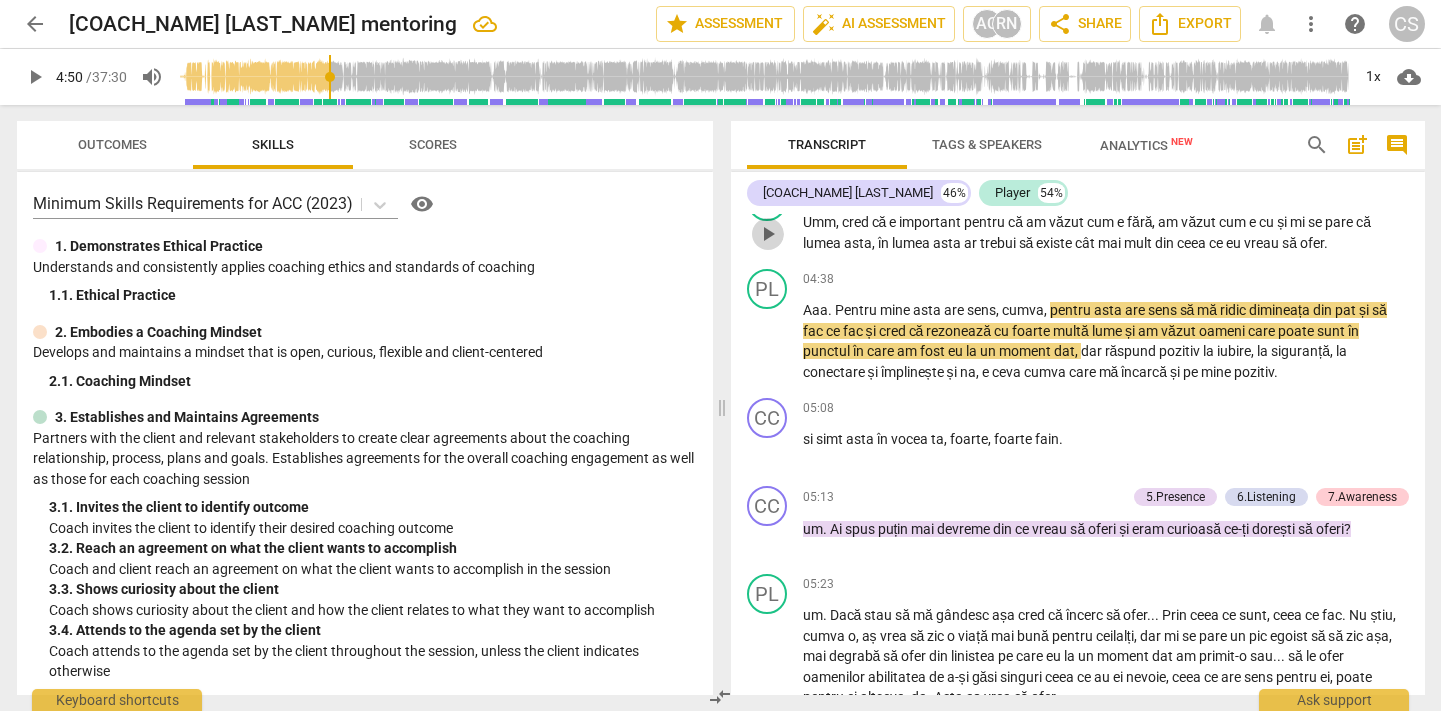 click on "play_arrow" at bounding box center [768, 234] 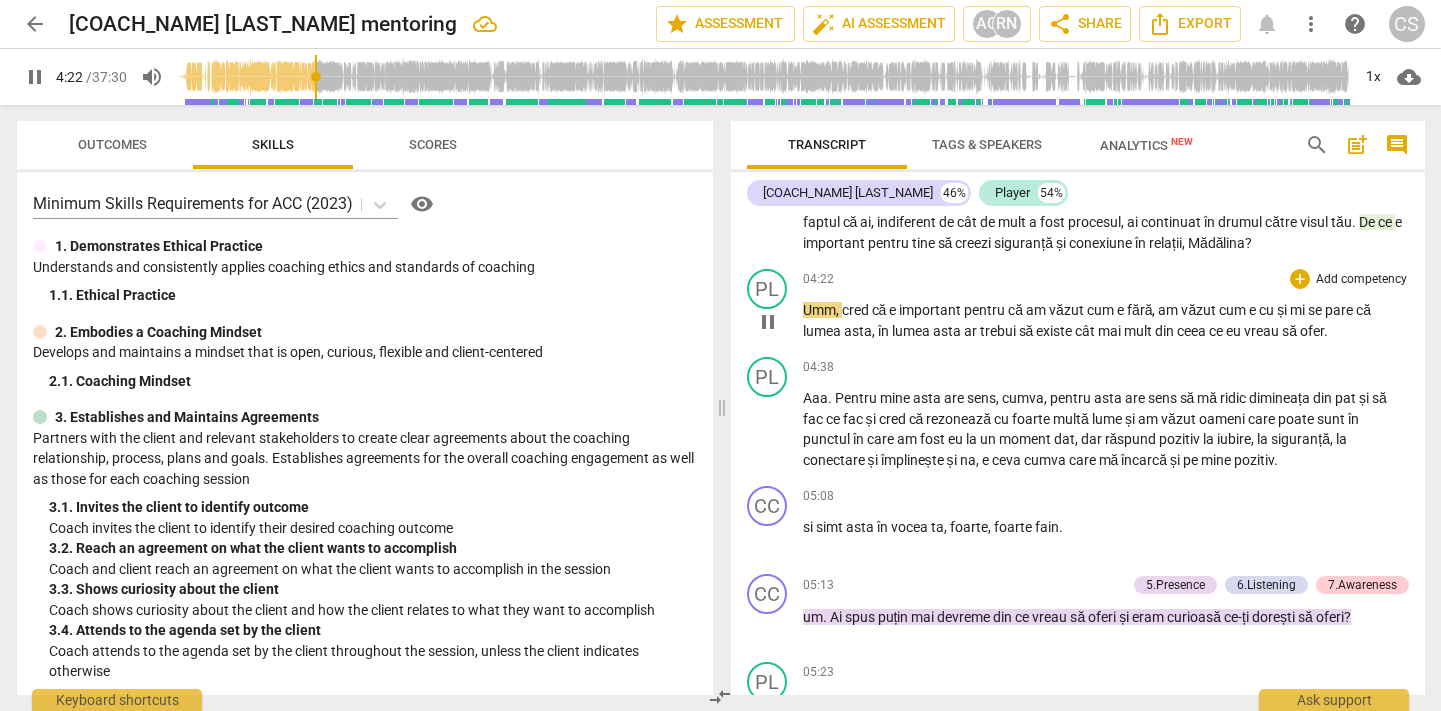 scroll, scrollTop: 2715, scrollLeft: 0, axis: vertical 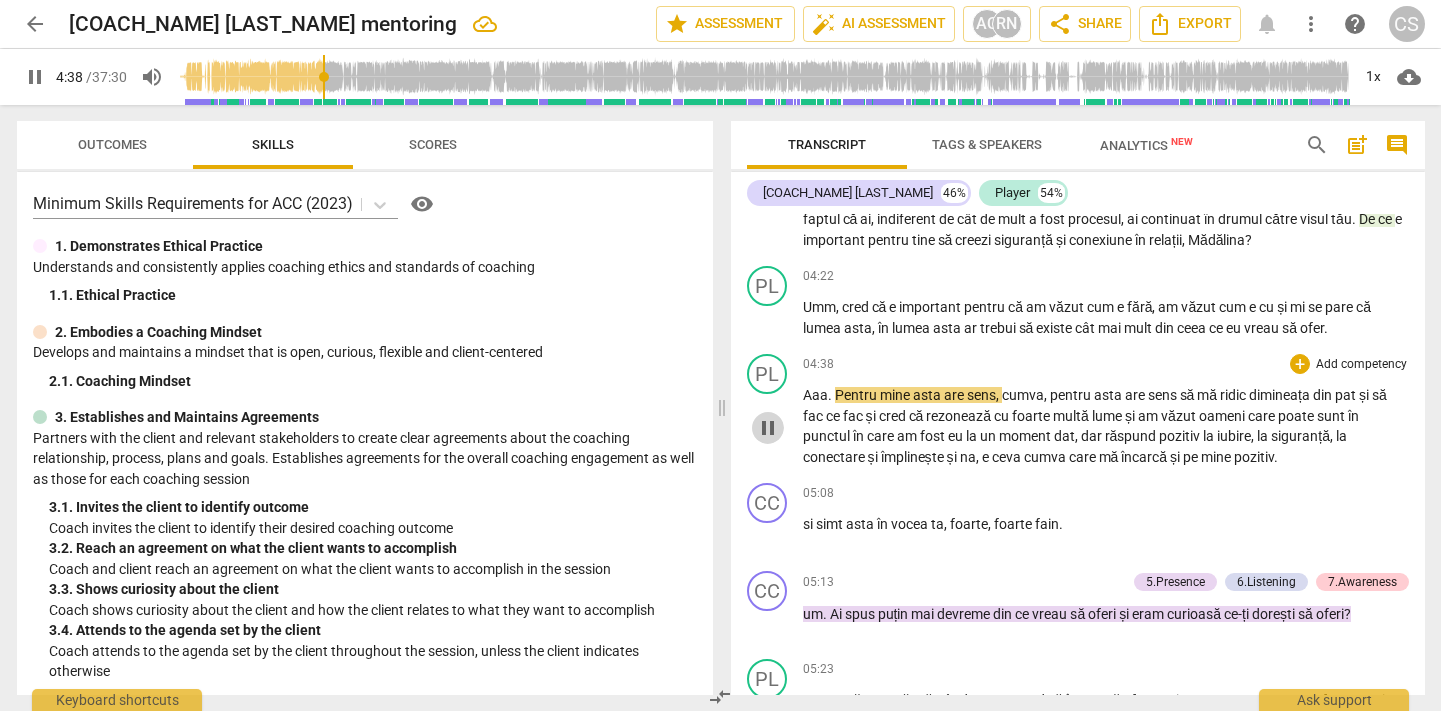 click on "pause" at bounding box center [768, 428] 